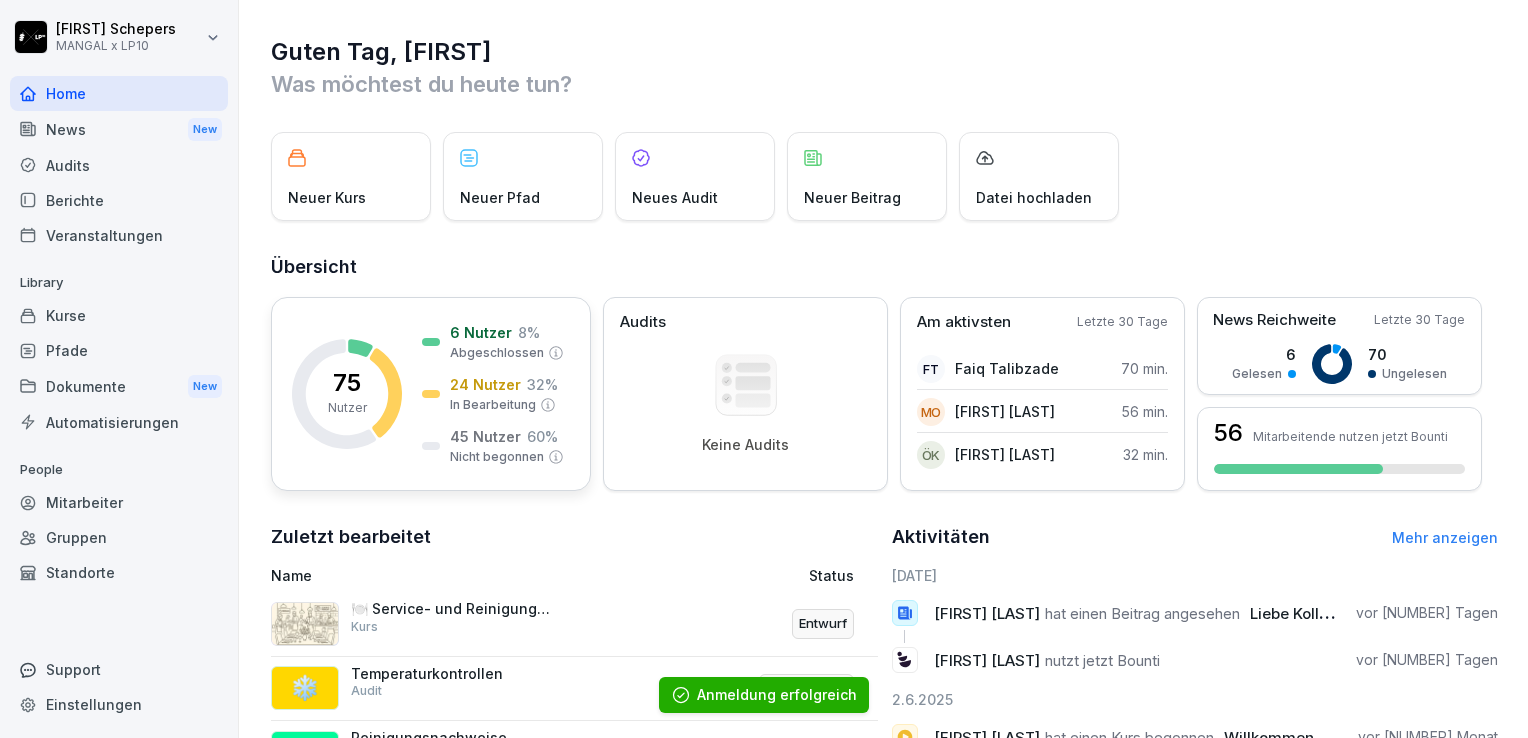 scroll, scrollTop: 0, scrollLeft: 0, axis: both 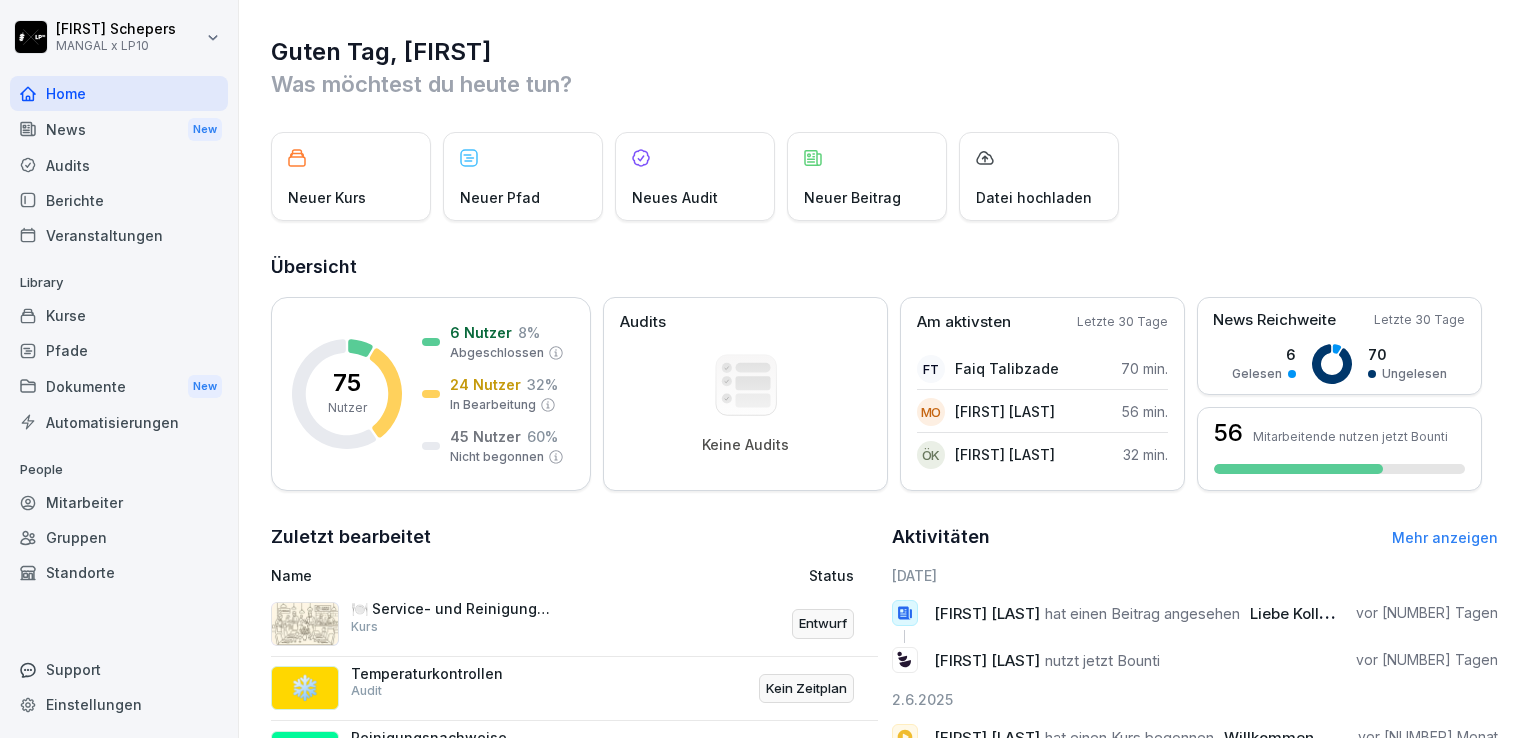 click on "Audits" at bounding box center (119, 165) 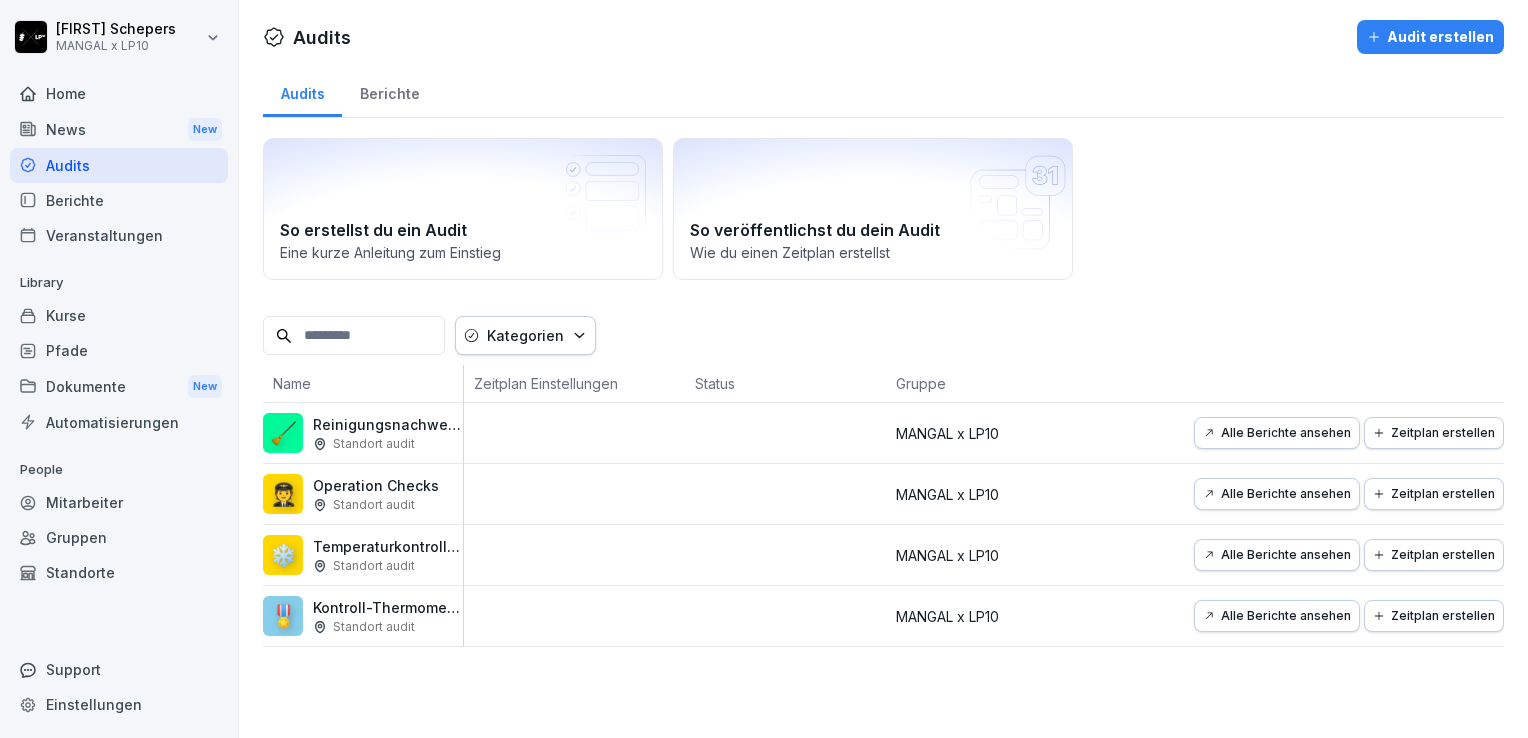 click on "News New" at bounding box center [119, 129] 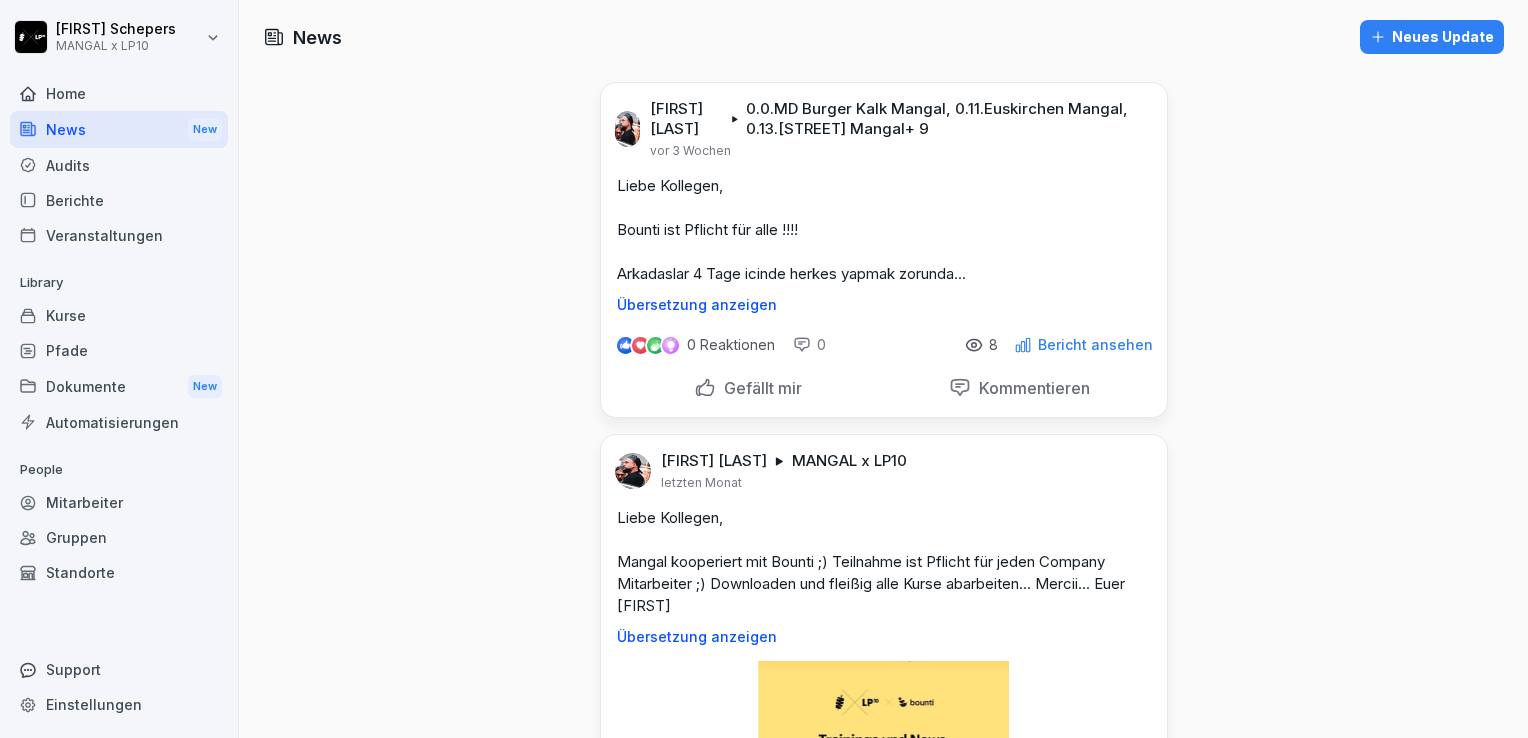 click on "Audits" at bounding box center [119, 165] 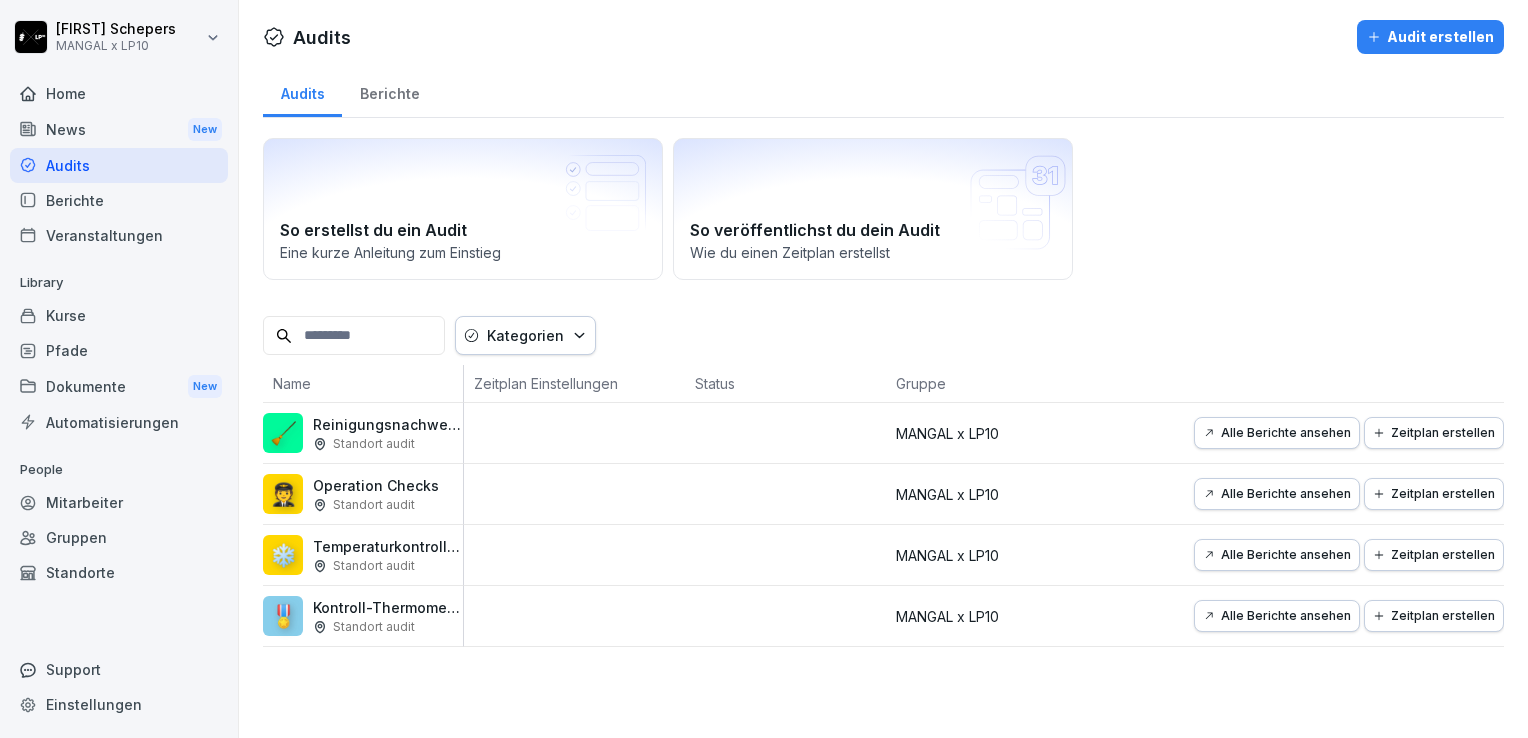 click on "Berichte" at bounding box center (119, 200) 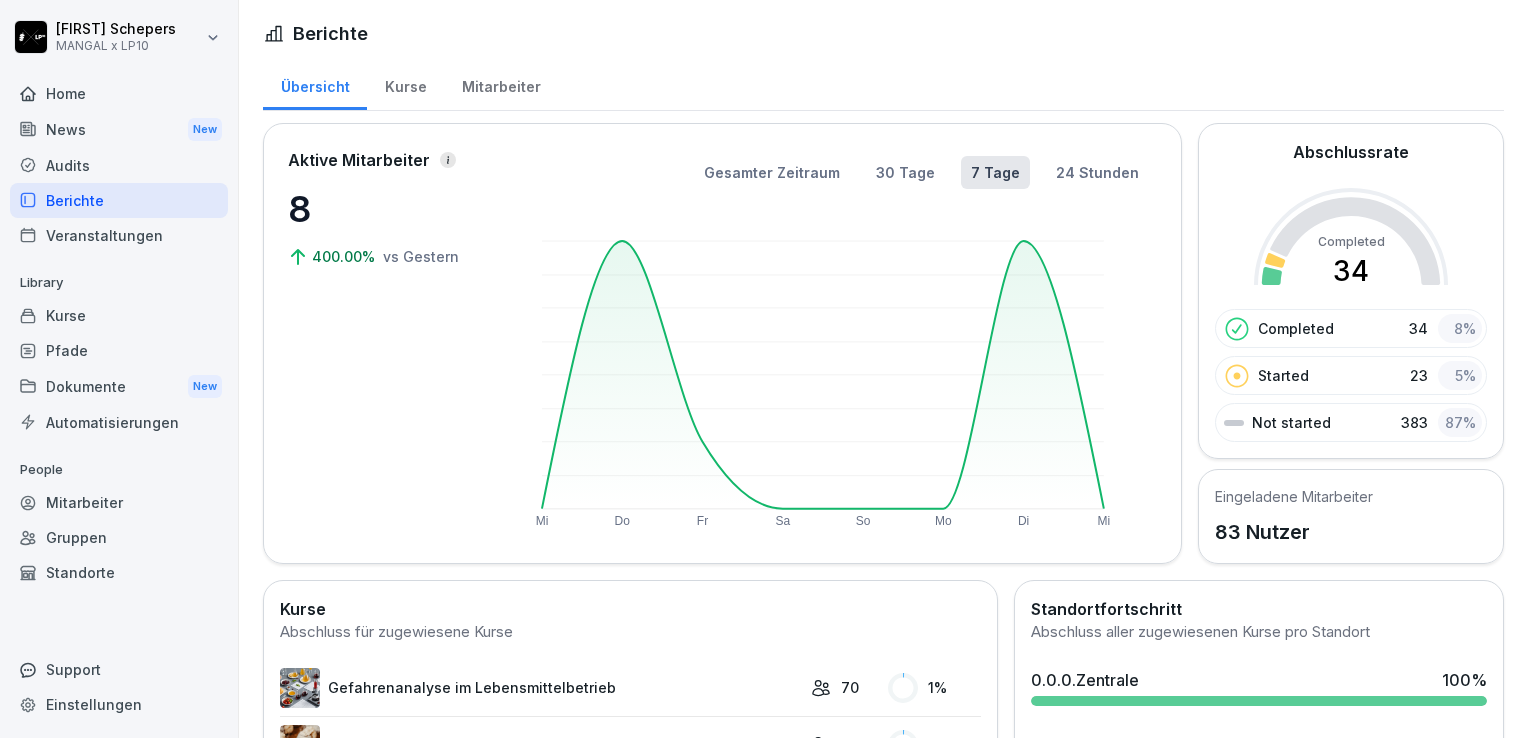 click on "Kurse" at bounding box center [405, 84] 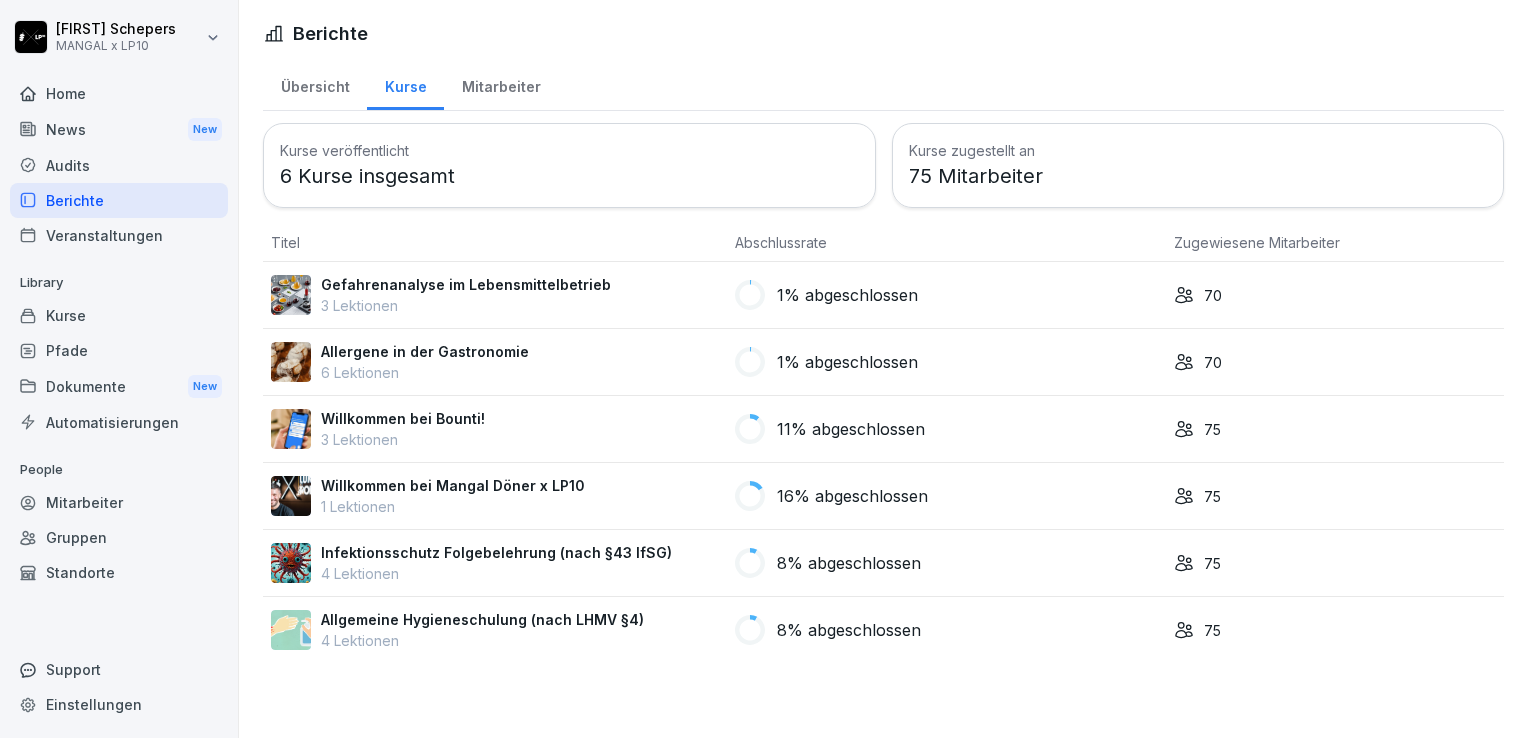 click on "Mitarbeiter" at bounding box center (501, 84) 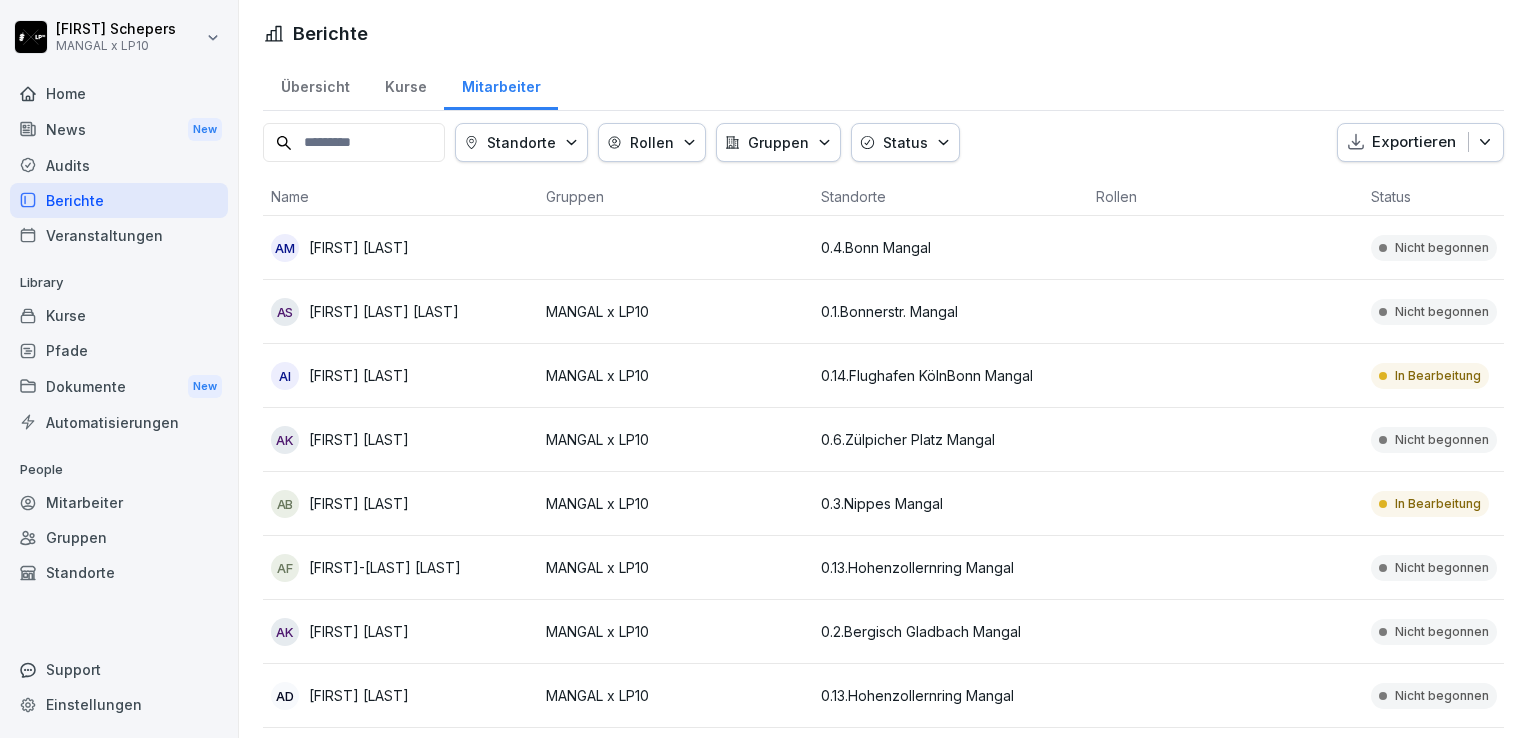 click on "Übersicht" at bounding box center [315, 84] 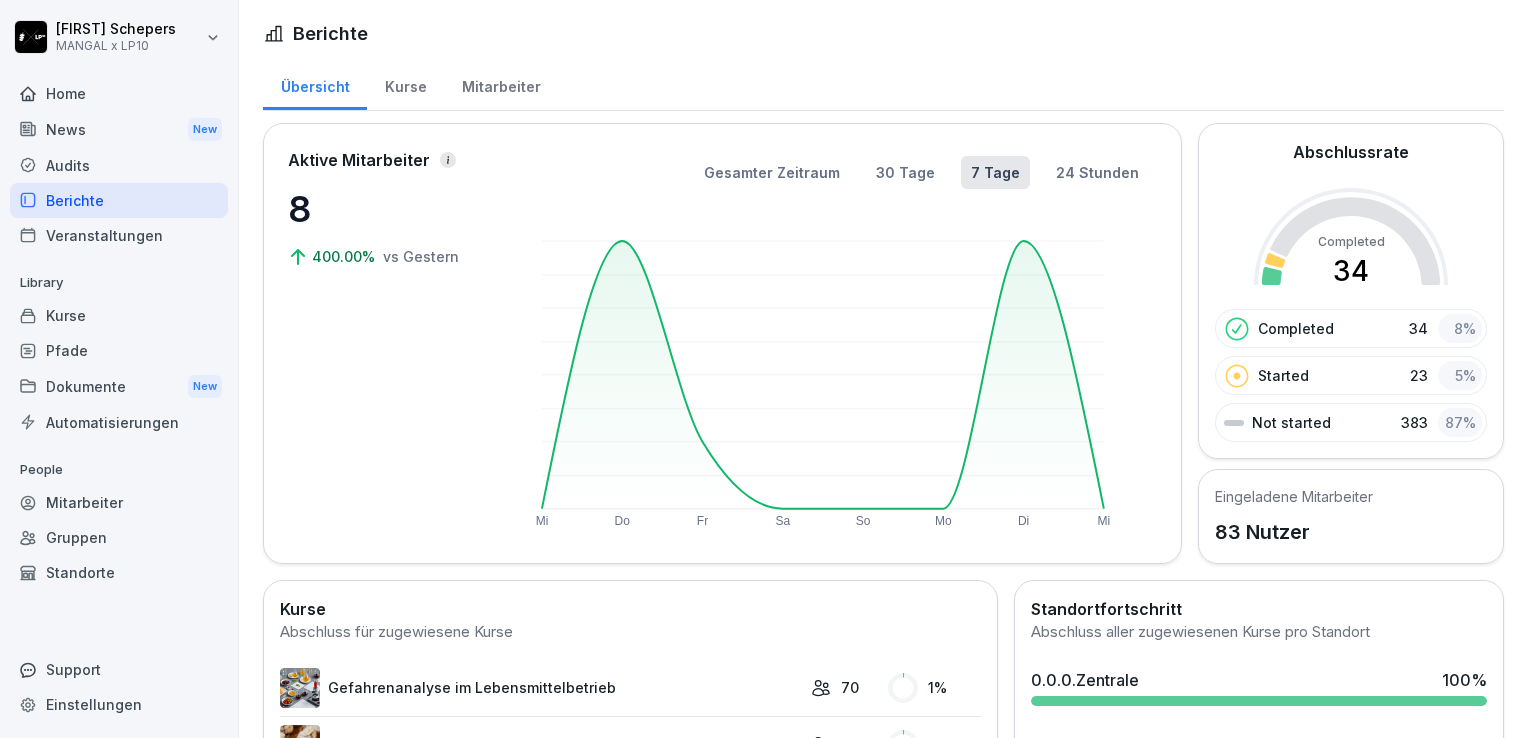 click on "Kurse" at bounding box center [405, 84] 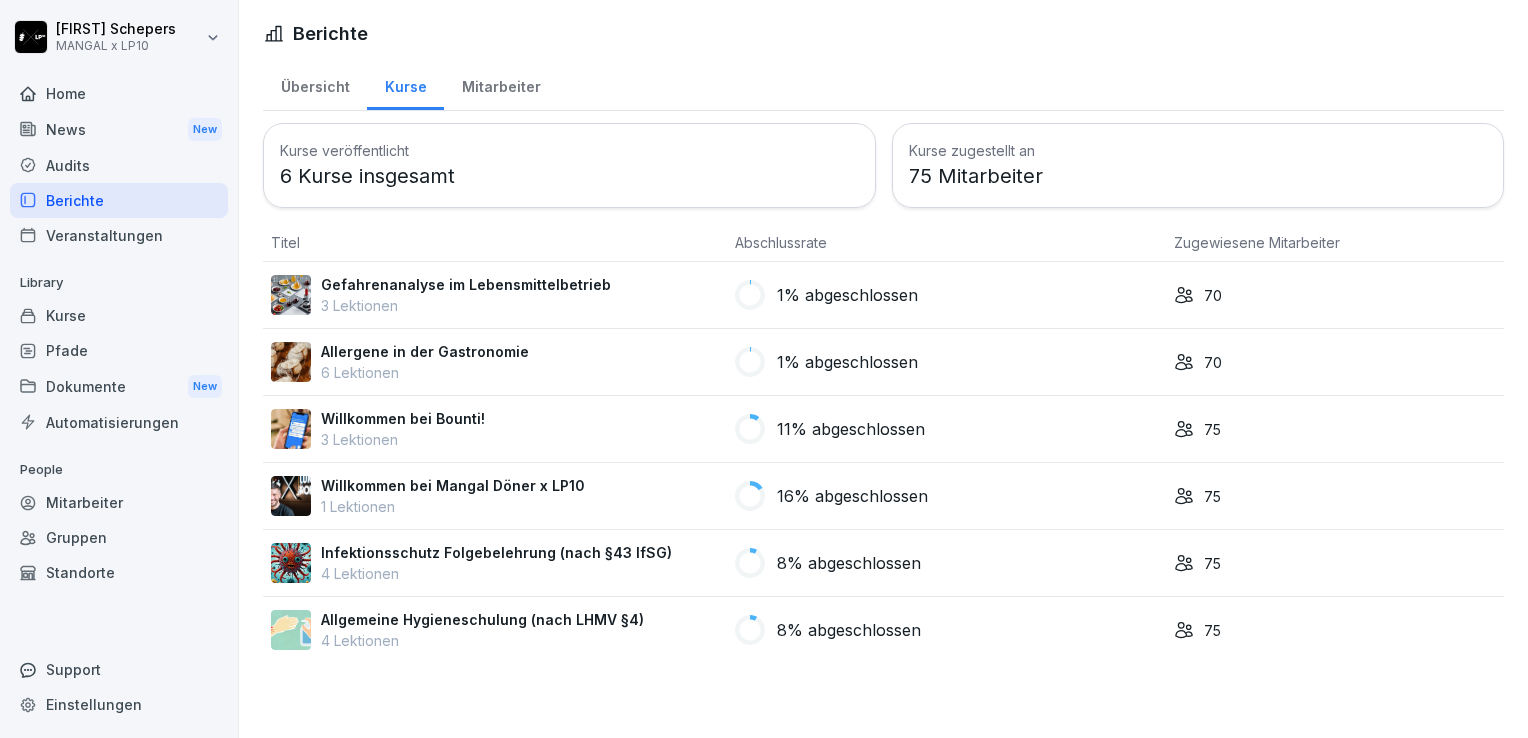 click on "Audits" at bounding box center (119, 165) 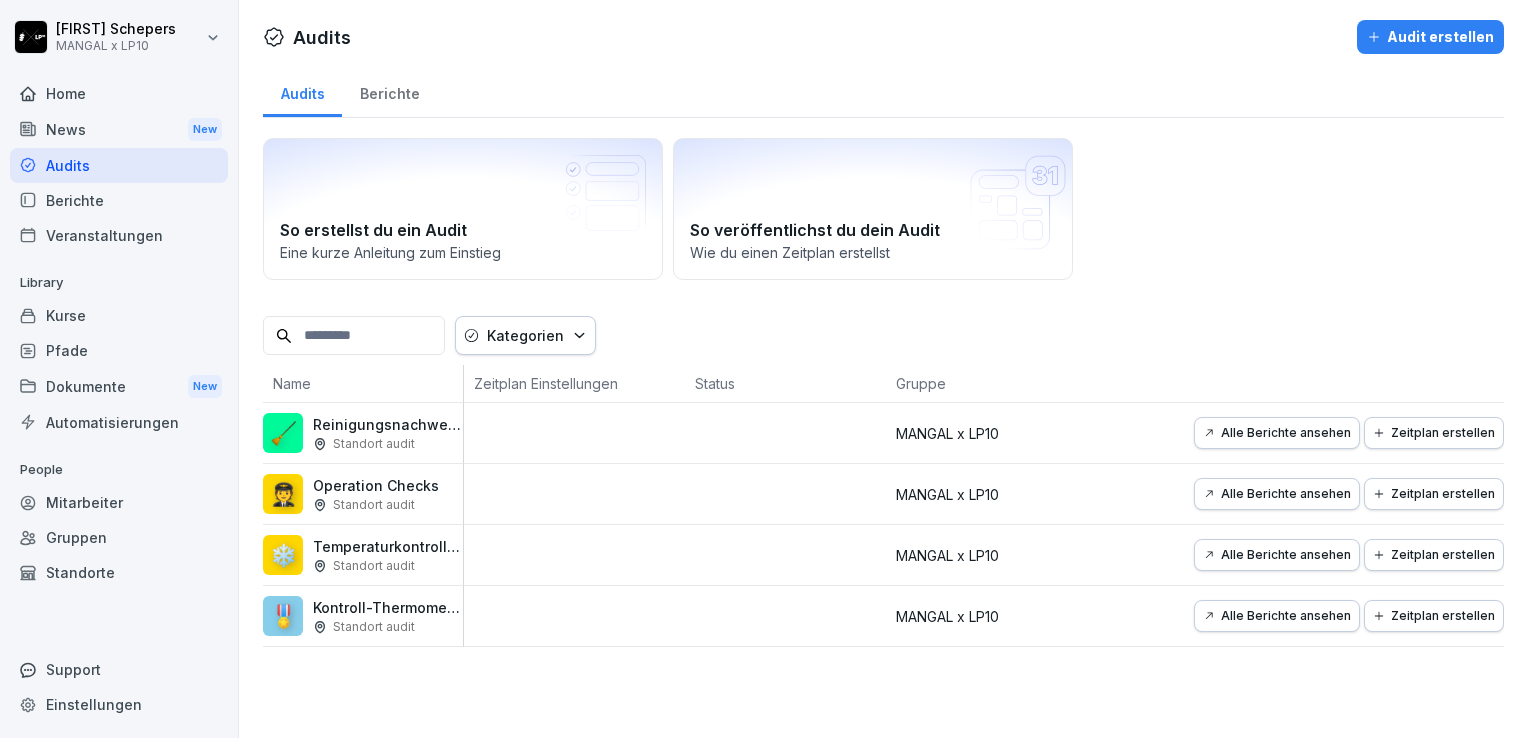 click on "Berichte" at bounding box center (119, 200) 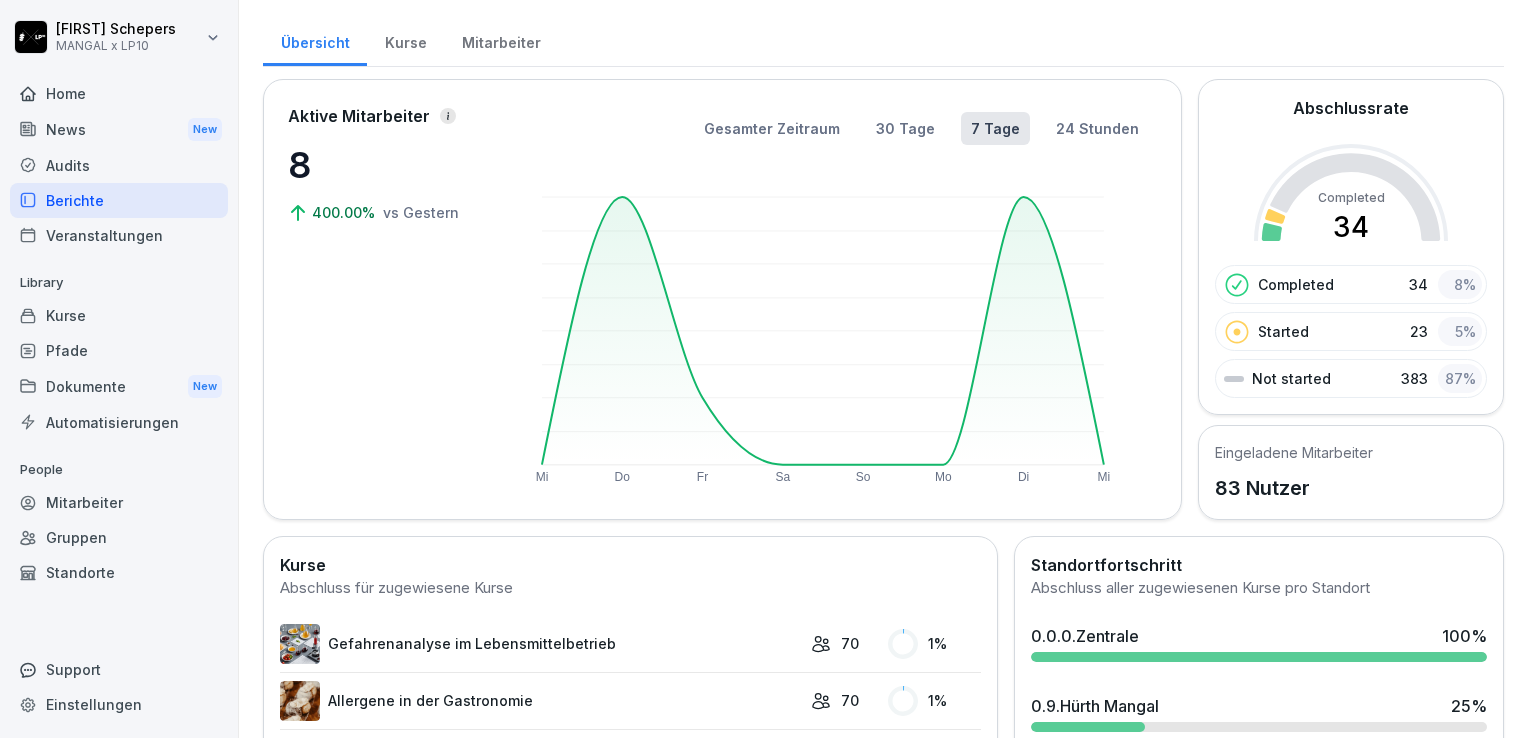 scroll, scrollTop: 0, scrollLeft: 0, axis: both 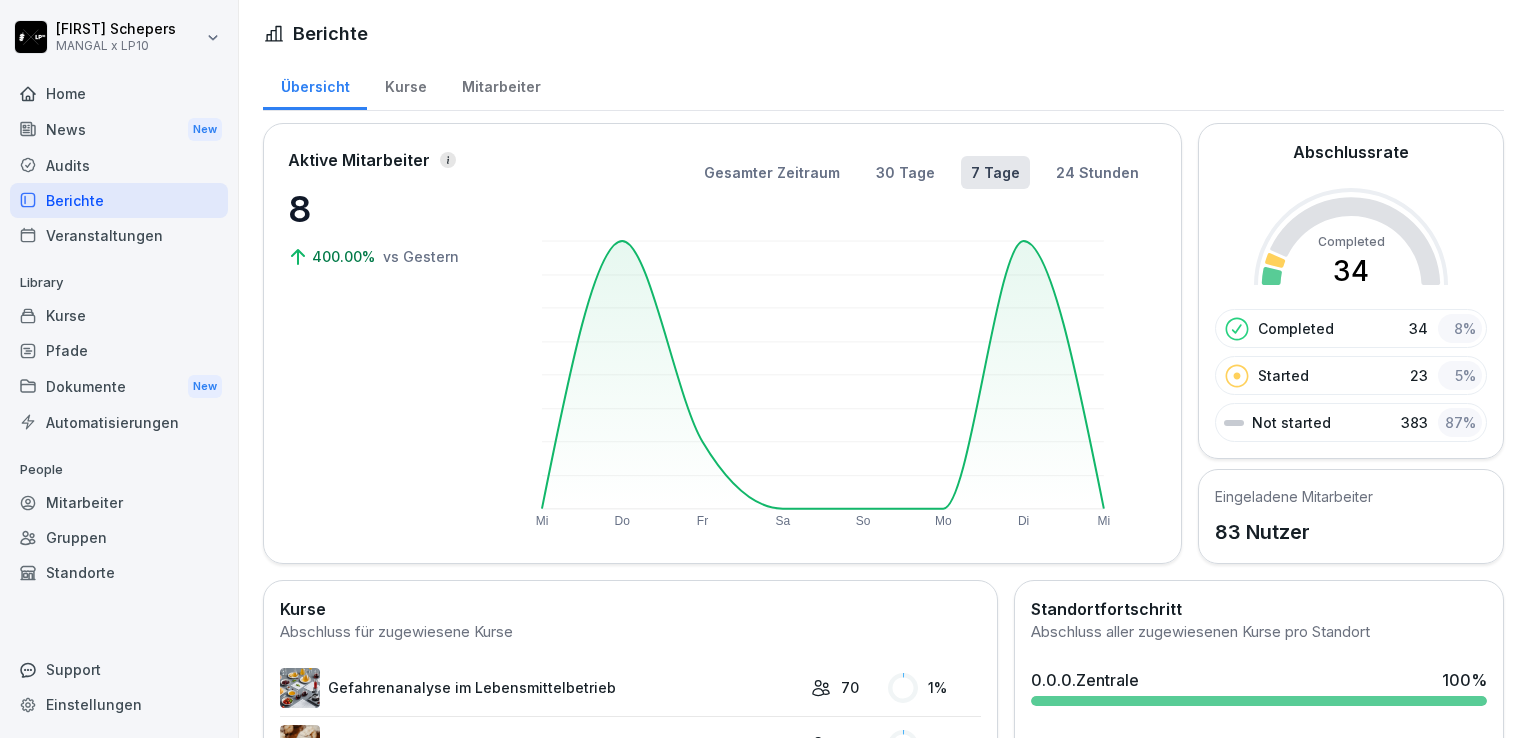 click on "Veranstaltungen" at bounding box center (119, 235) 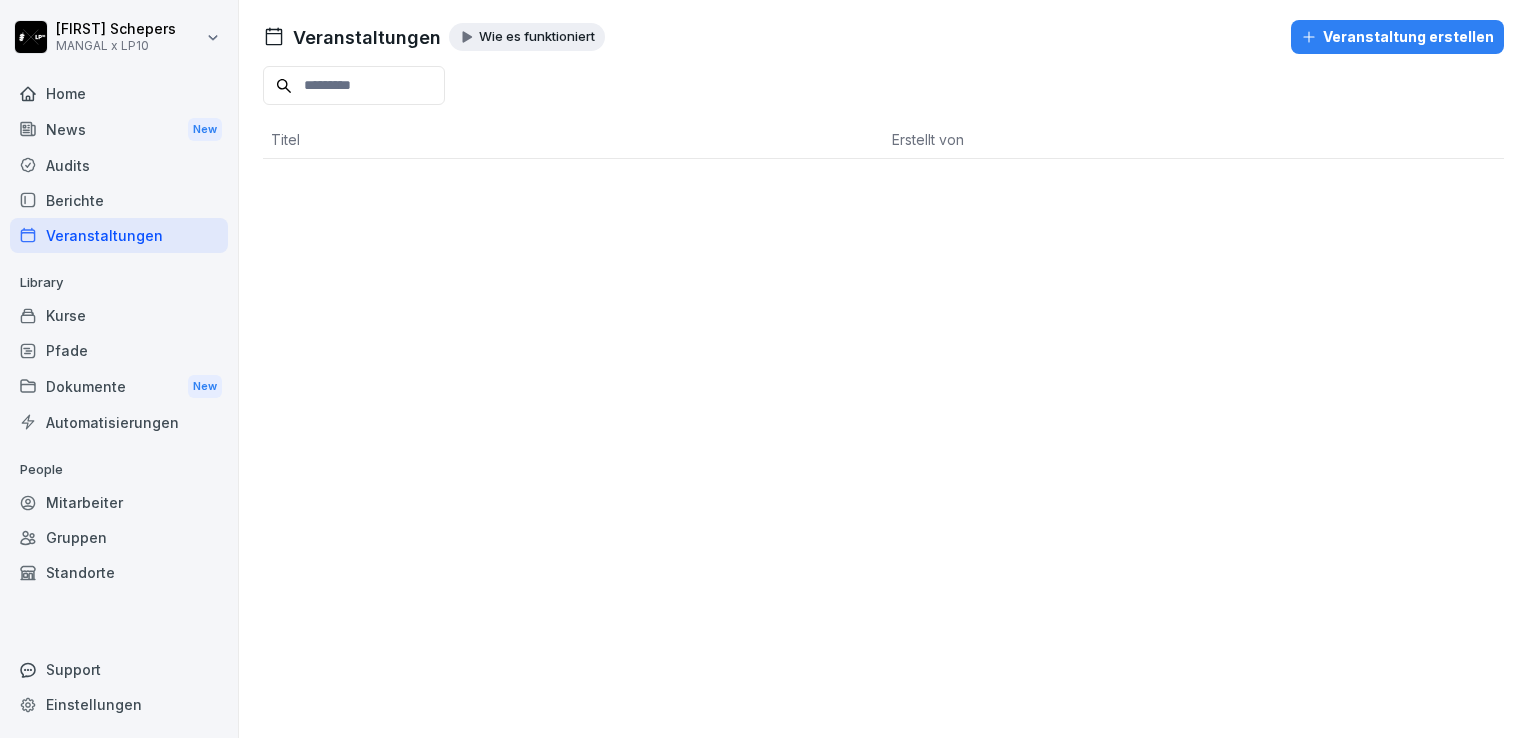 click on "Home" at bounding box center (119, 93) 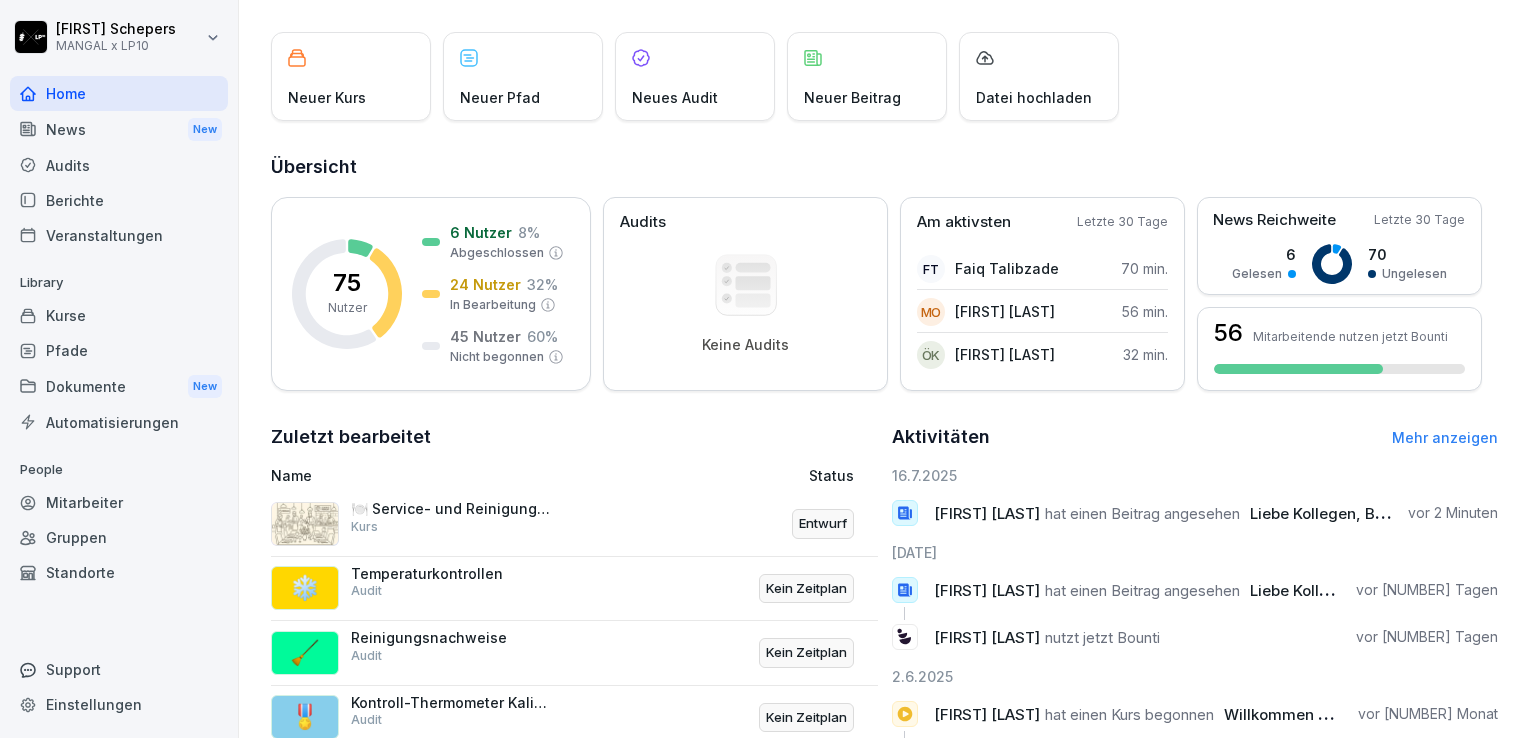 scroll, scrollTop: 120, scrollLeft: 0, axis: vertical 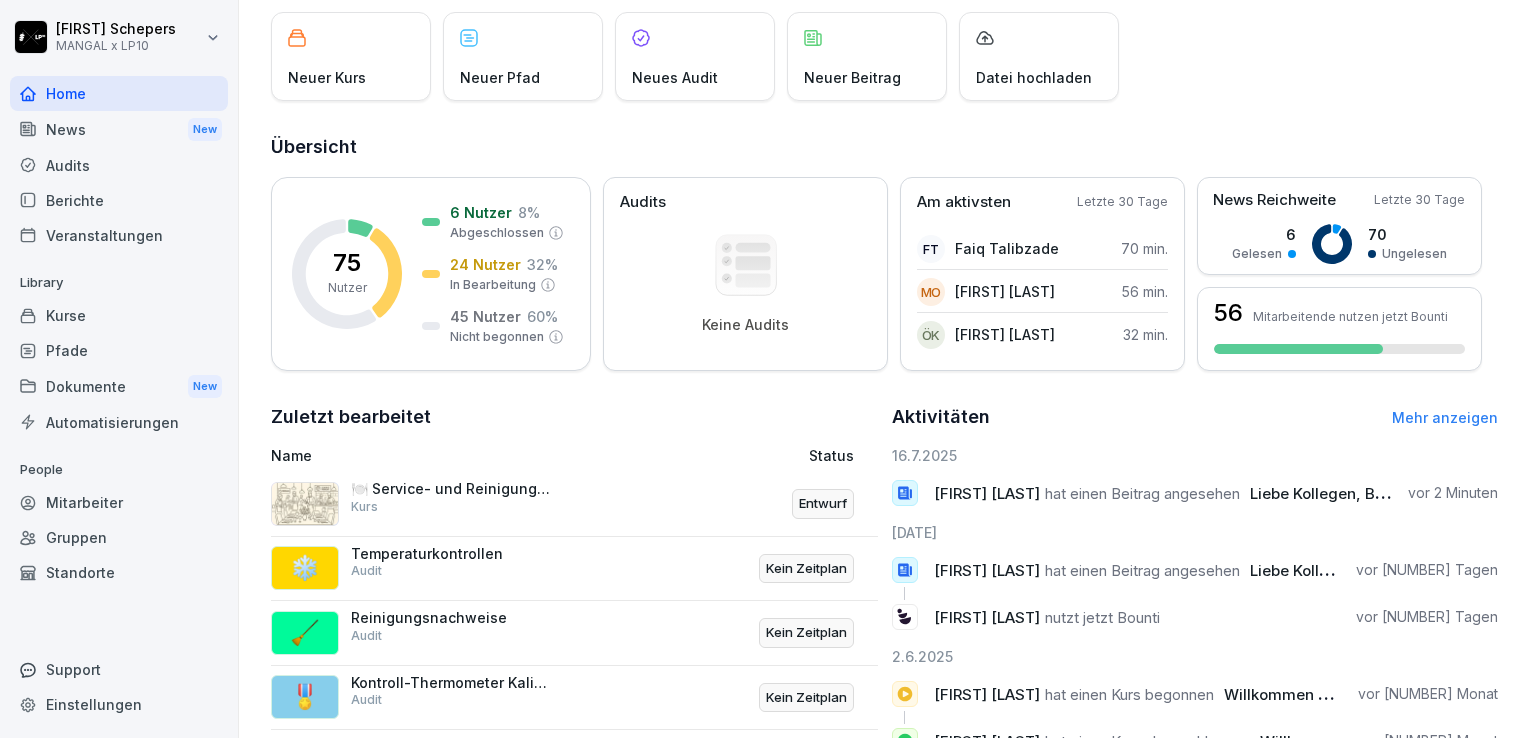 click on "Mitarbeiter" at bounding box center [119, 502] 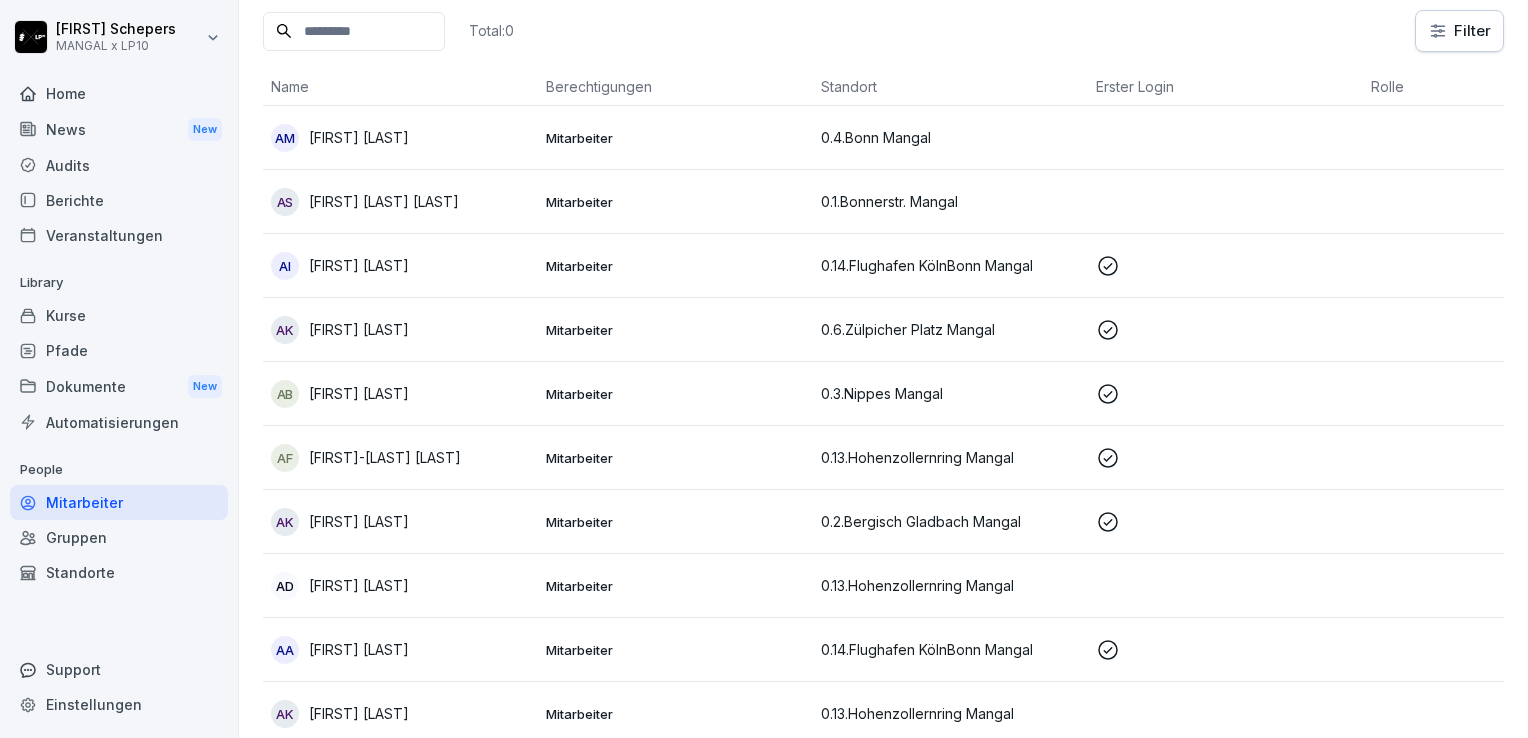 scroll, scrollTop: 20, scrollLeft: 0, axis: vertical 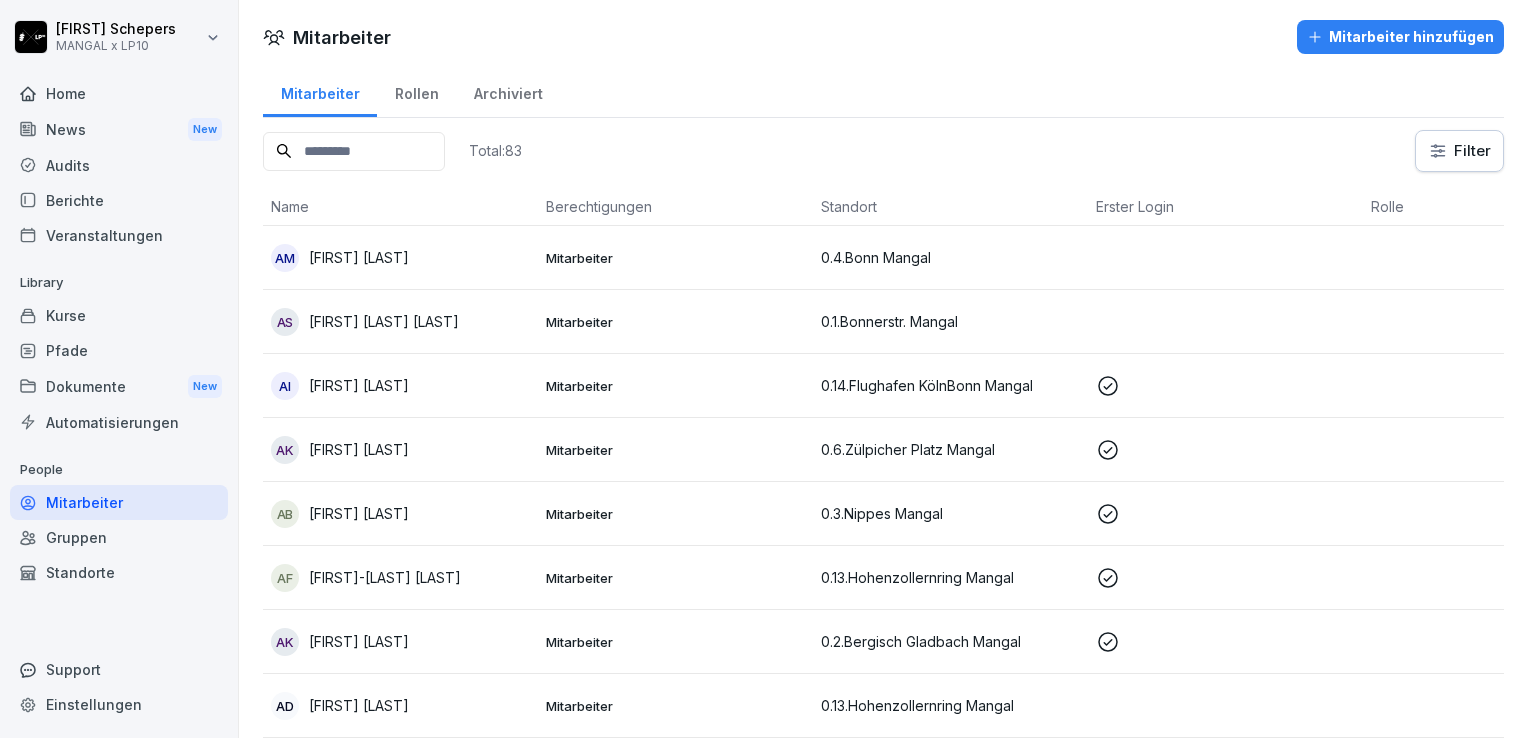click on "Rollen" at bounding box center [416, 91] 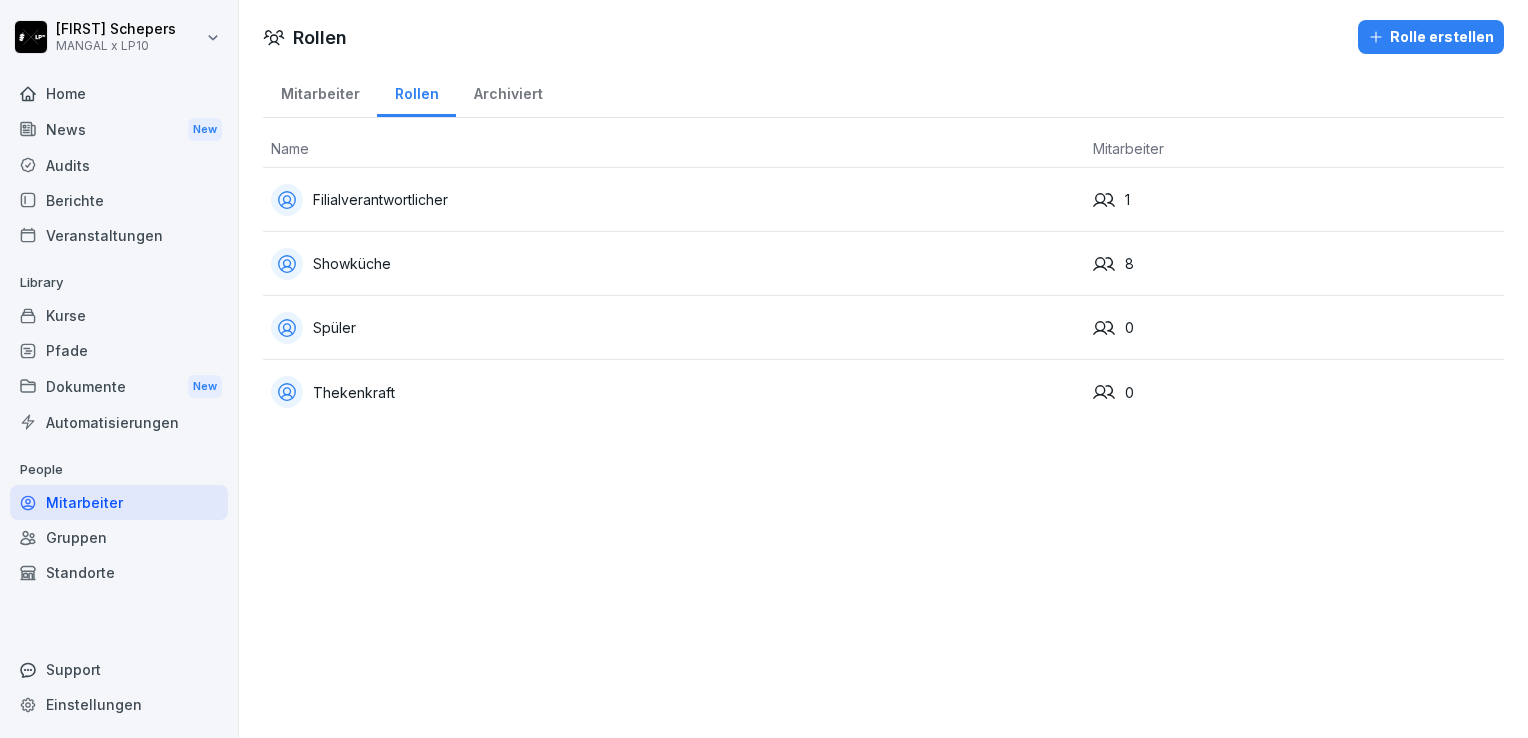click on "Rollen" at bounding box center [416, 91] 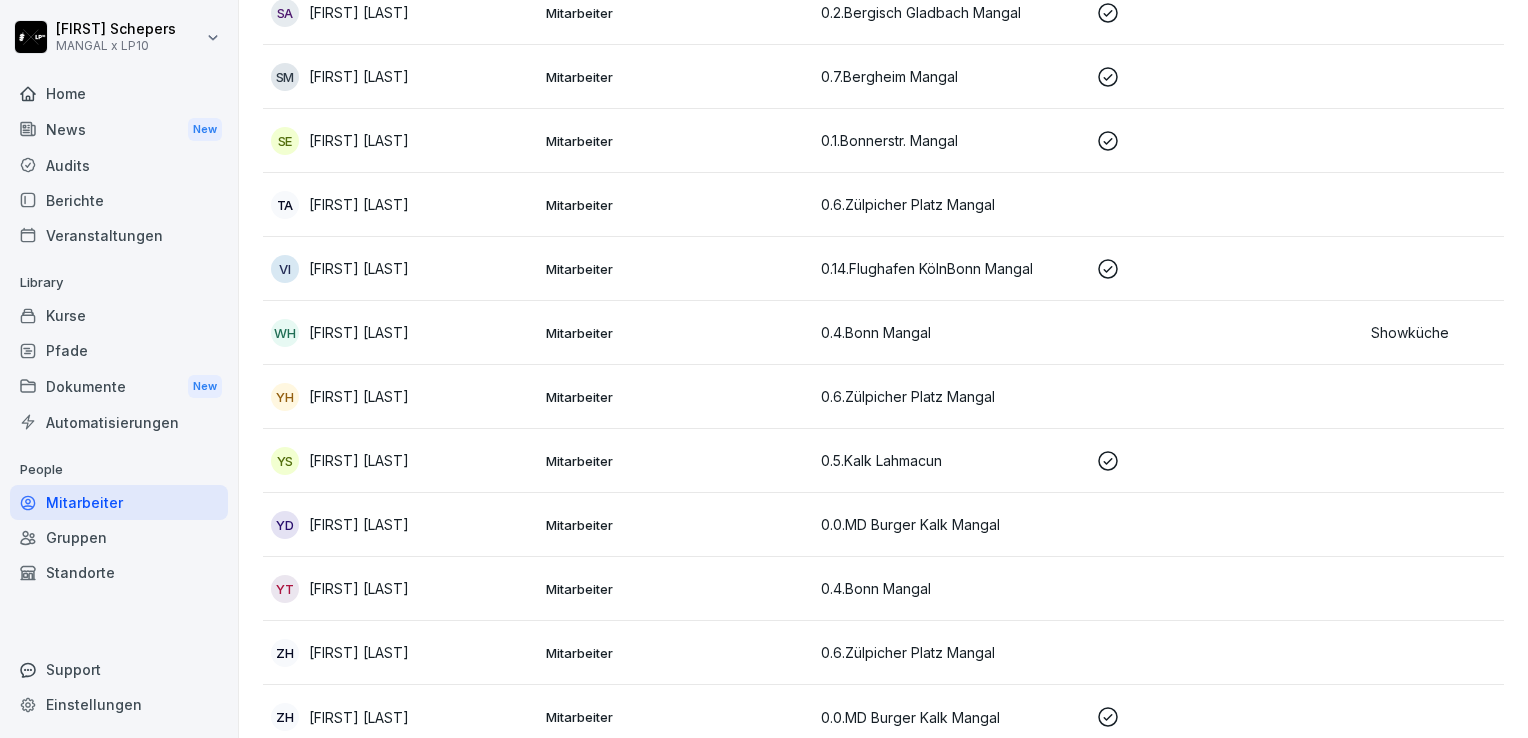 scroll, scrollTop: 4848, scrollLeft: 0, axis: vertical 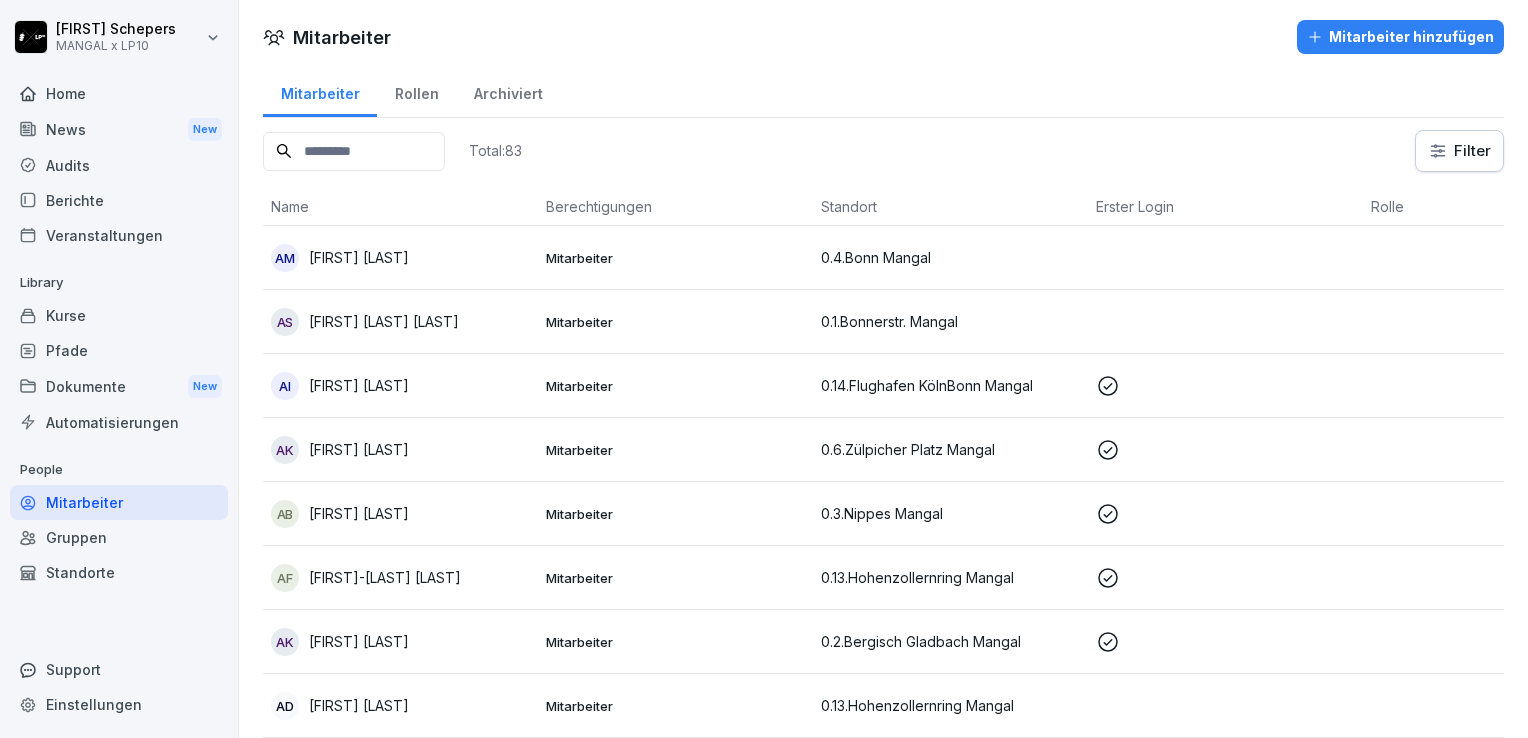 click on "Standorte" at bounding box center [119, 572] 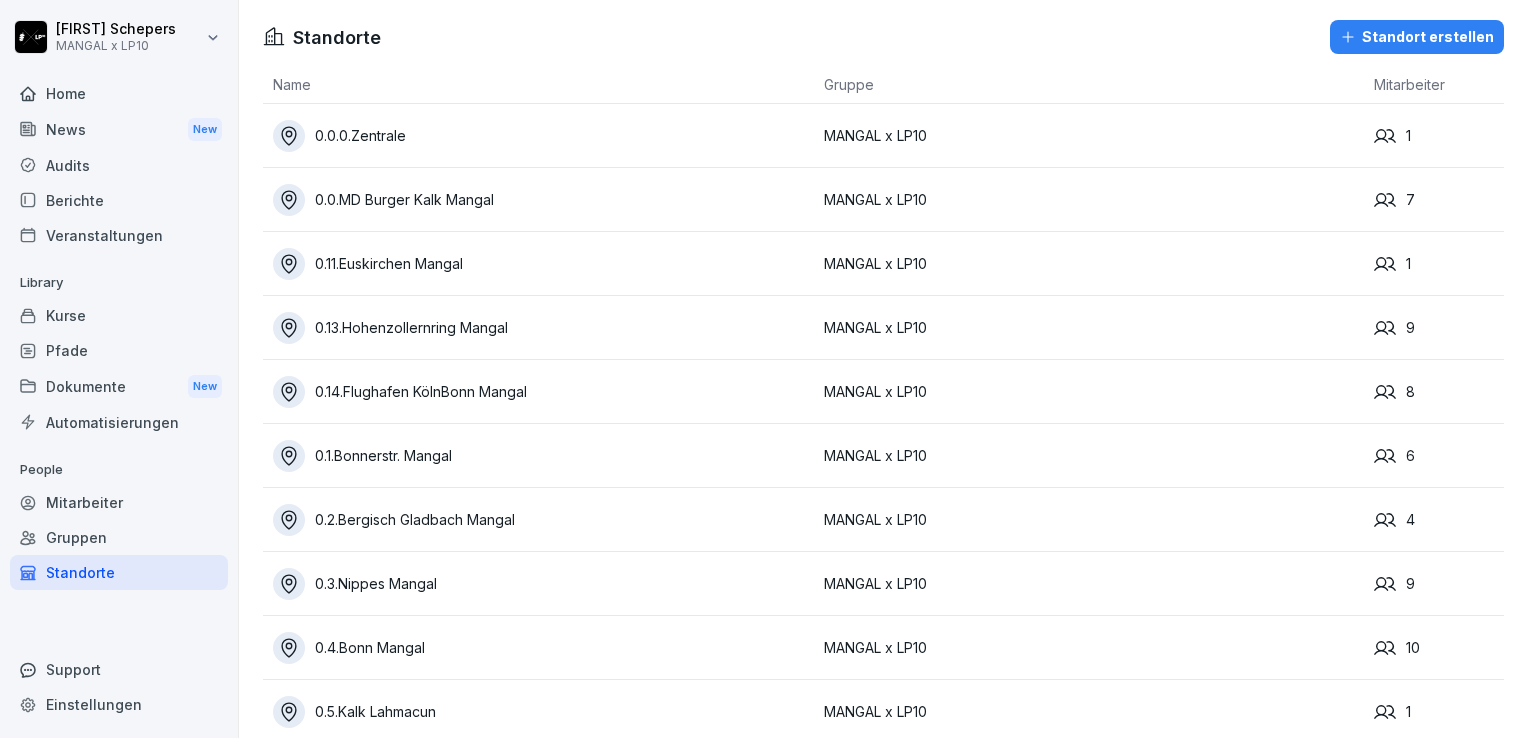 click on "Gruppen" at bounding box center [119, 537] 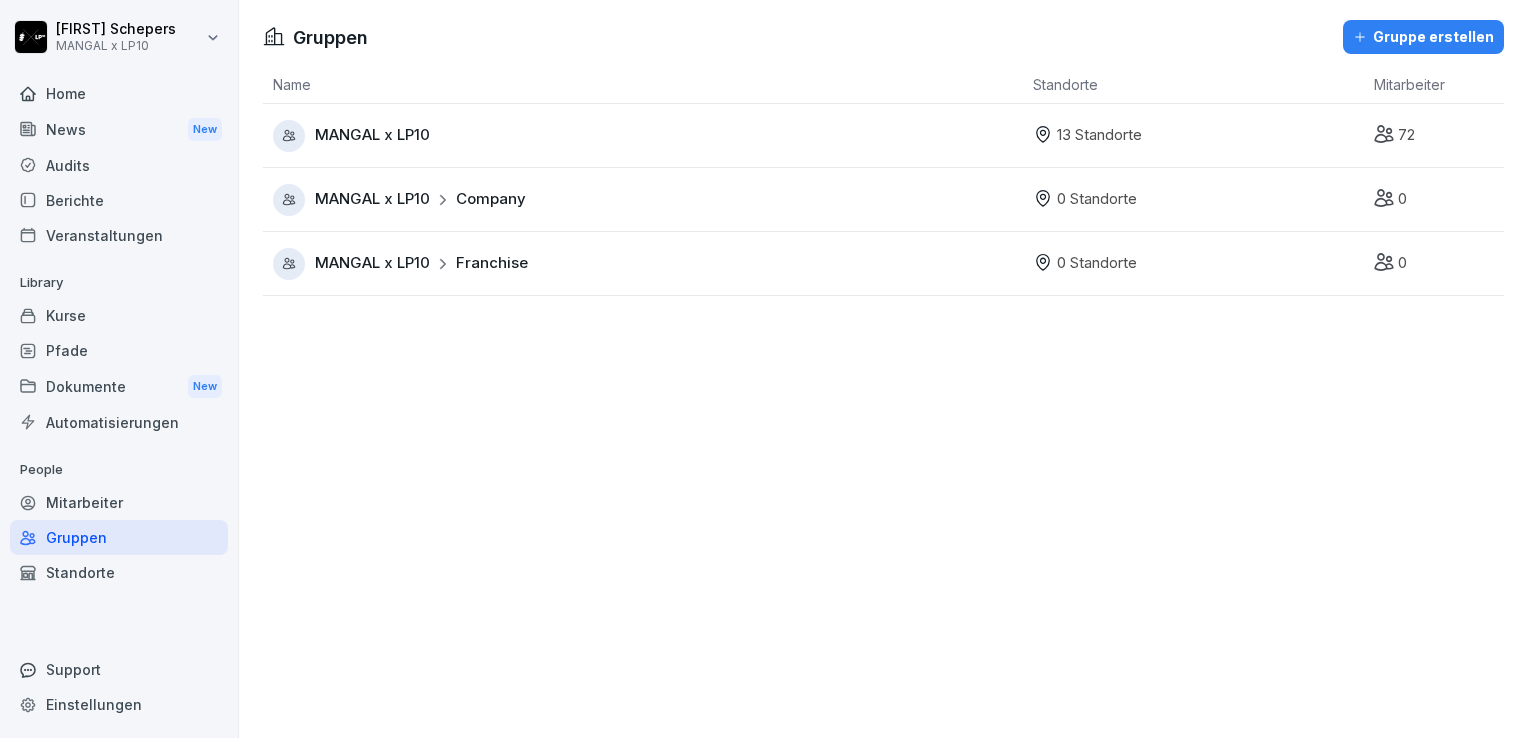 click on "Mitarbeiter" at bounding box center [119, 502] 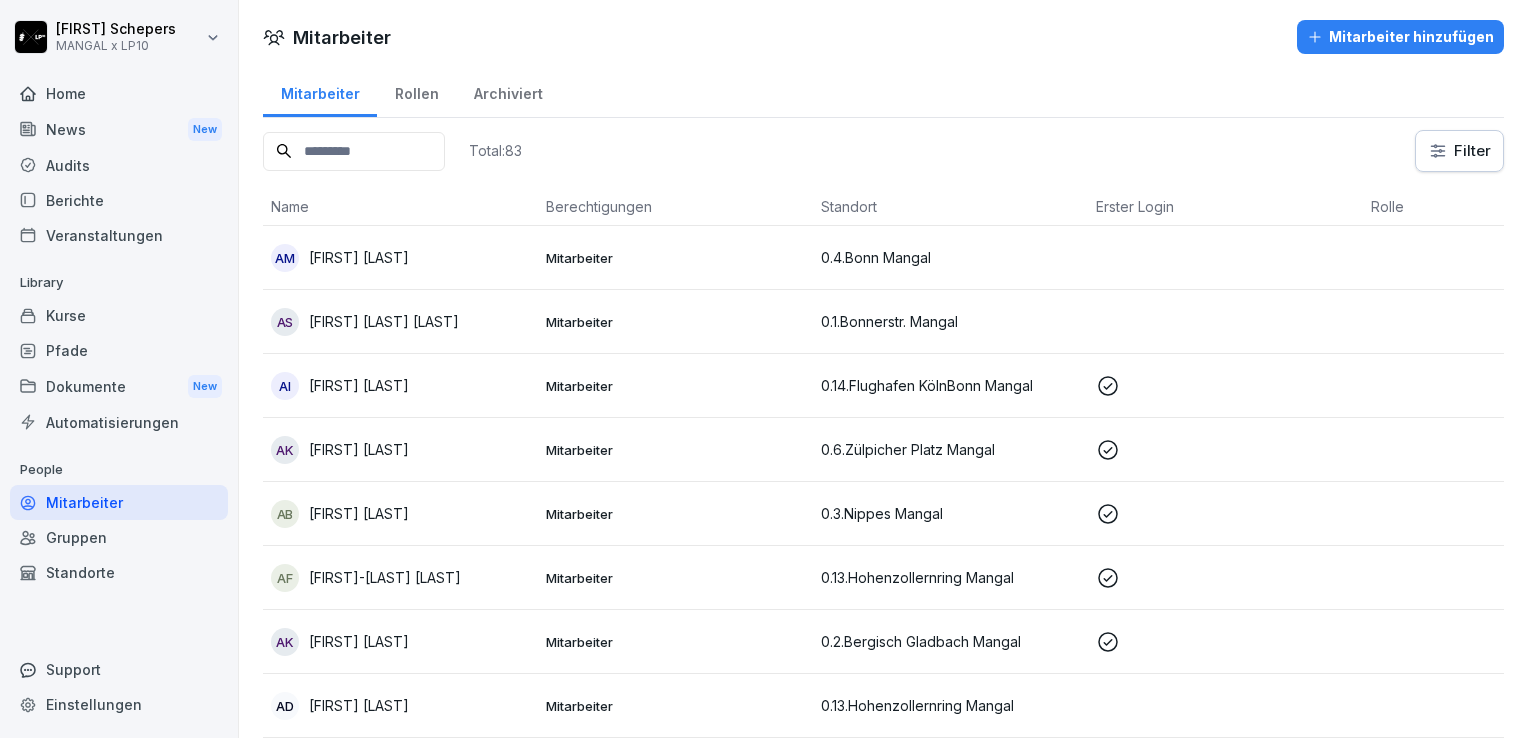 click on "Automatisierungen" at bounding box center [119, 422] 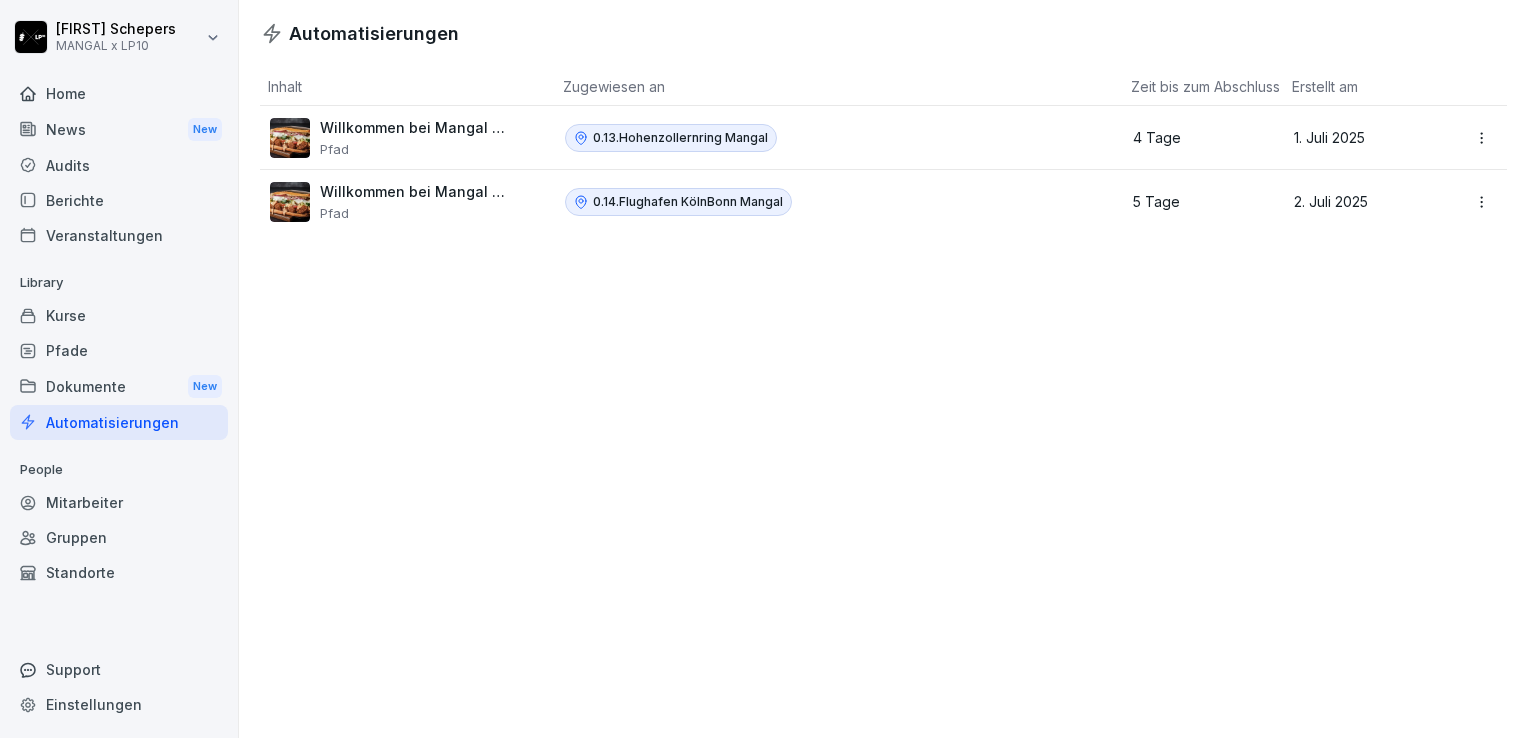 click on "Dokumente New" at bounding box center [119, 386] 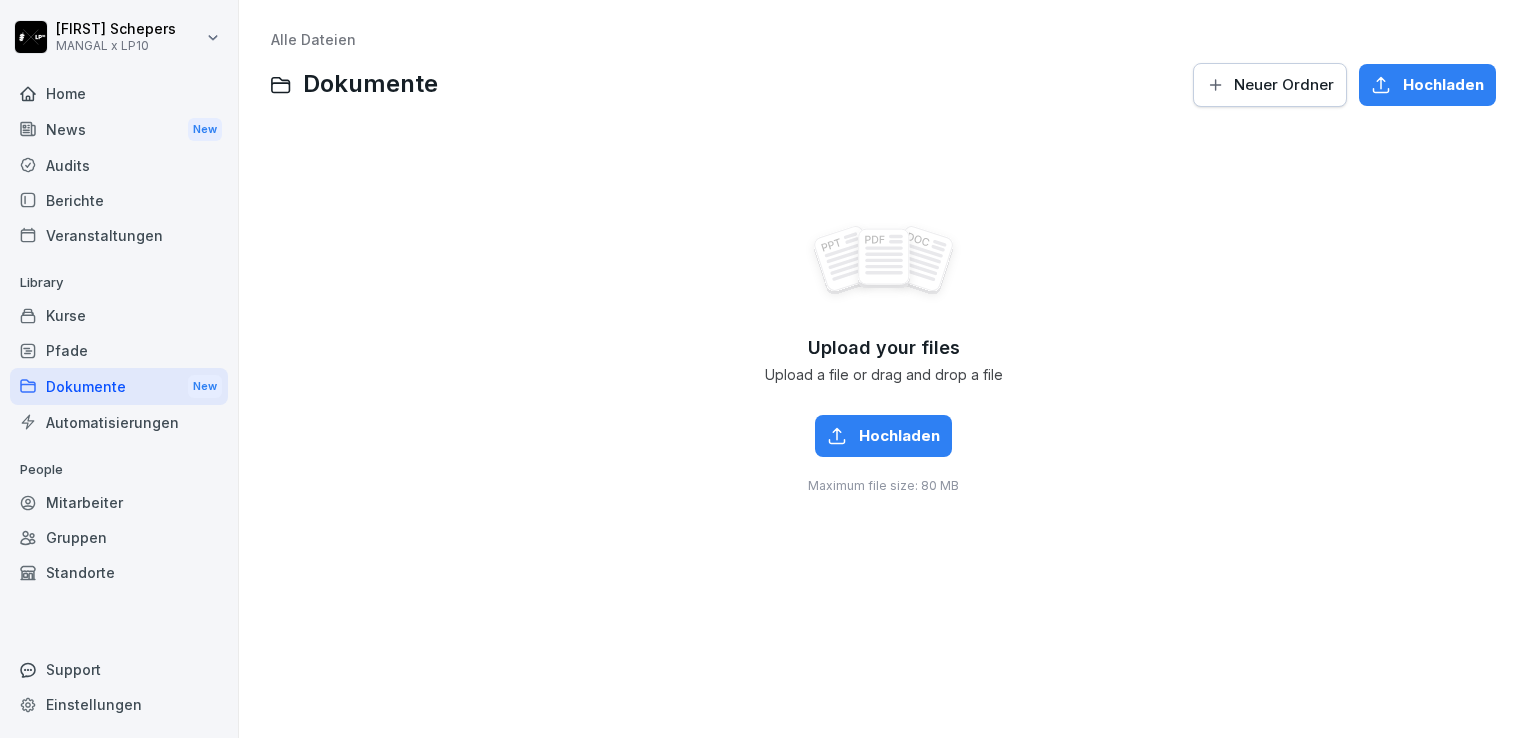 click on "Pfade" at bounding box center [119, 350] 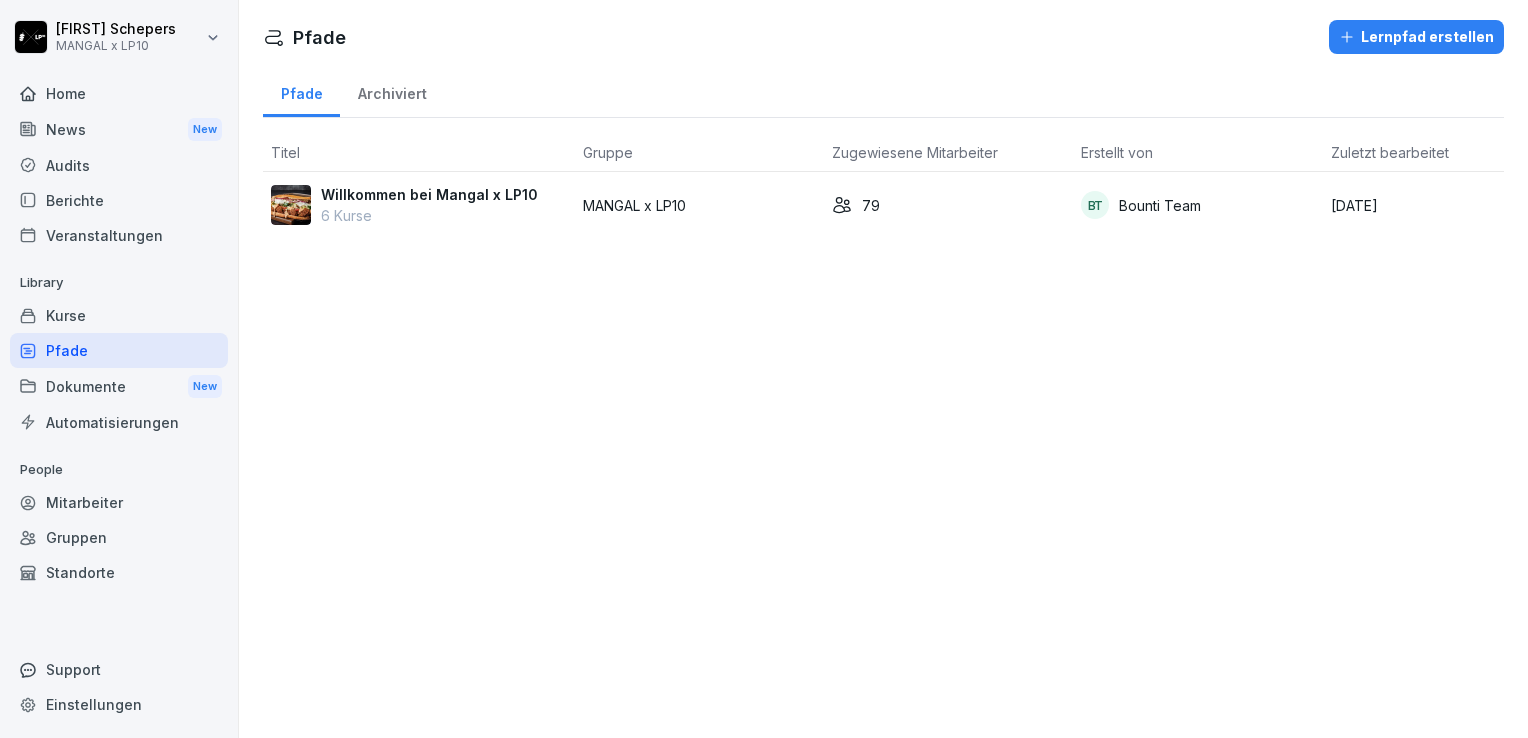 click on "Mitarbeiter" at bounding box center [119, 502] 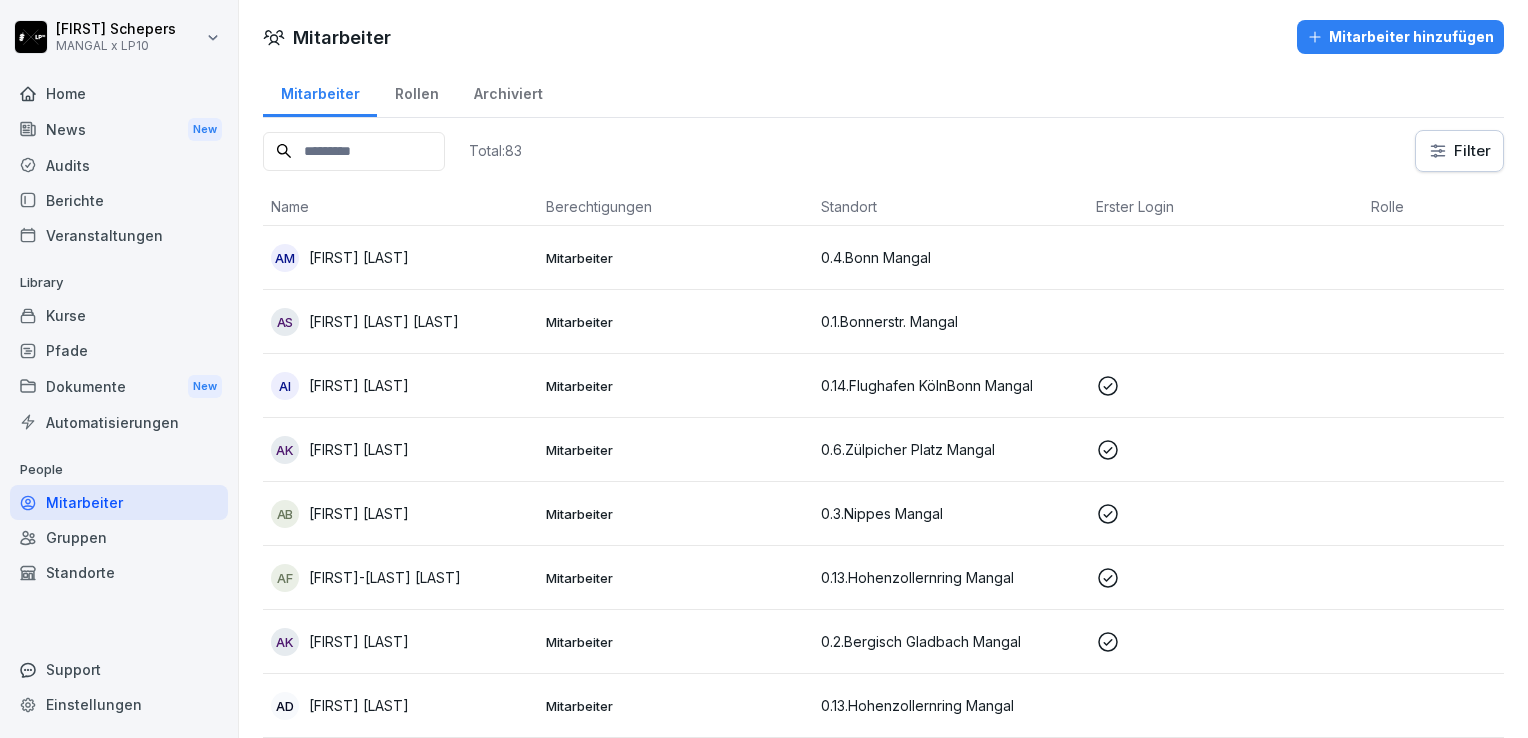 click on "[FIRST] [LAST]" at bounding box center (359, 257) 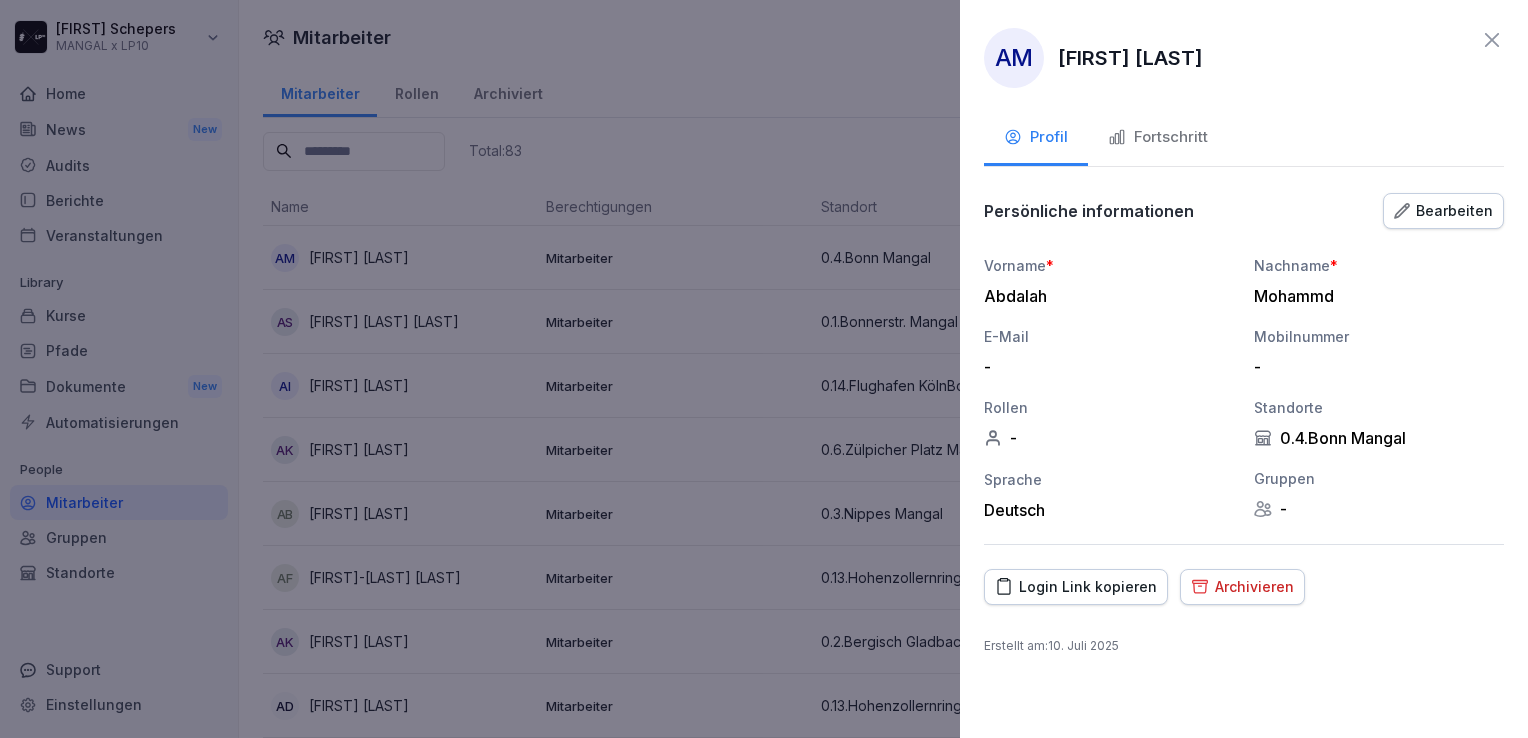 click on "Fortschritt" at bounding box center (1158, 139) 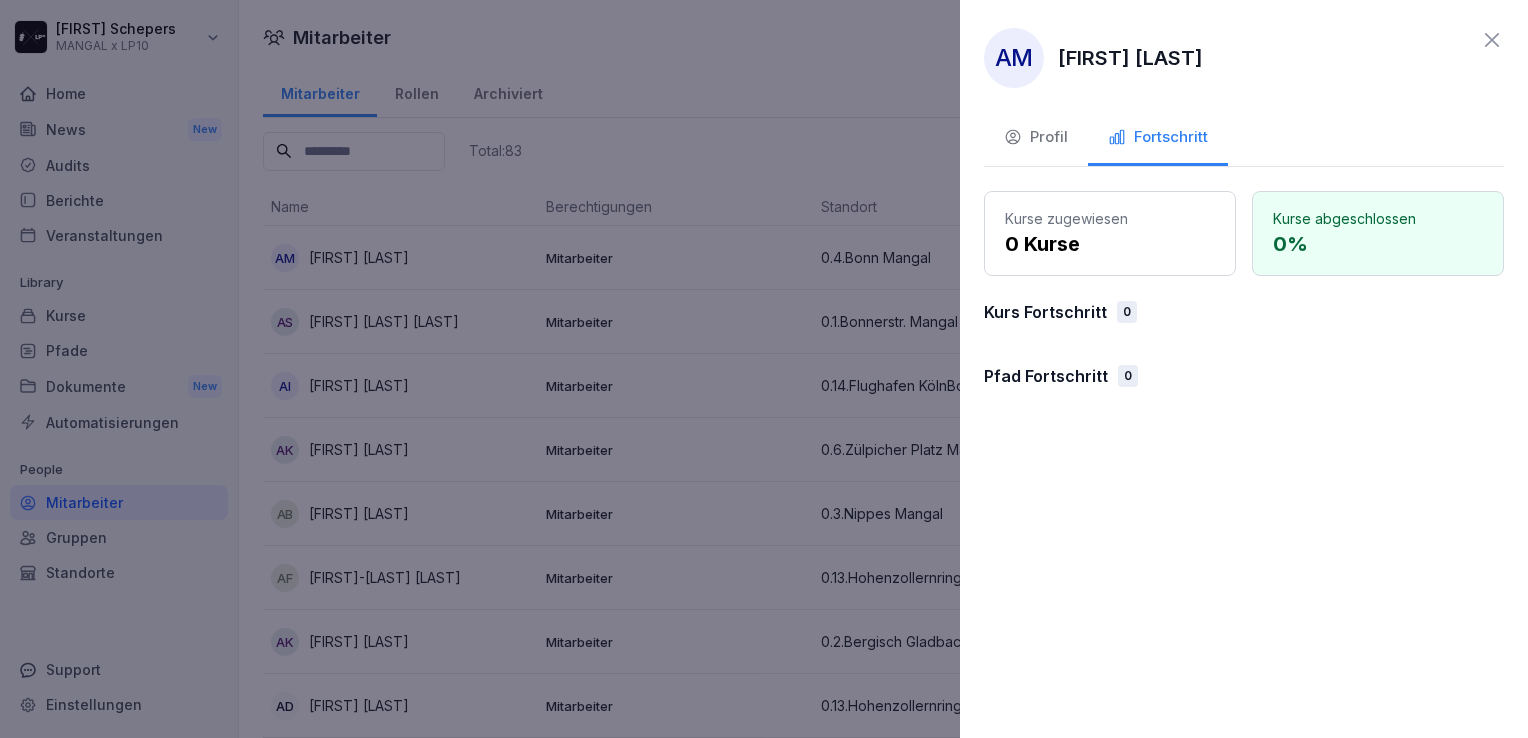 click on "Profil" at bounding box center (1036, 137) 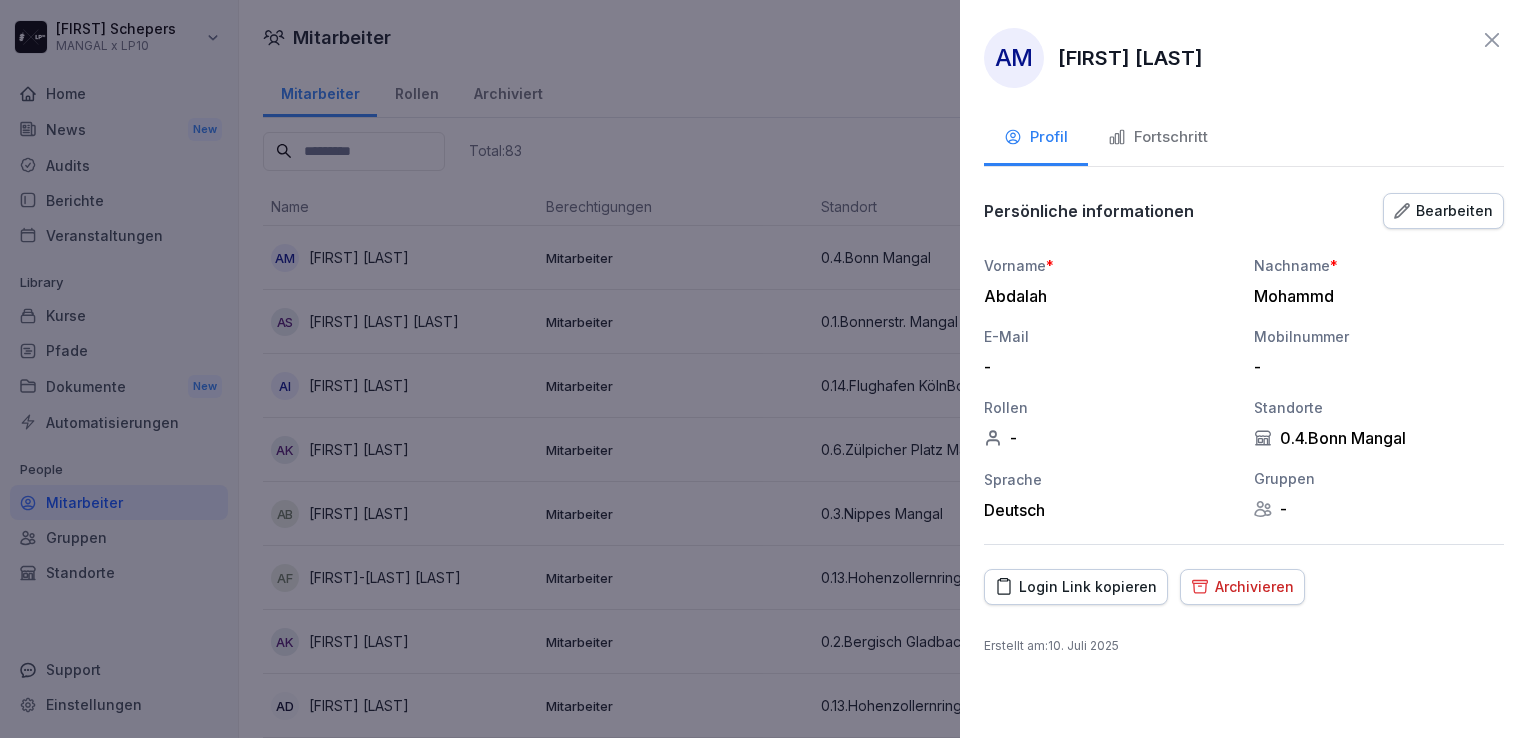 click 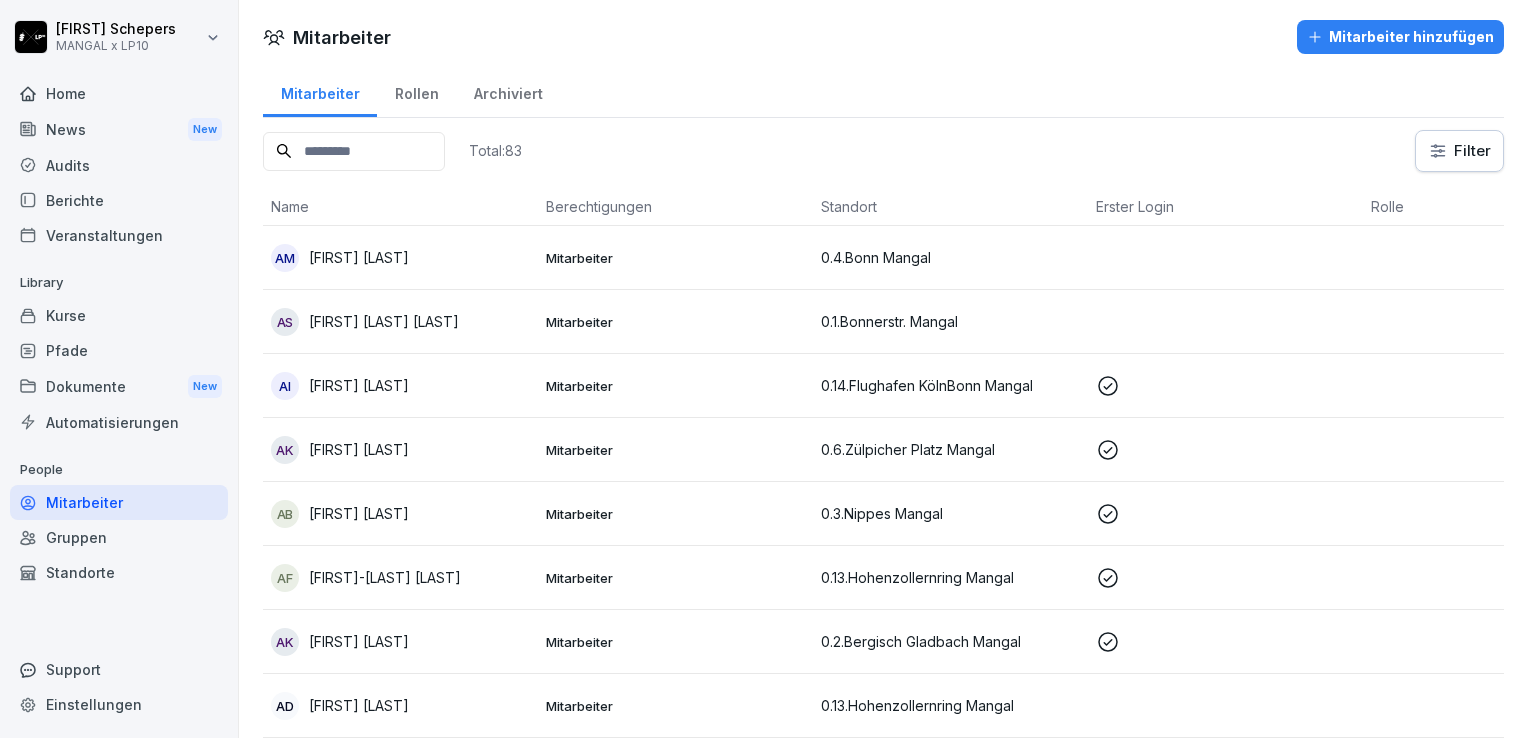 click on "Home" at bounding box center [119, 93] 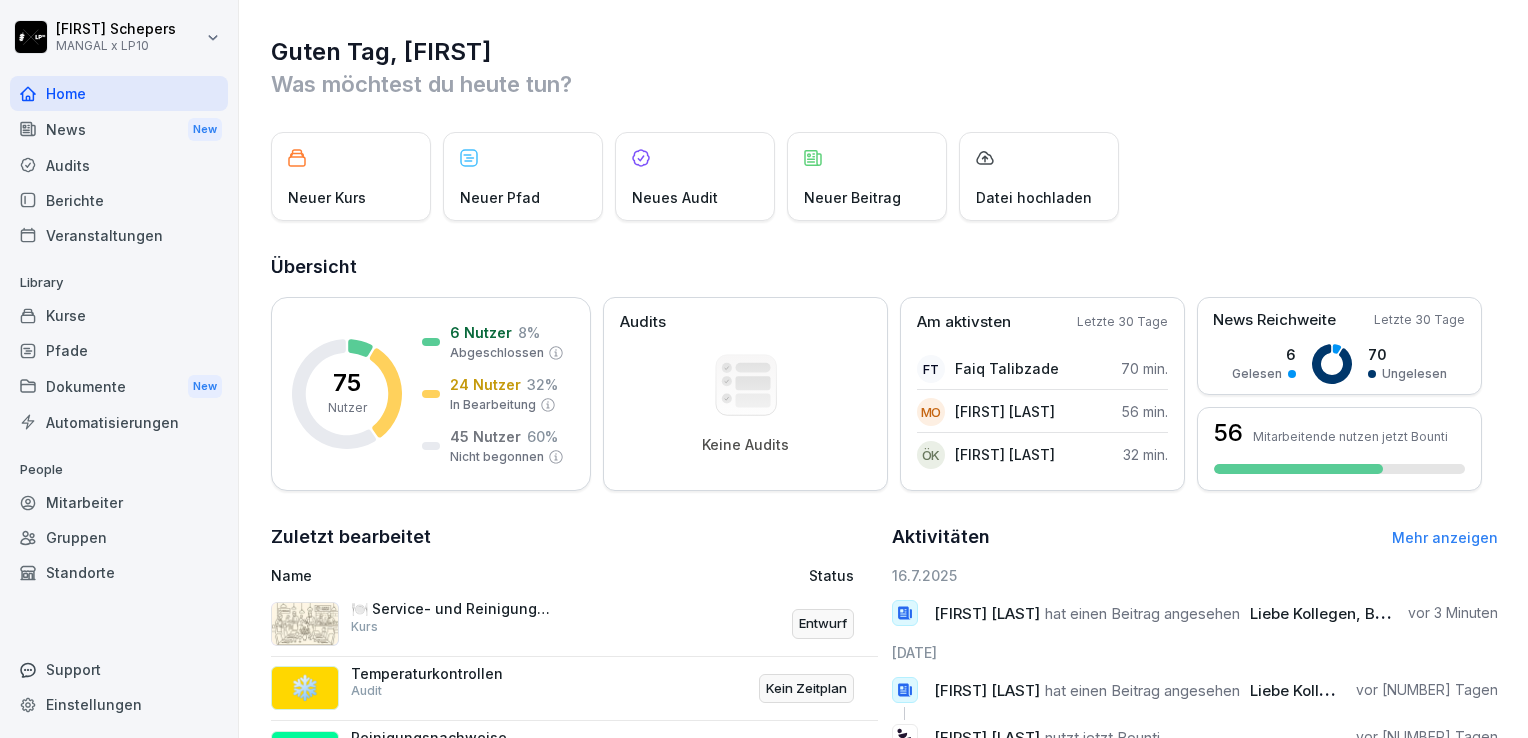 click on "Berichte" at bounding box center [119, 200] 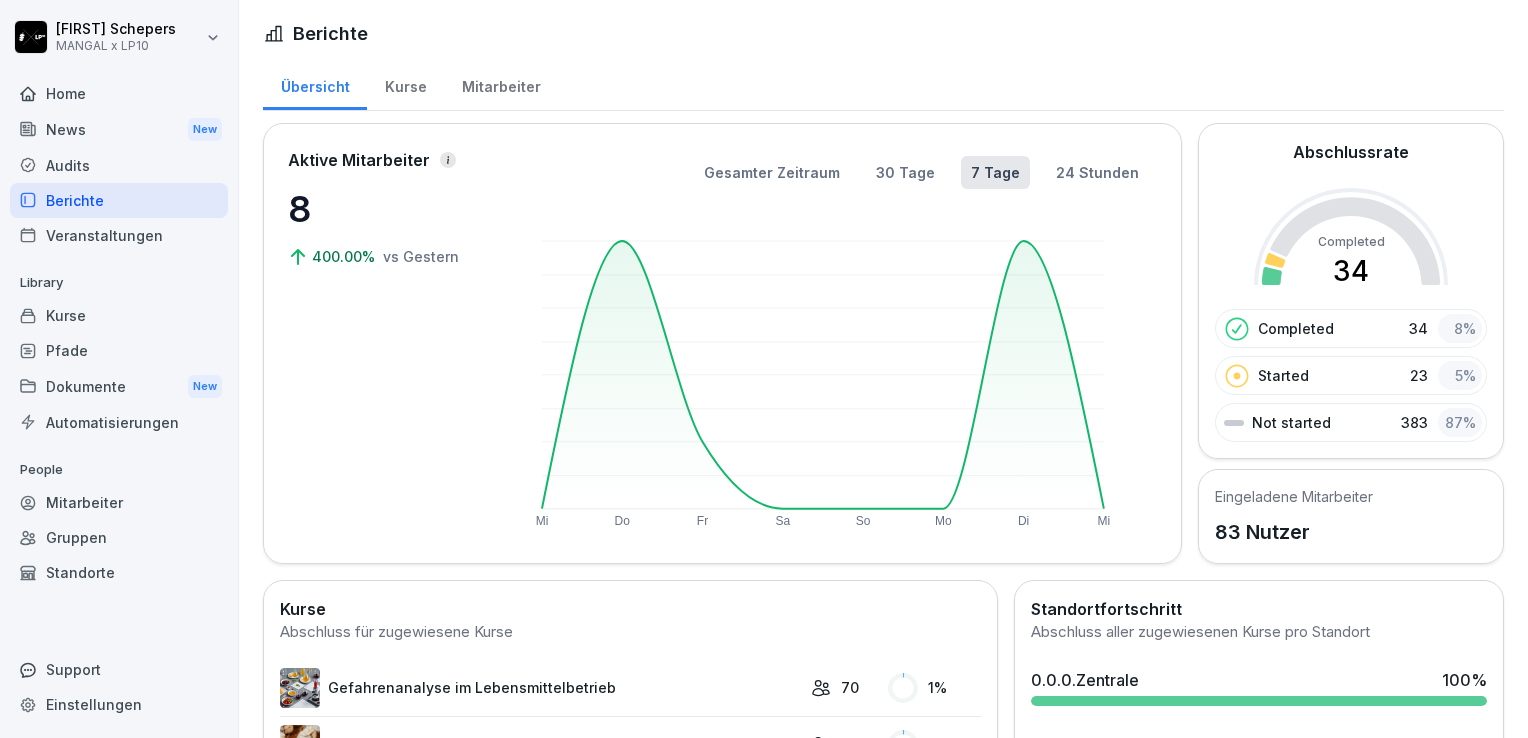 click on "Kurse" at bounding box center (119, 315) 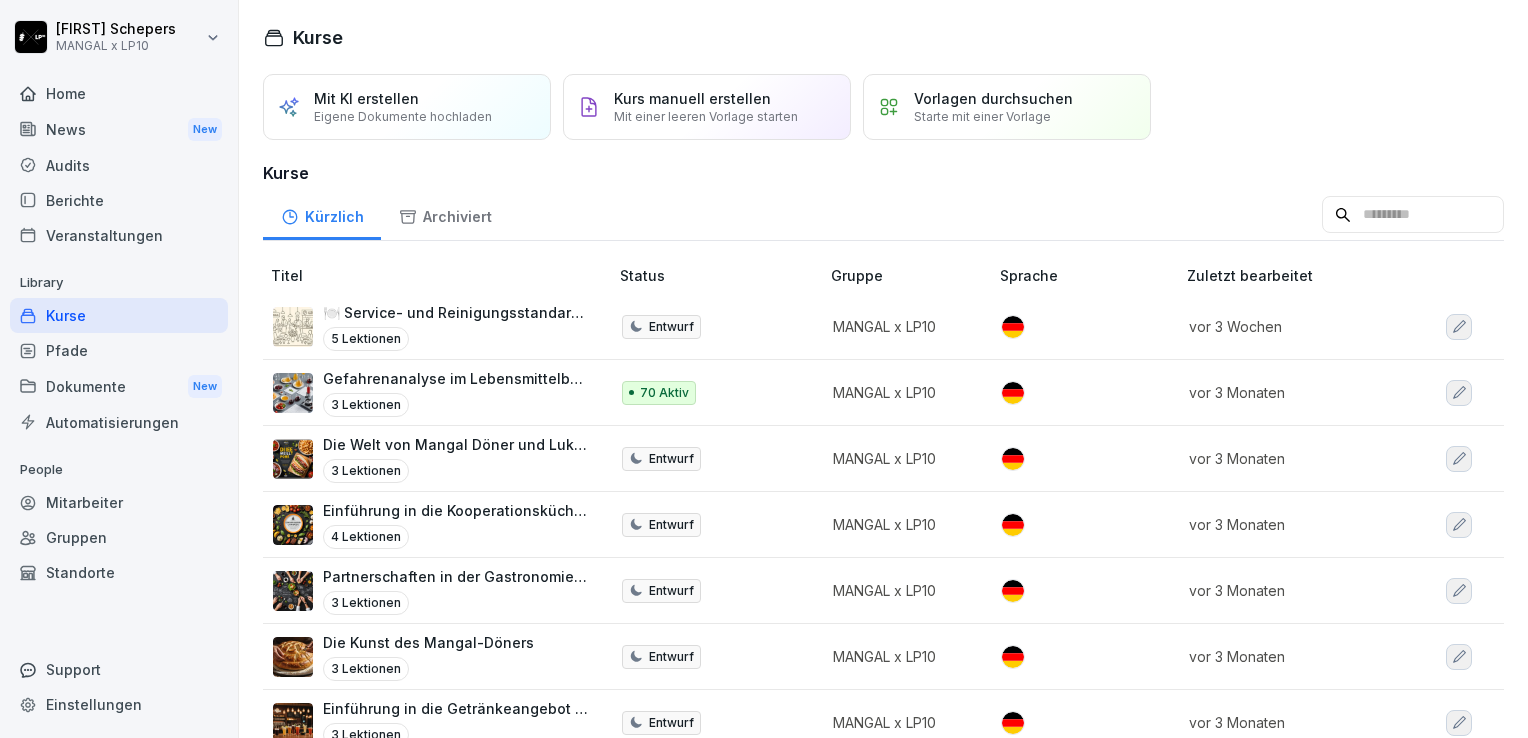 click on "Pfade" at bounding box center (119, 350) 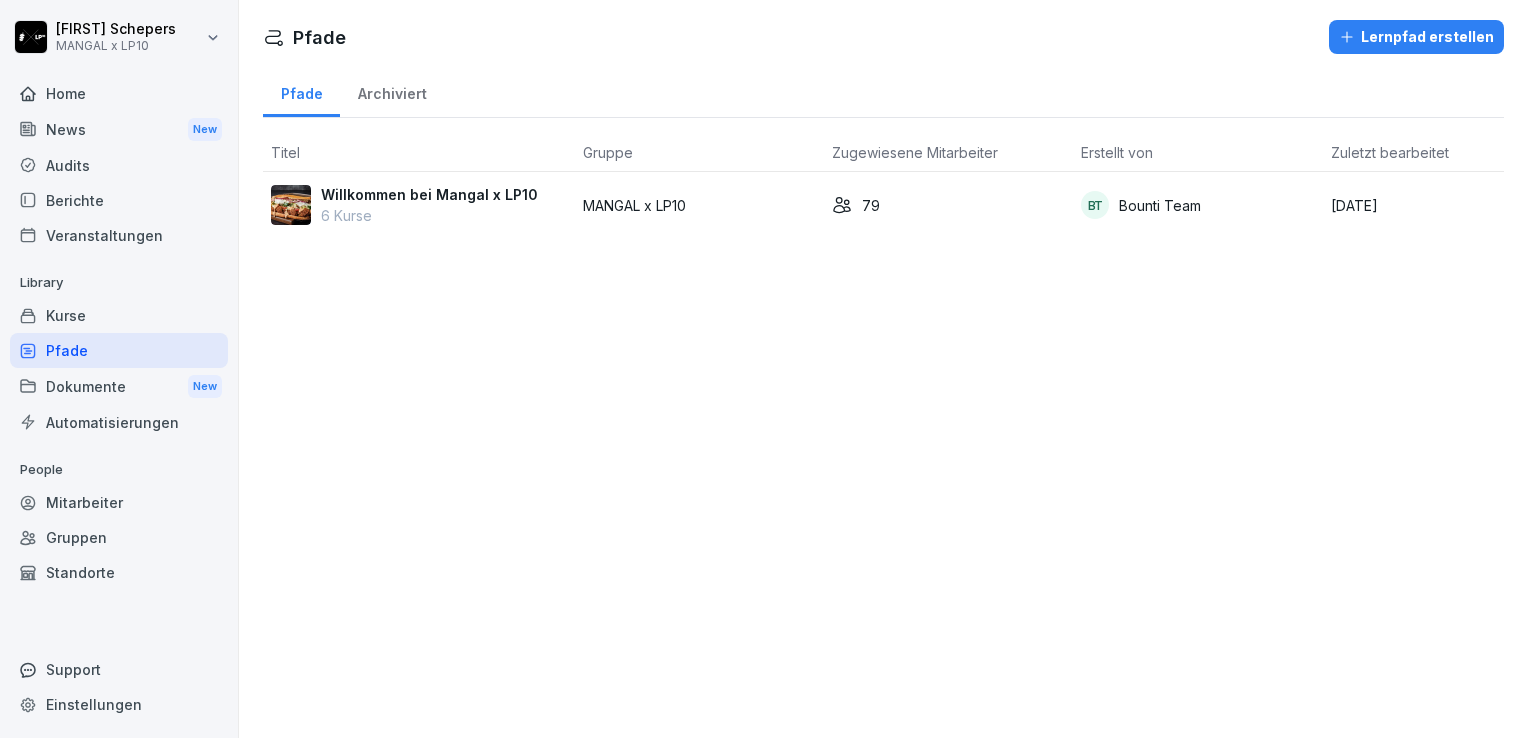 click on "Dokumente New" at bounding box center (119, 386) 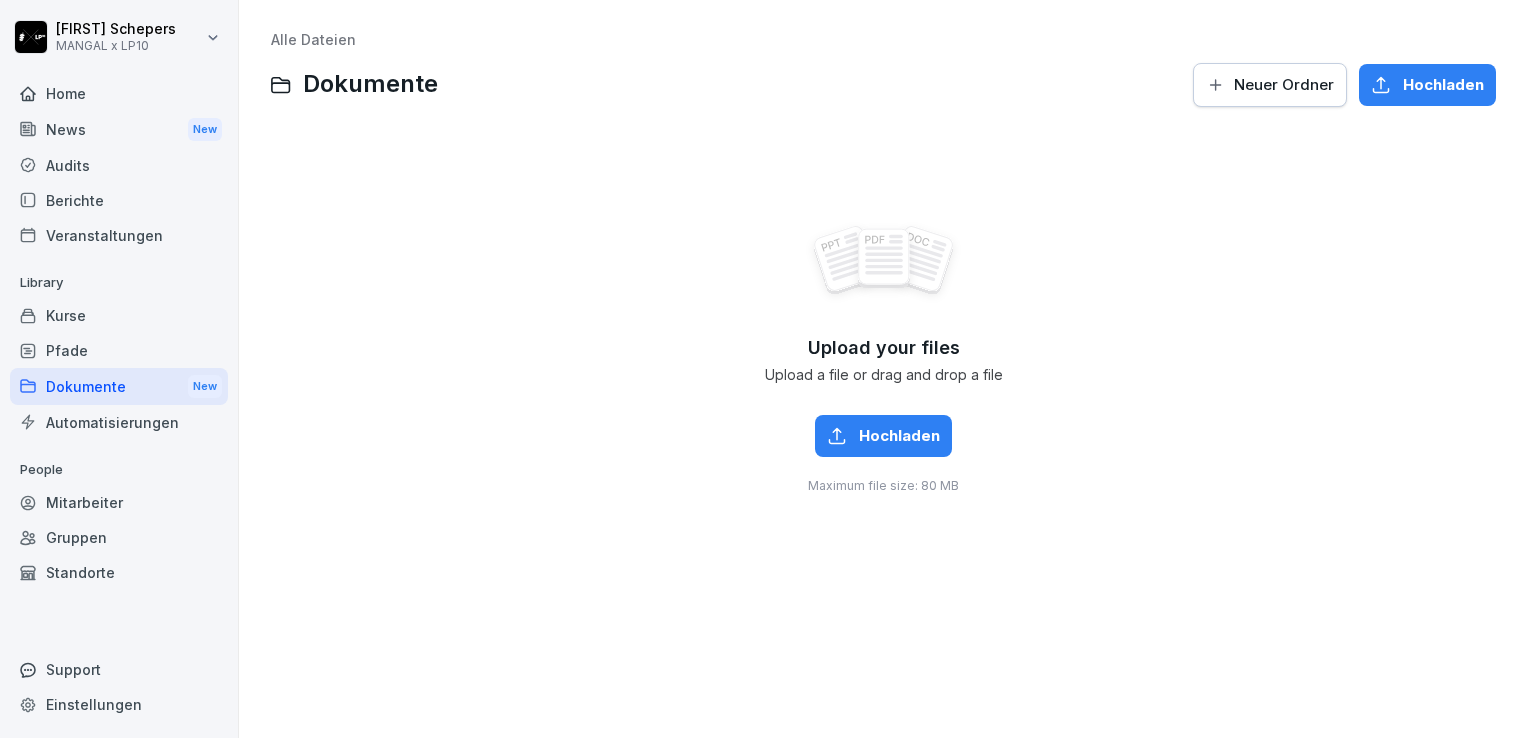 click on "Standorte" at bounding box center [119, 572] 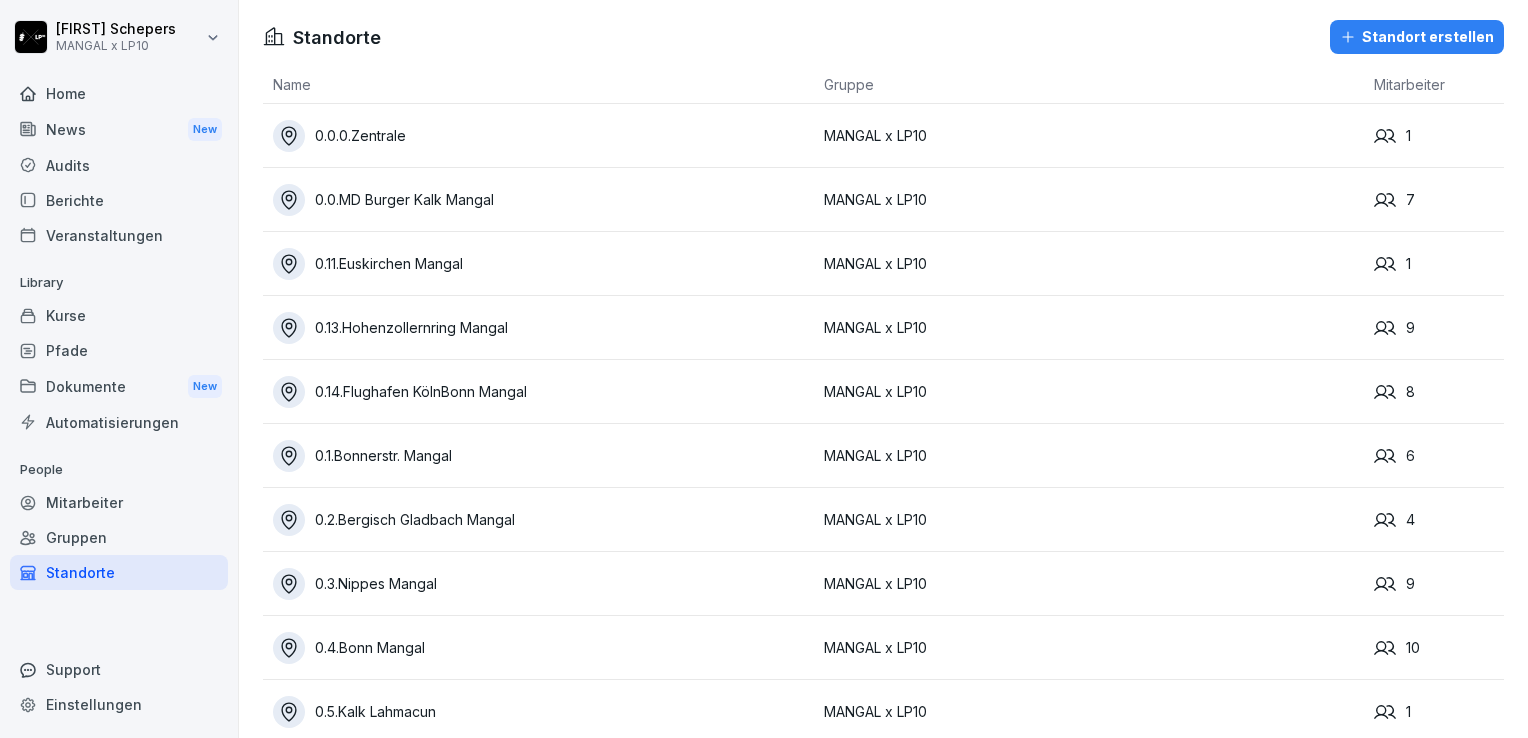 click on "0.0.MD Burger Kalk Mangal" at bounding box center (543, 200) 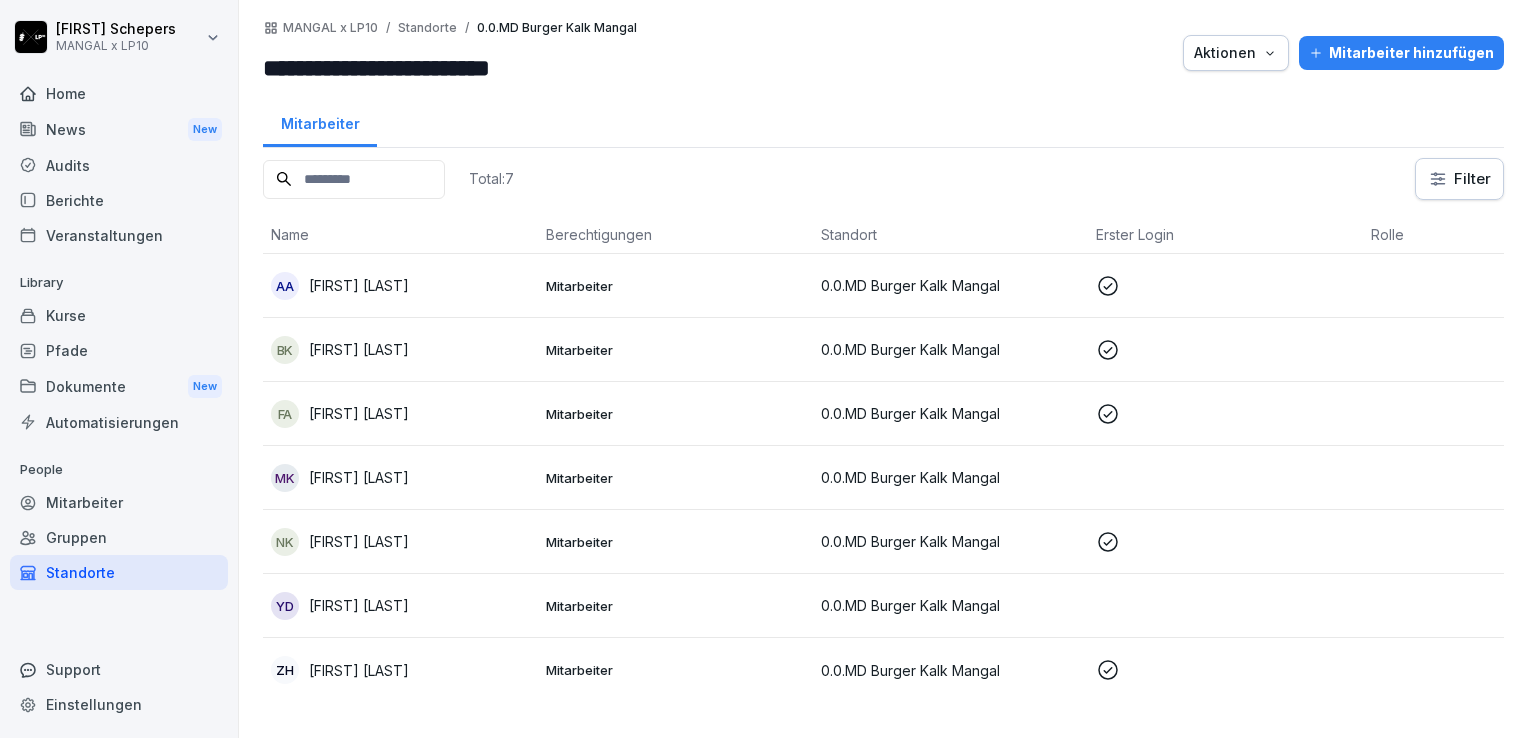 click on "0.0.MD Burger Kalk Mangal" at bounding box center [950, 285] 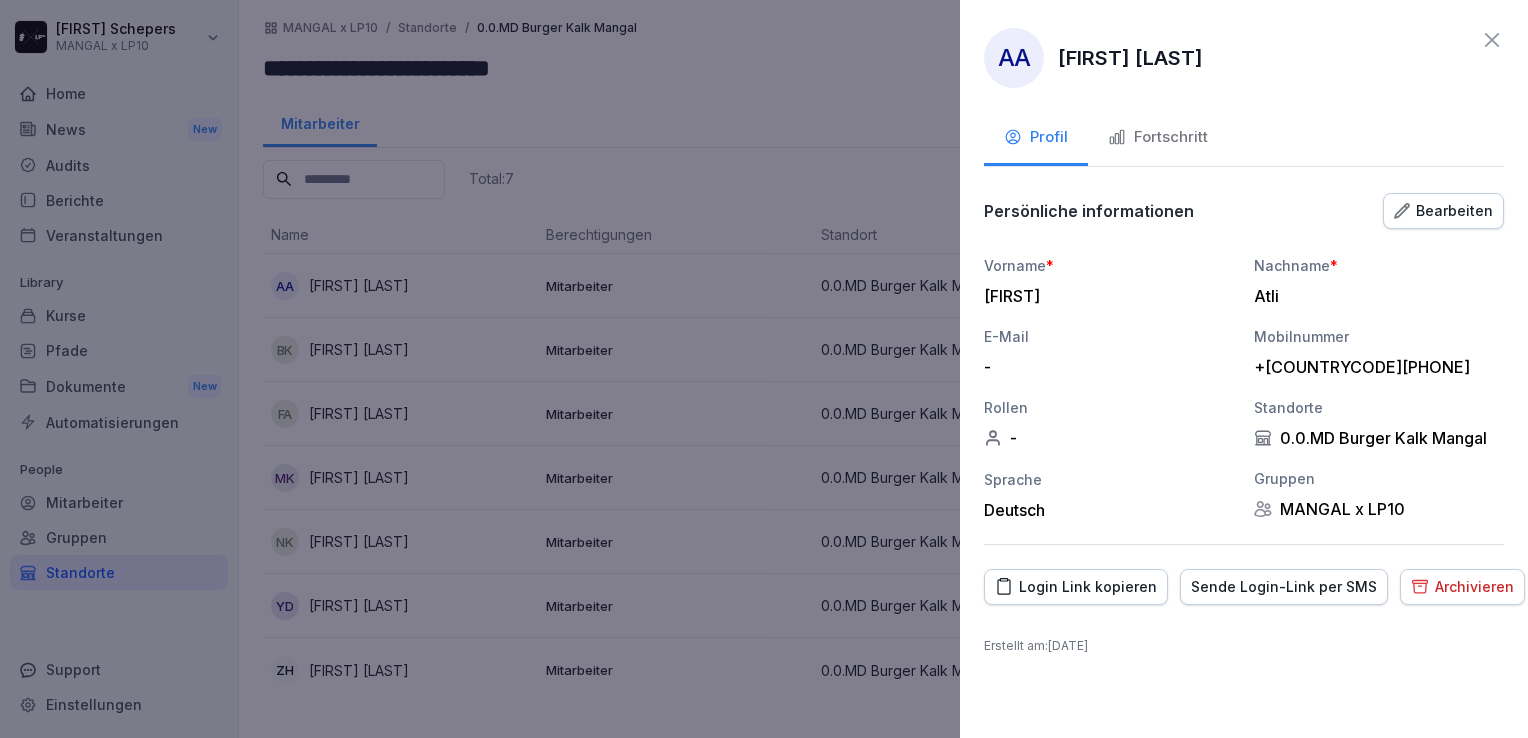 click on "Fortschritt" at bounding box center (1158, 137) 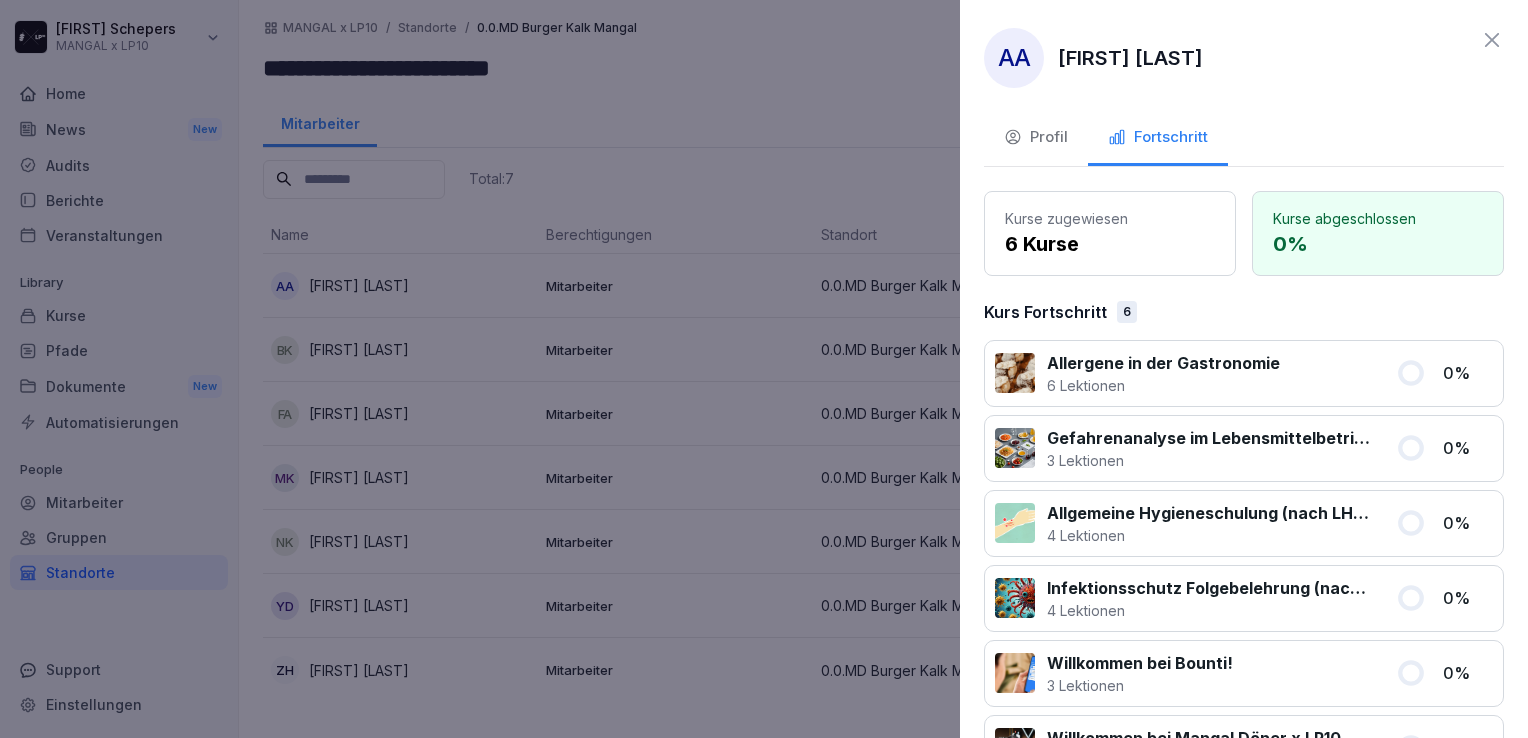 click 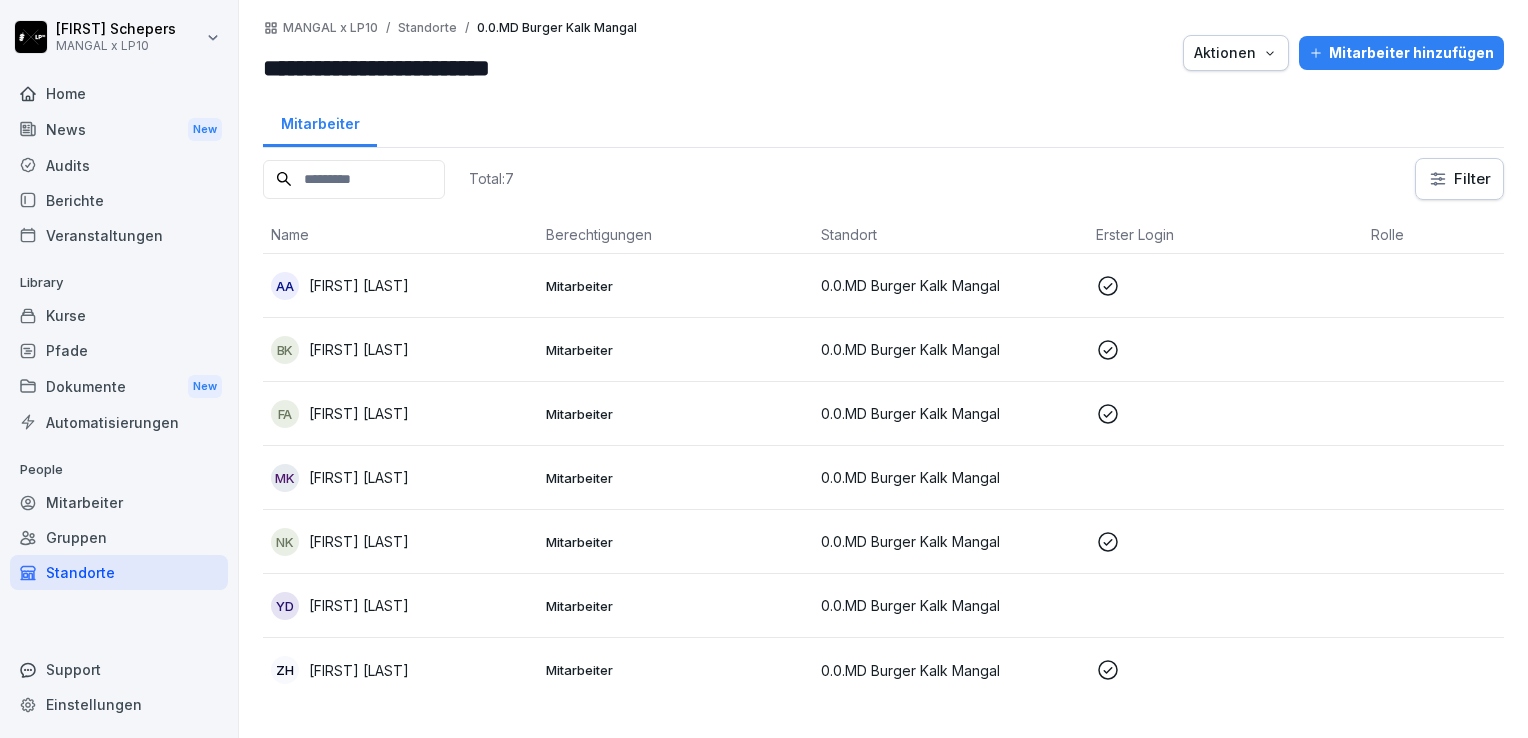 click on "Dokumente New" at bounding box center [119, 386] 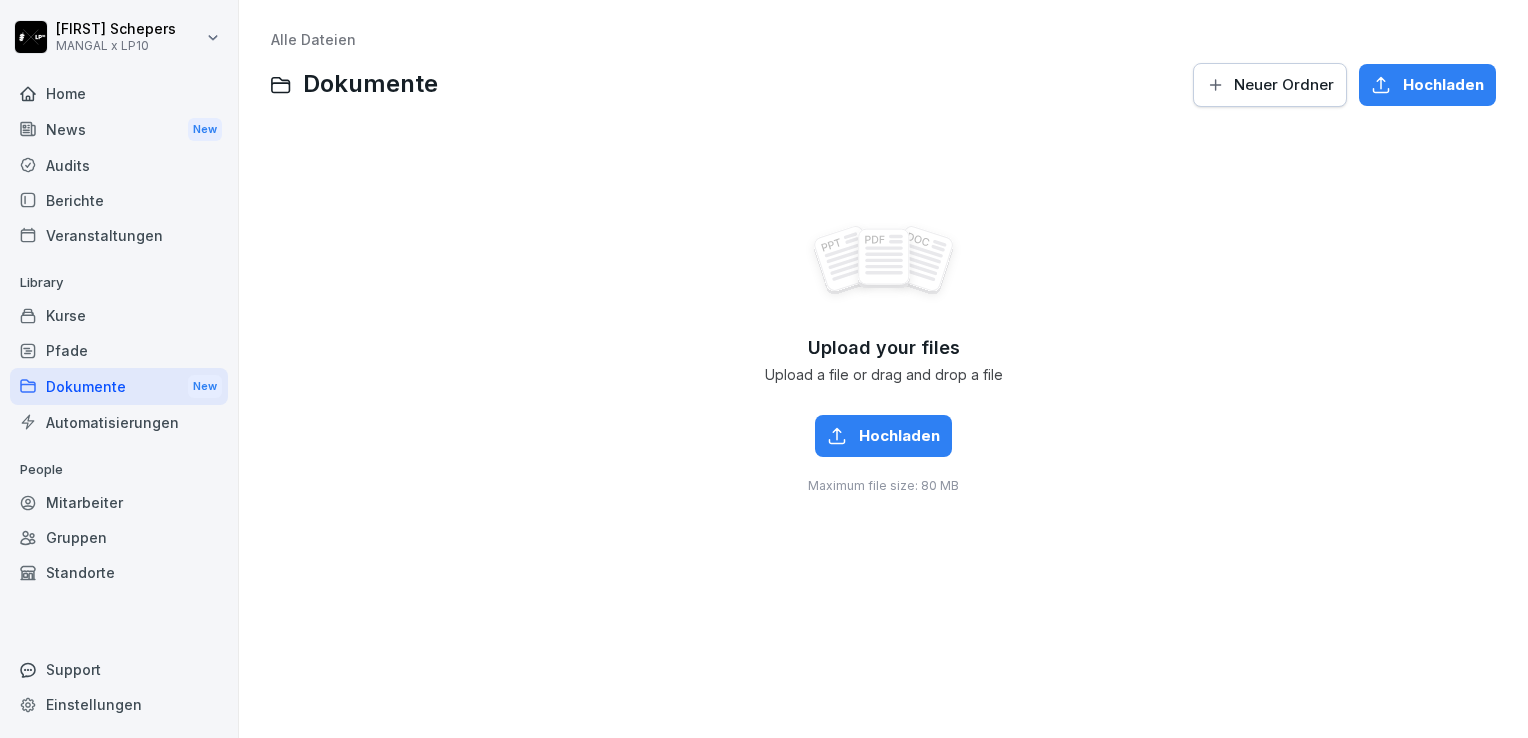 click on "Audits" at bounding box center (119, 165) 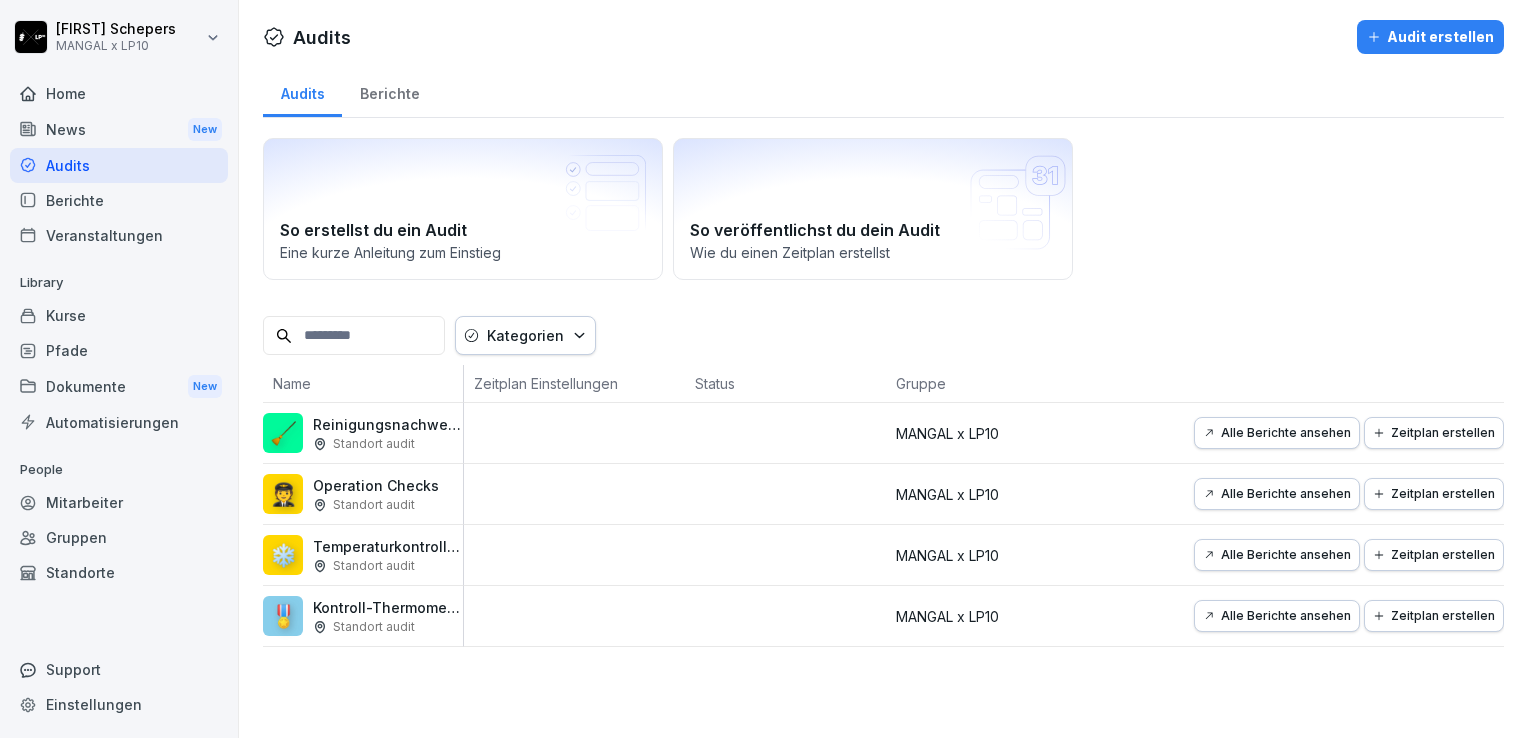 click on "Berichte" at bounding box center [119, 200] 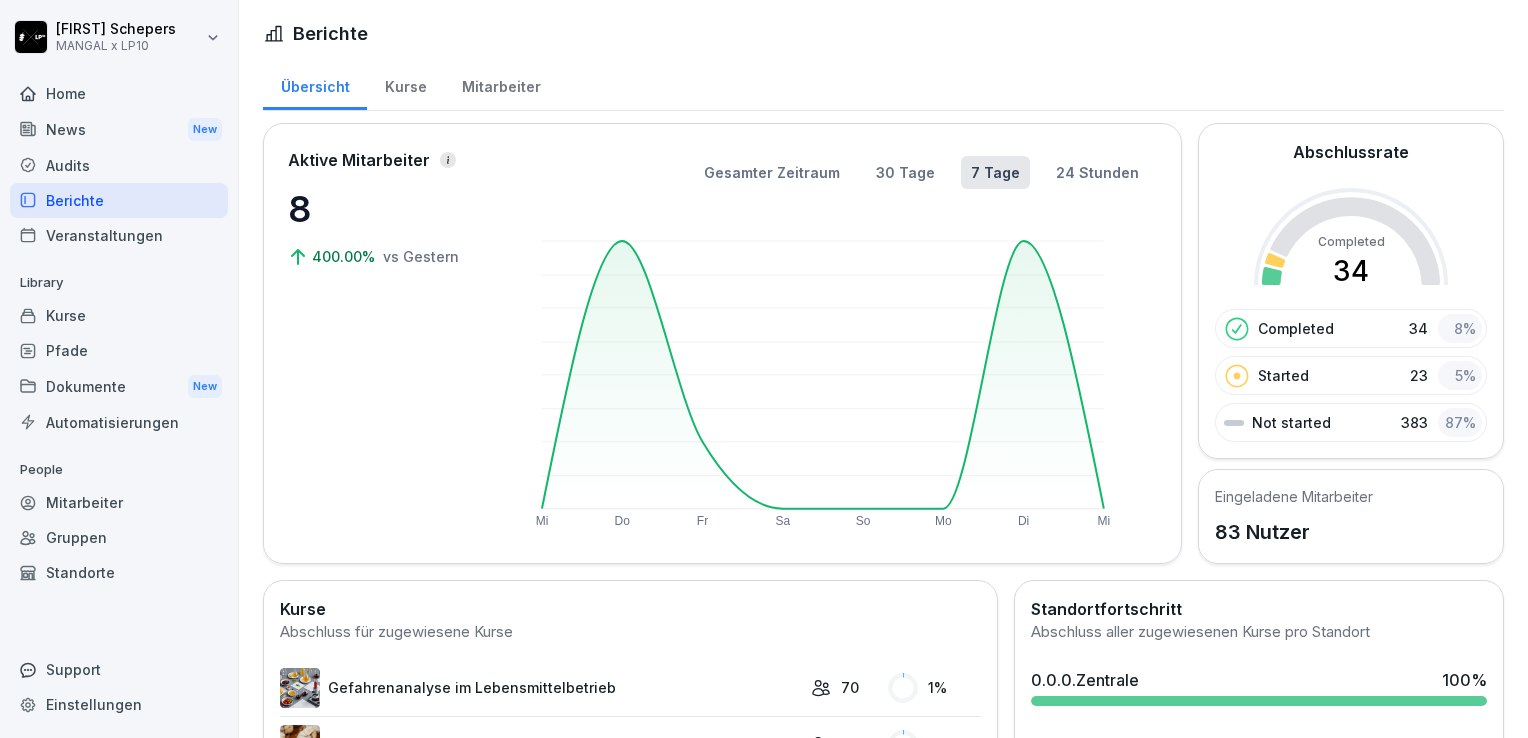 click on "Veranstaltungen" at bounding box center [119, 235] 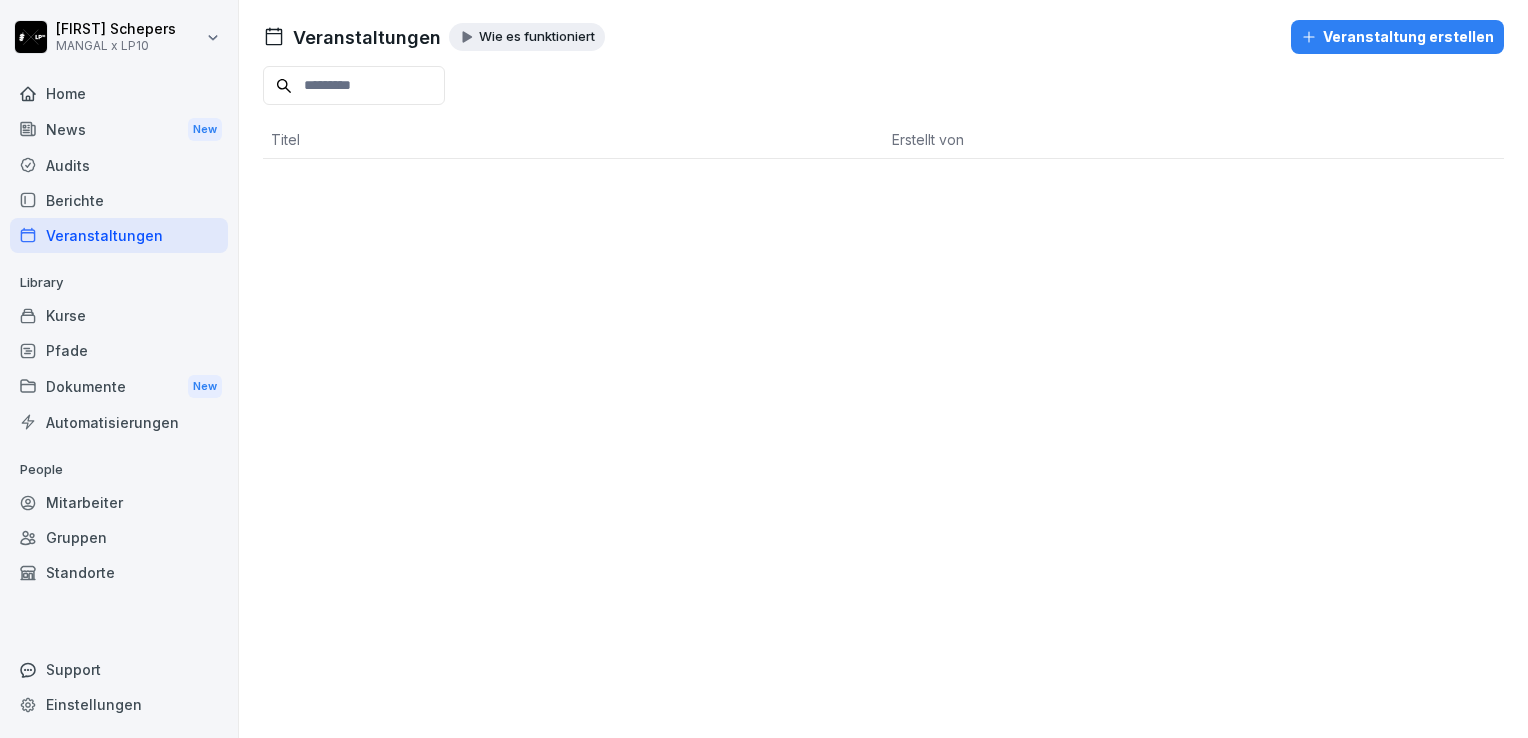 click on "Audits" at bounding box center (119, 165) 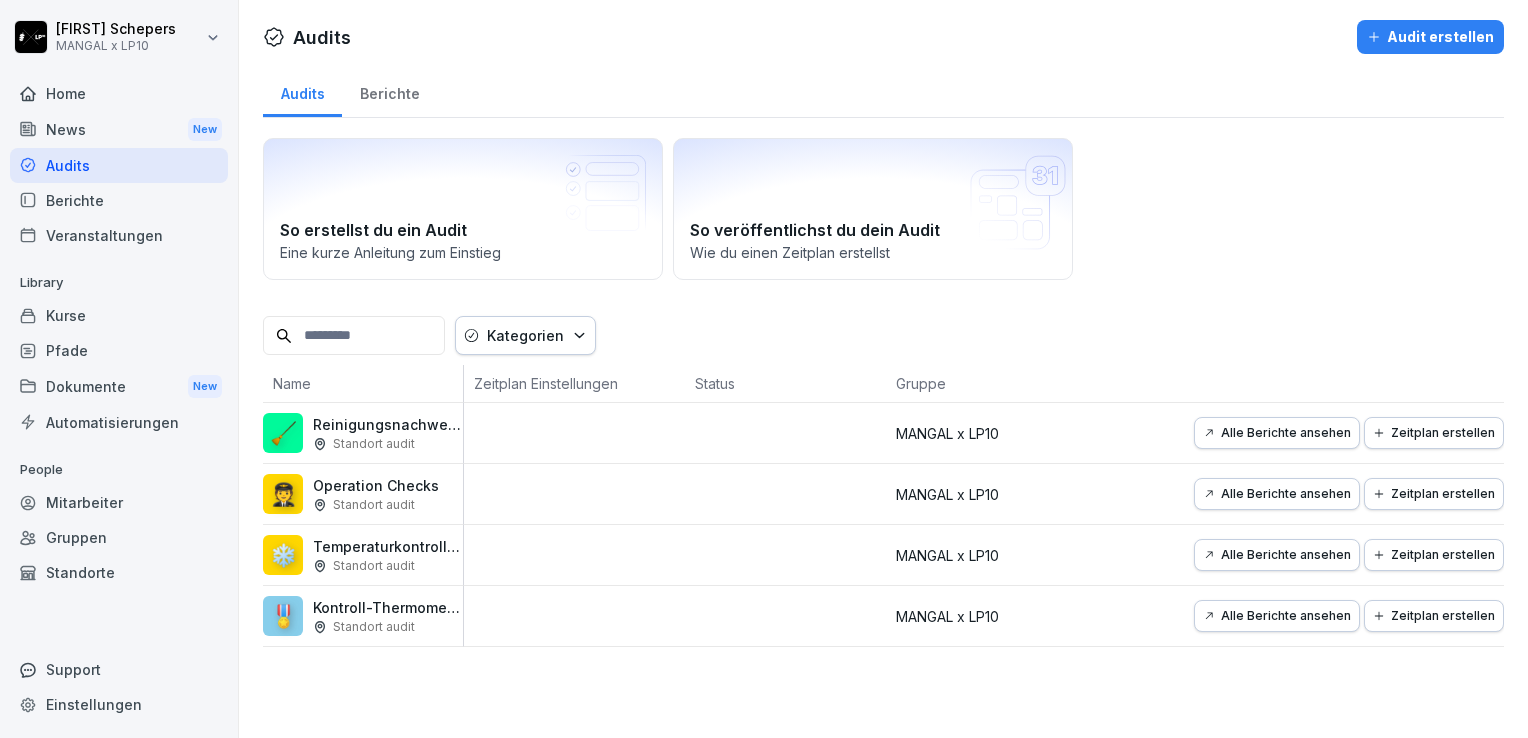 click on "News New" at bounding box center (119, 129) 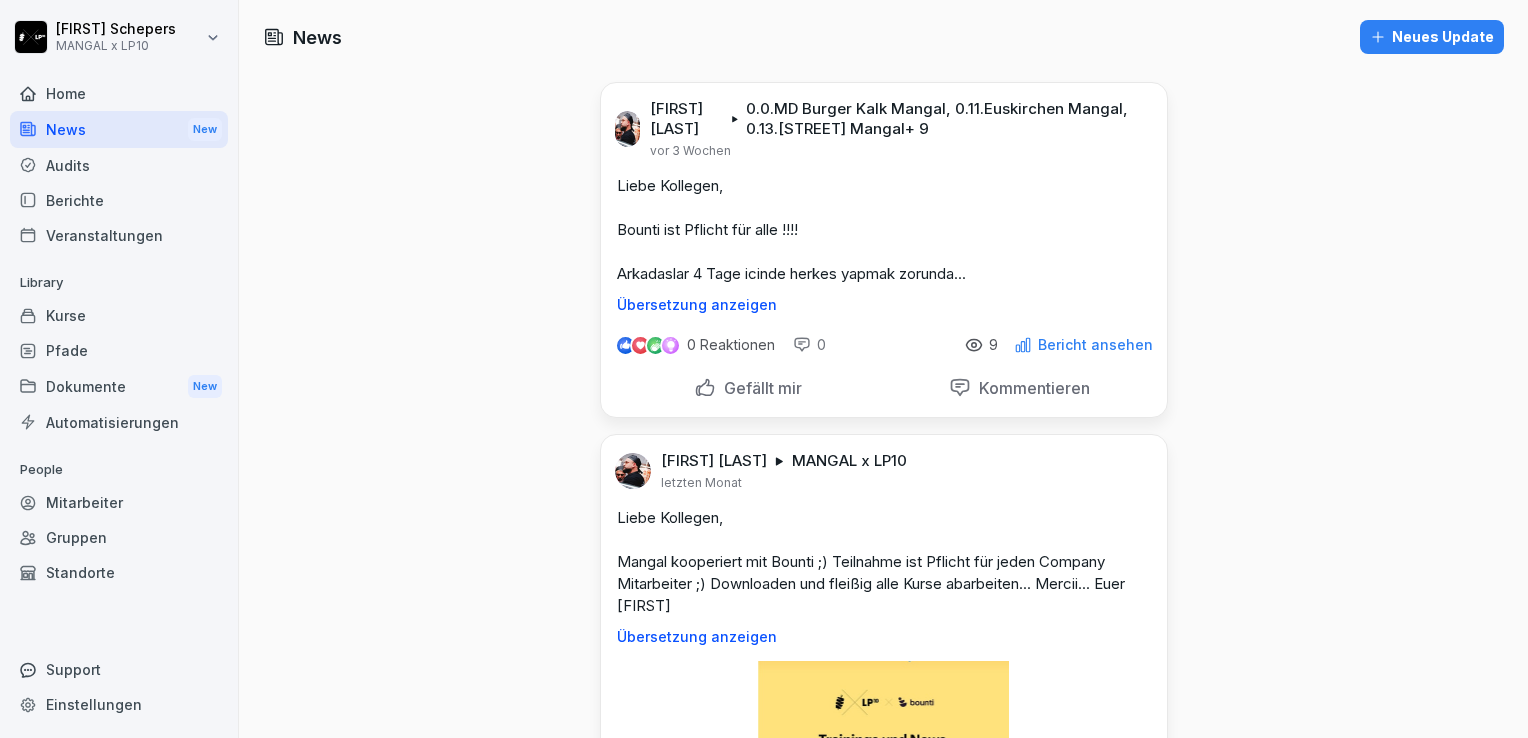 click on "Home" at bounding box center (119, 93) 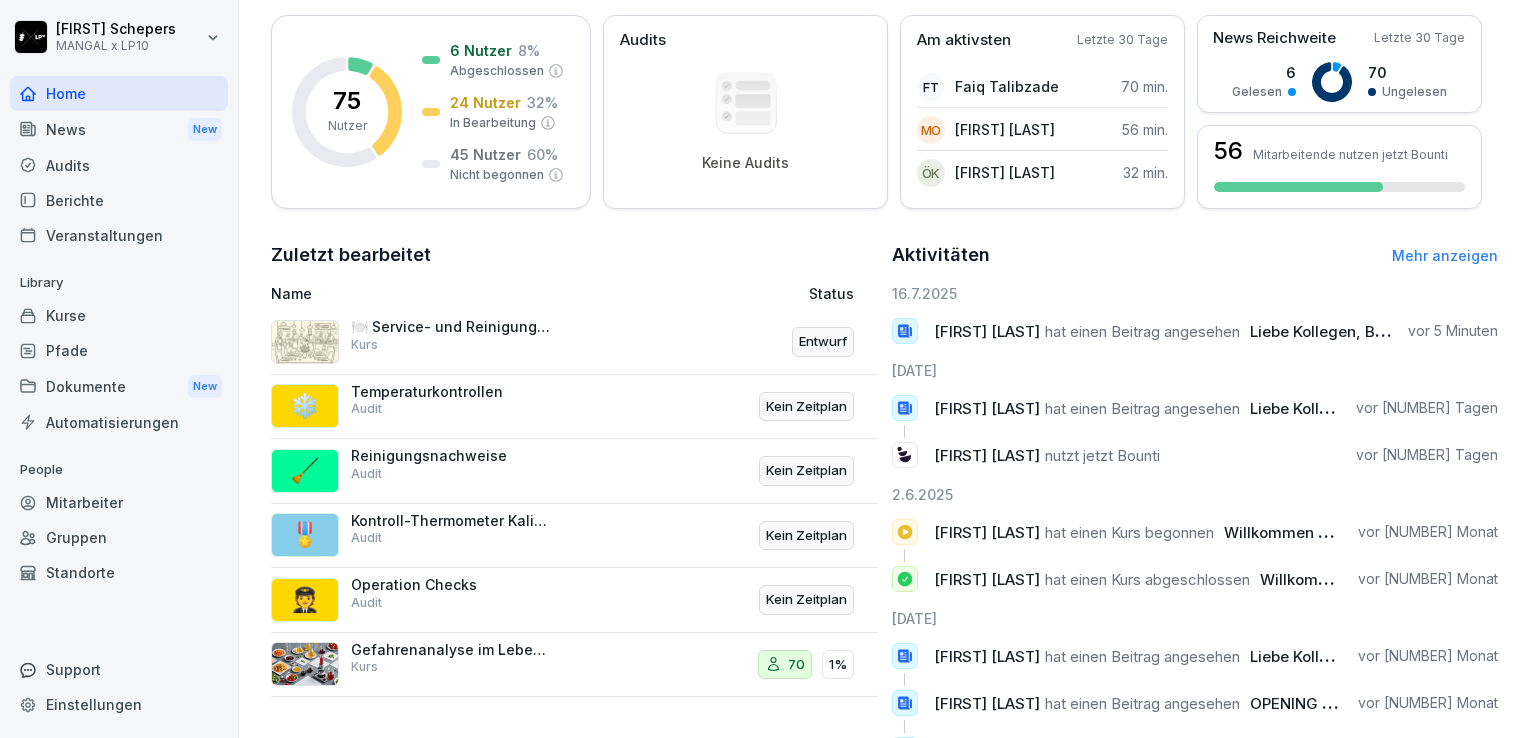 scroll, scrollTop: 373, scrollLeft: 0, axis: vertical 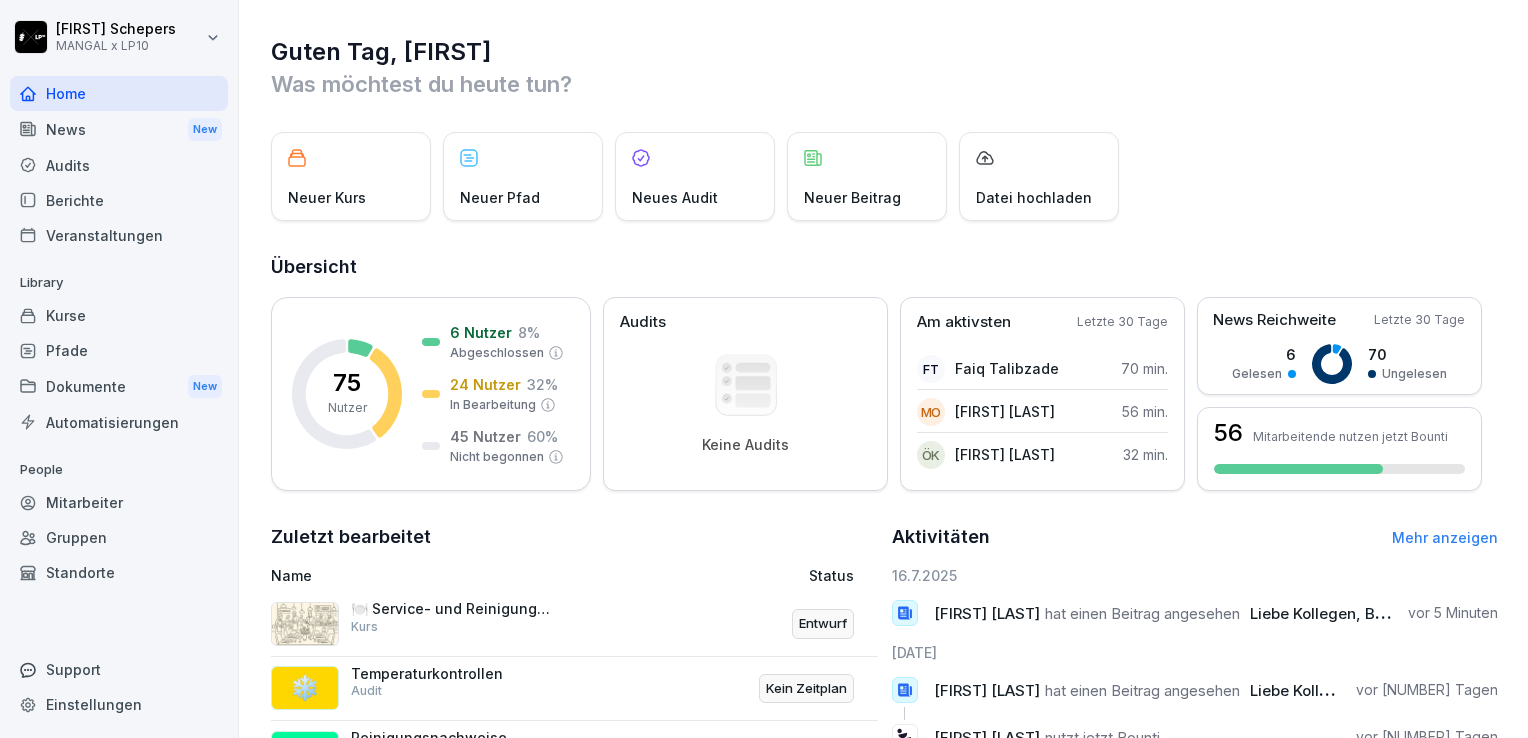 click on "News New" at bounding box center [119, 129] 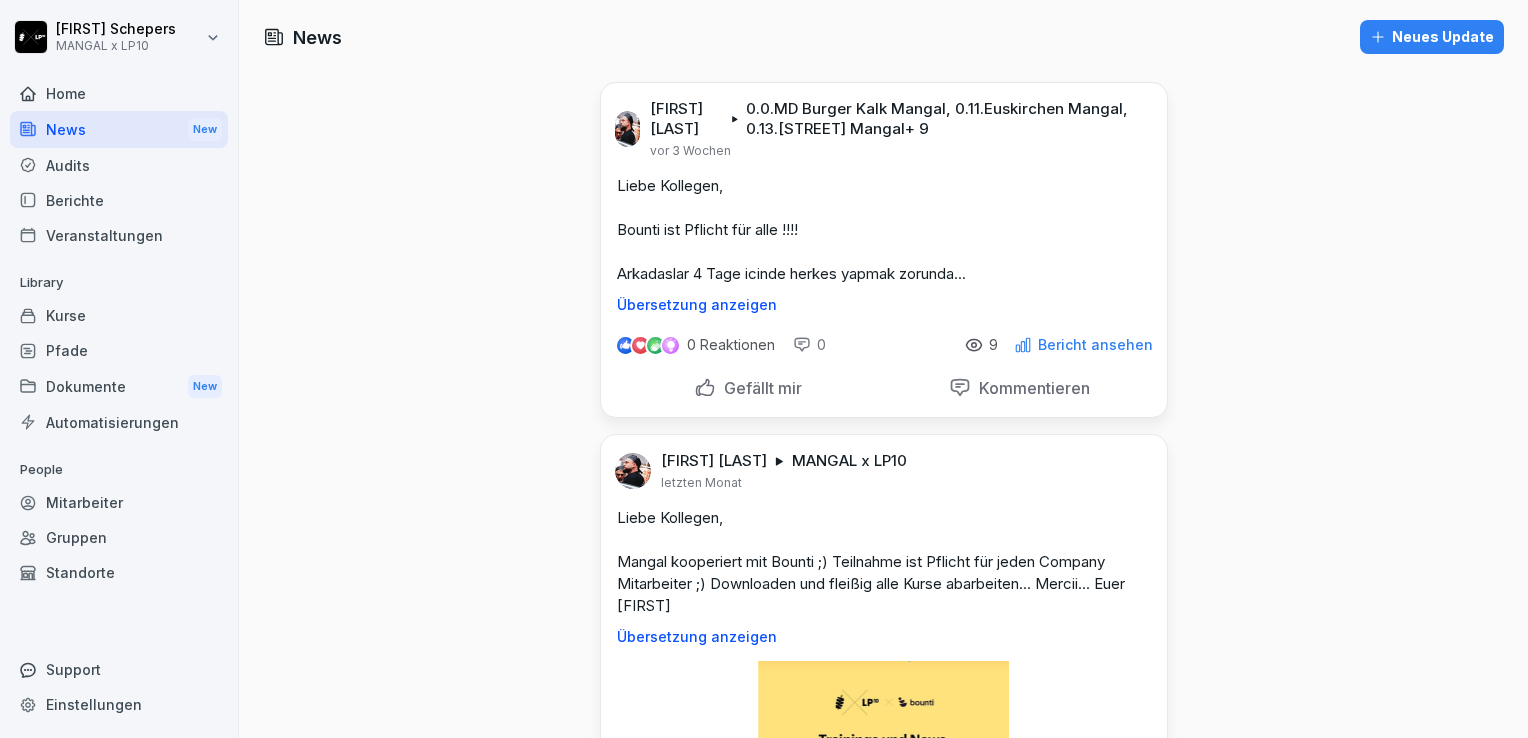 click on "Audits" at bounding box center [119, 165] 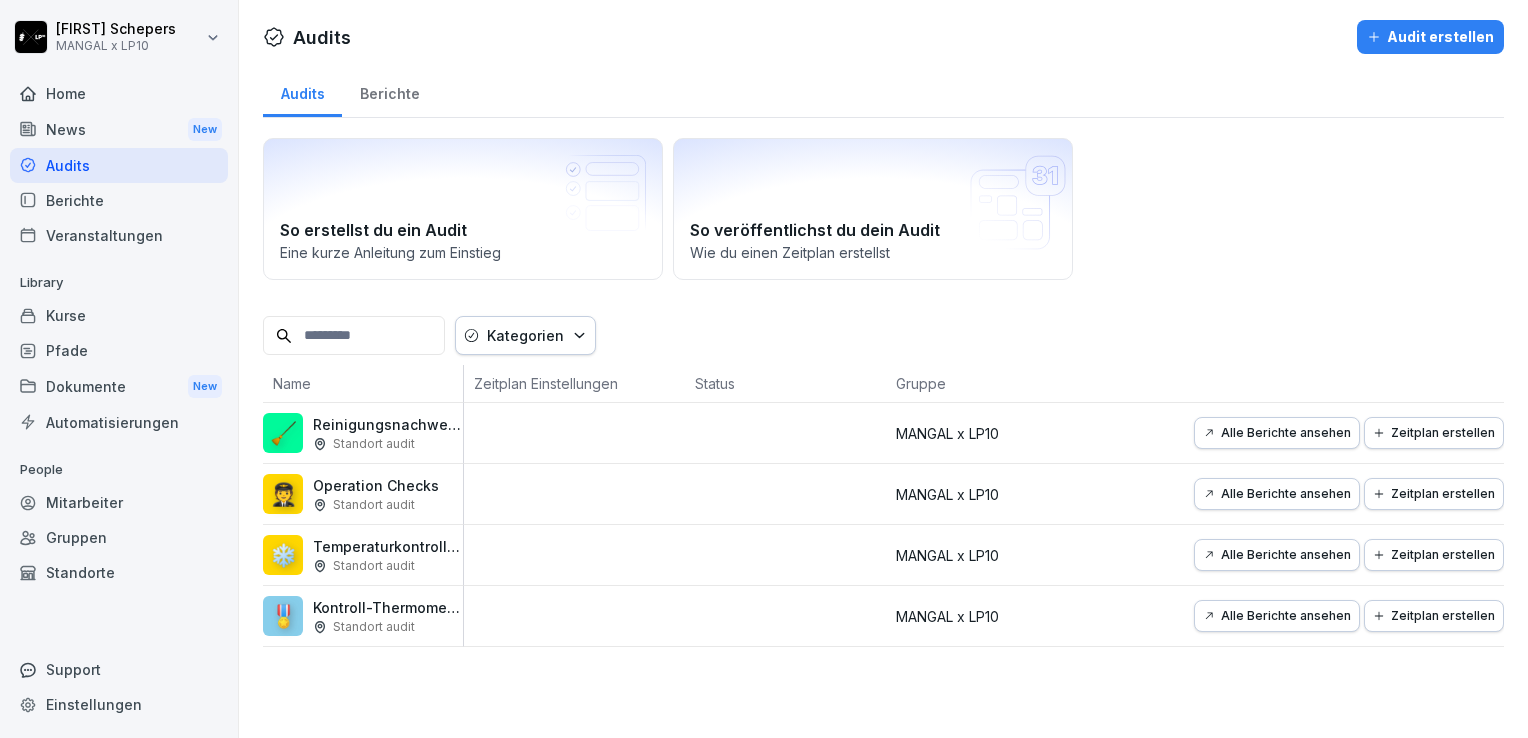 click on "Berichte" at bounding box center [119, 200] 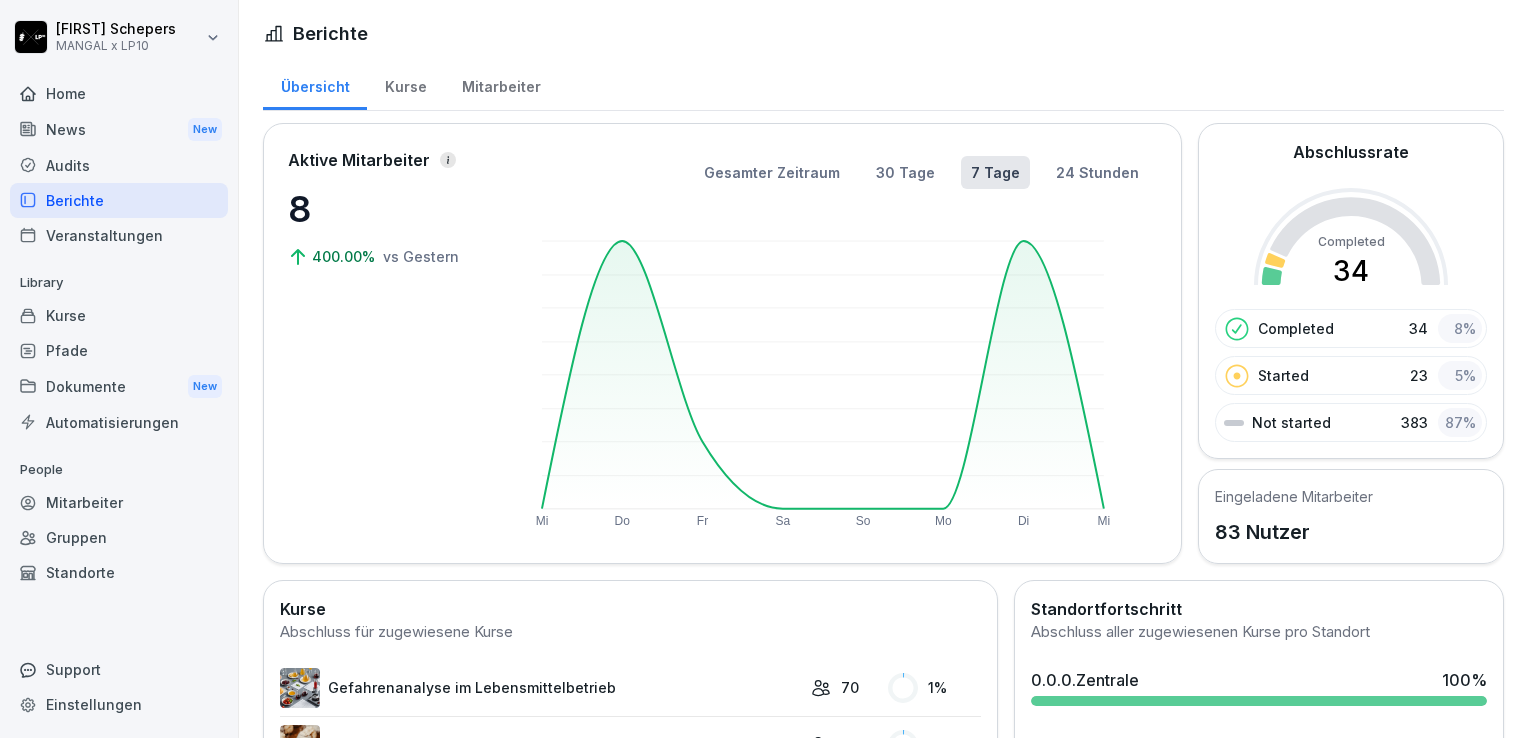 click on "Veranstaltungen" at bounding box center [119, 235] 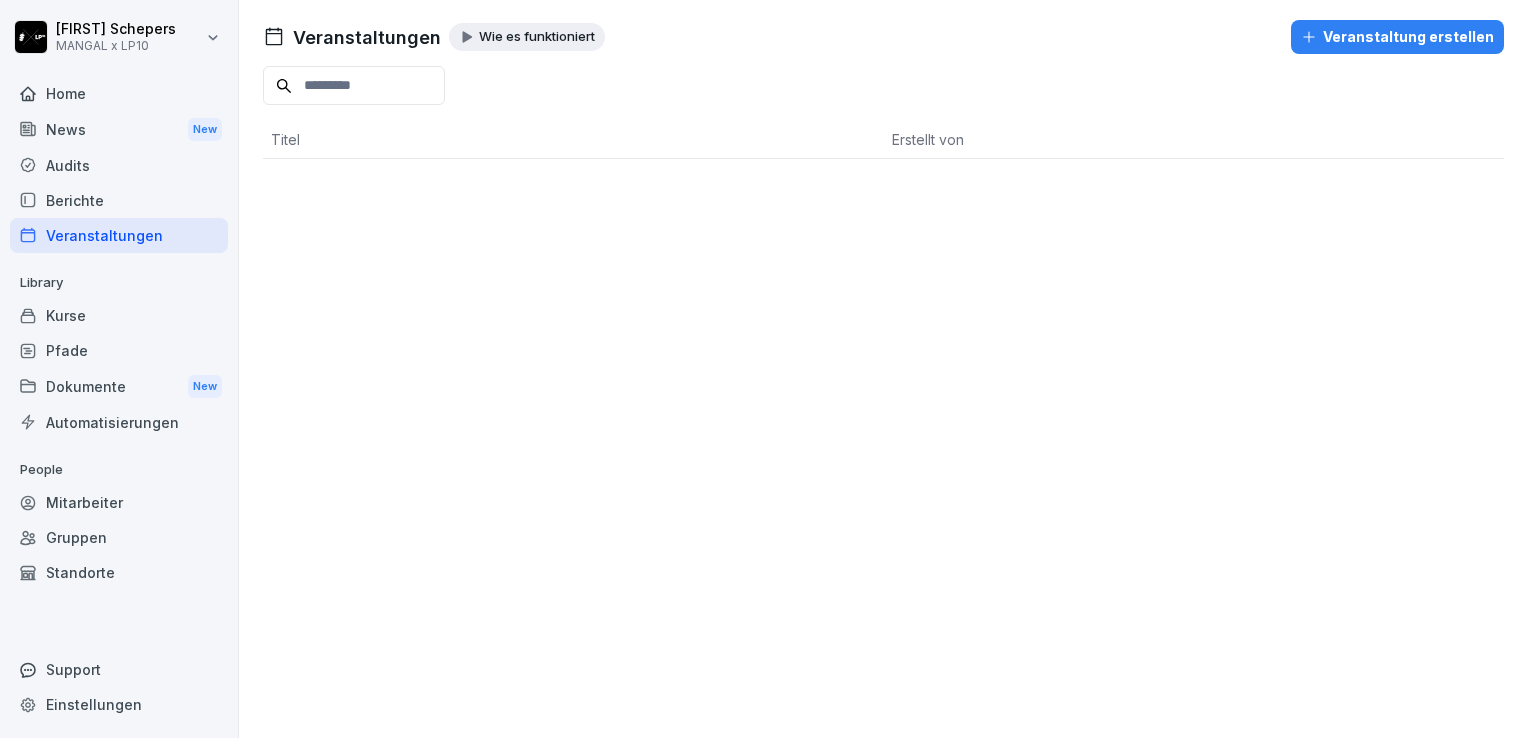 click on "Home" at bounding box center [119, 93] 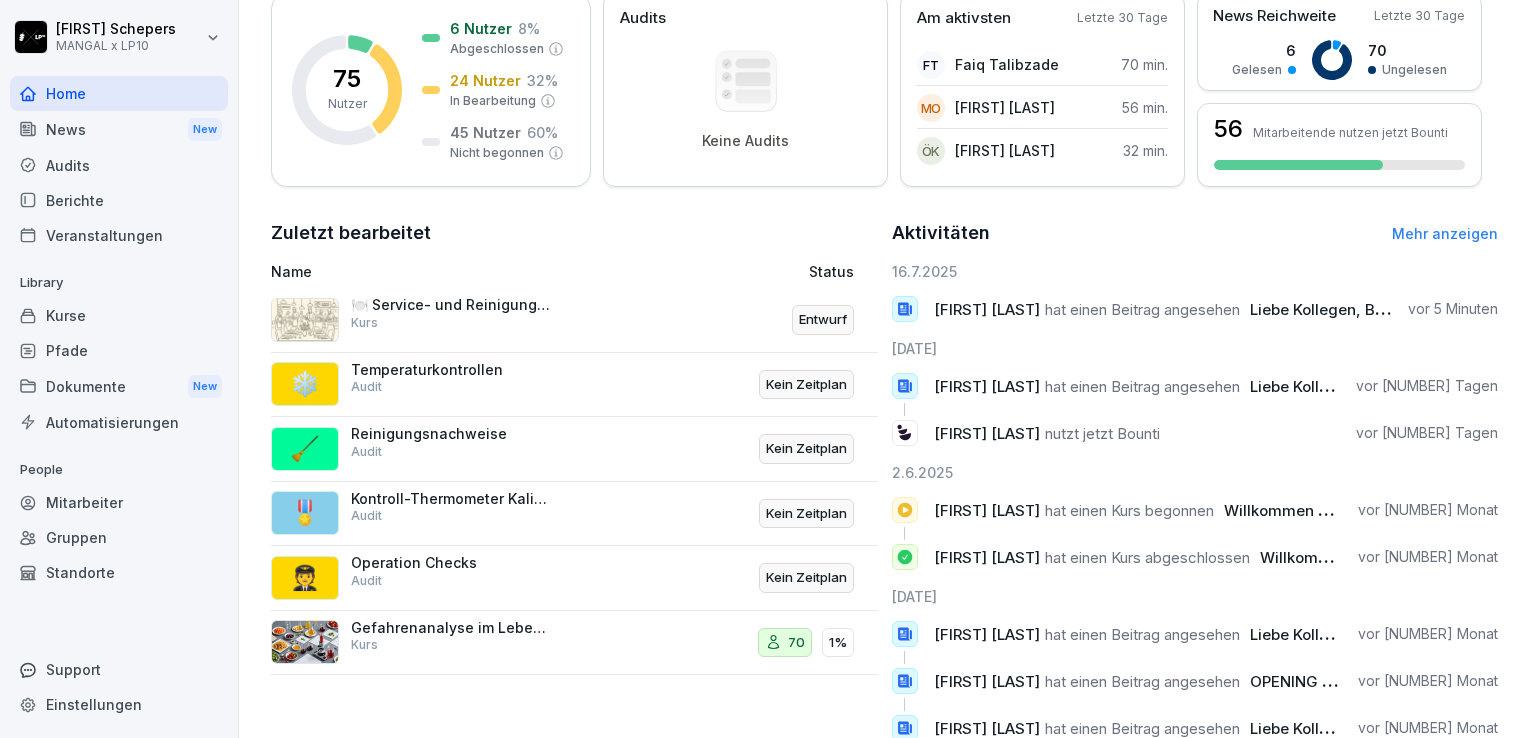 scroll, scrollTop: 306, scrollLeft: 0, axis: vertical 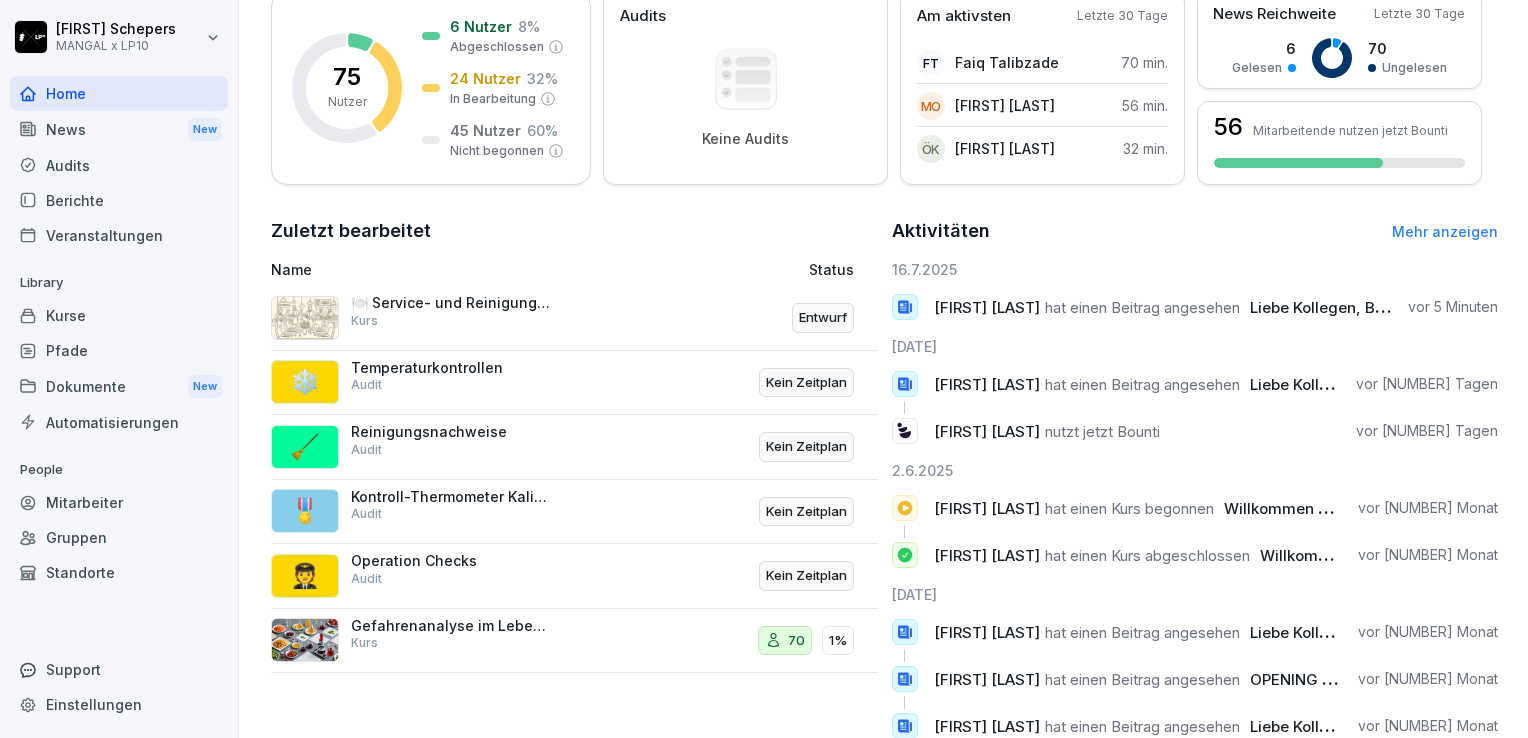 click on "Temperaturkontrollen" at bounding box center (451, 368) 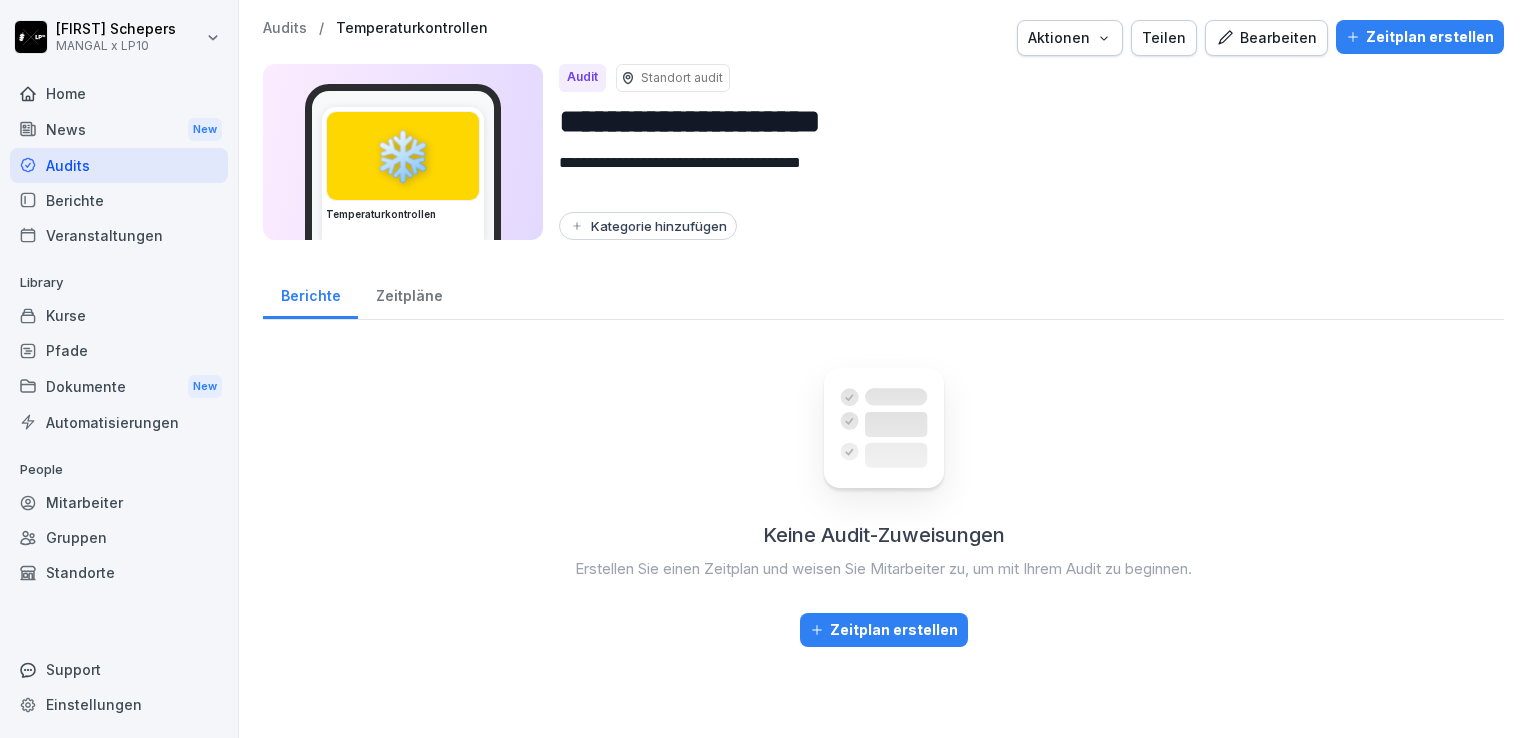 click on "Zeitpläne" at bounding box center (409, 293) 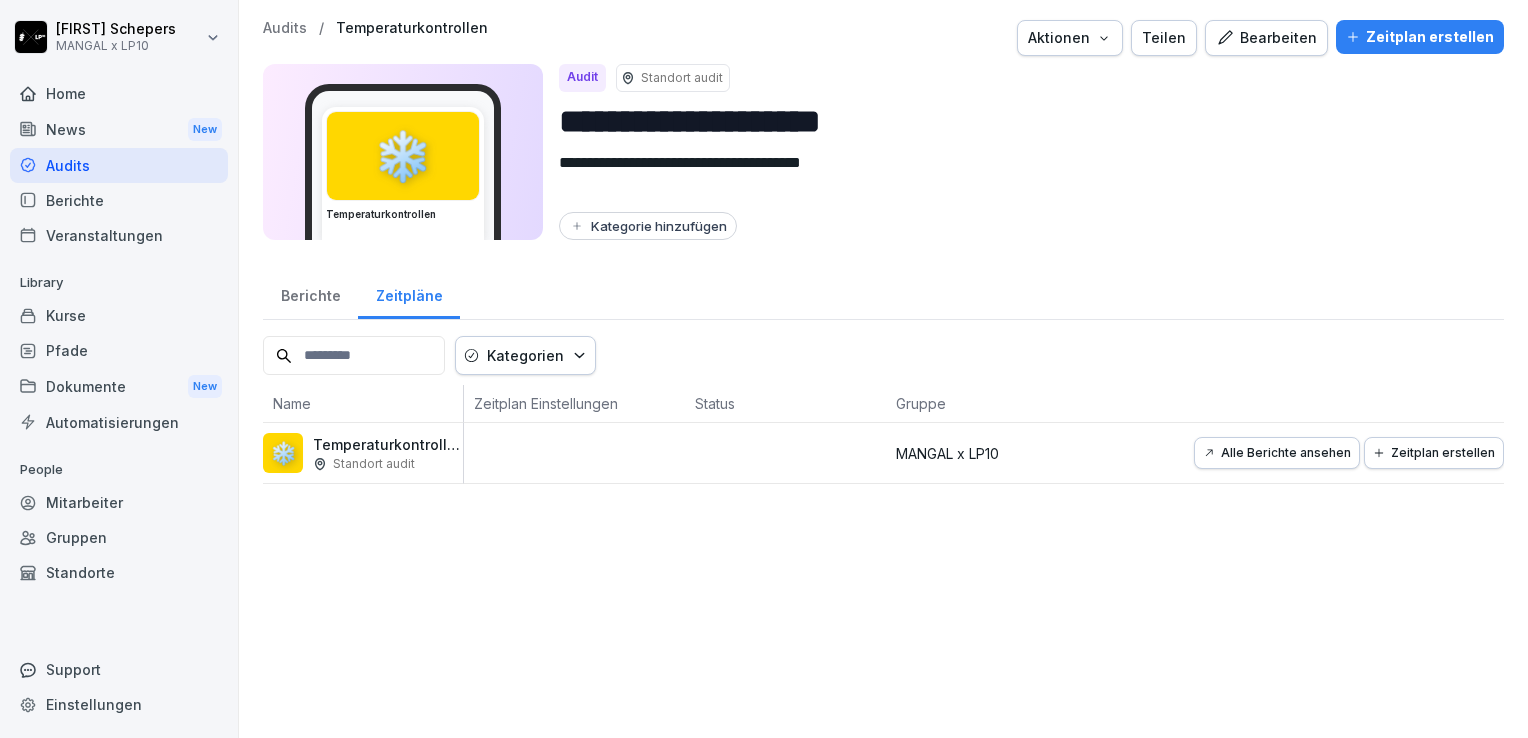 click on "Berichte" at bounding box center [310, 293] 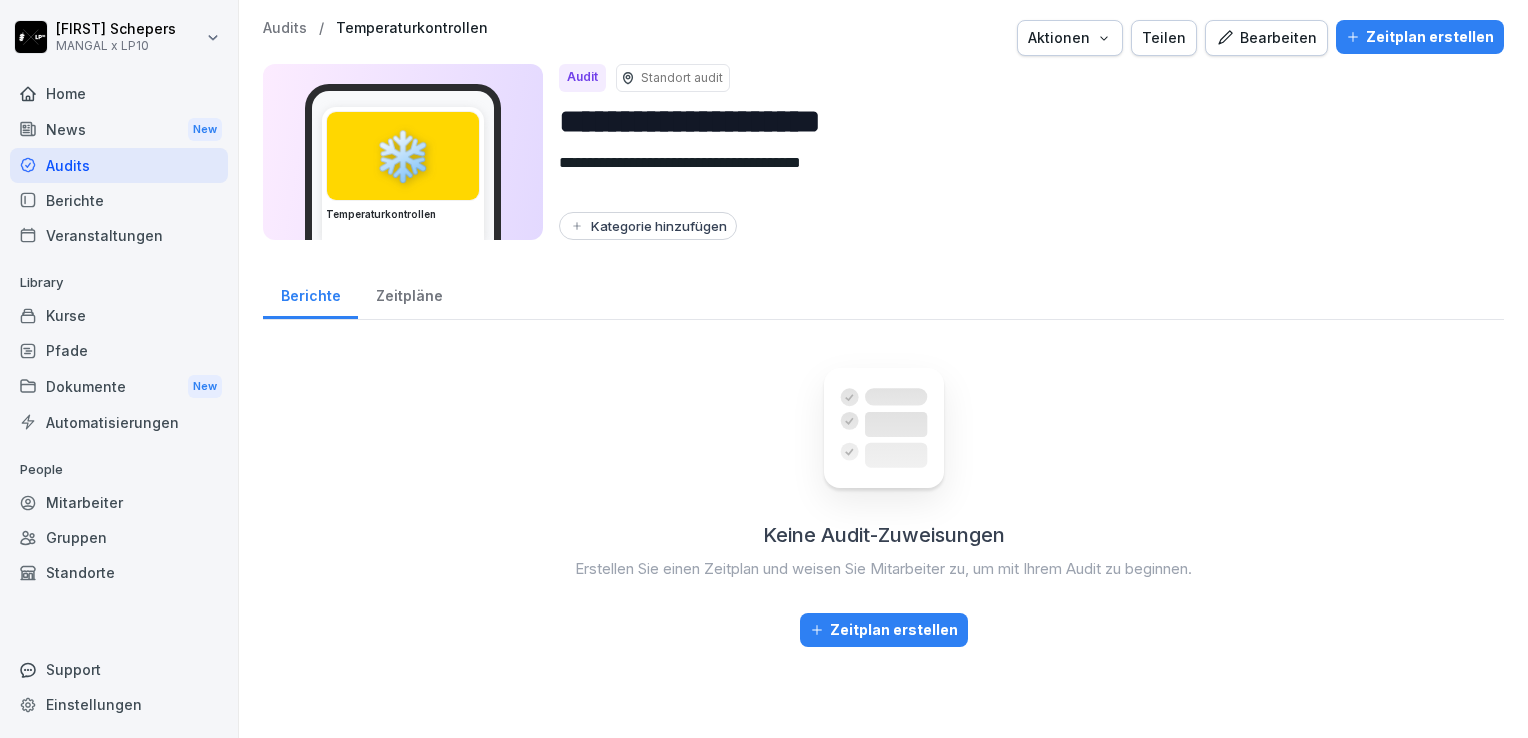click on "Berichte" at bounding box center (119, 200) 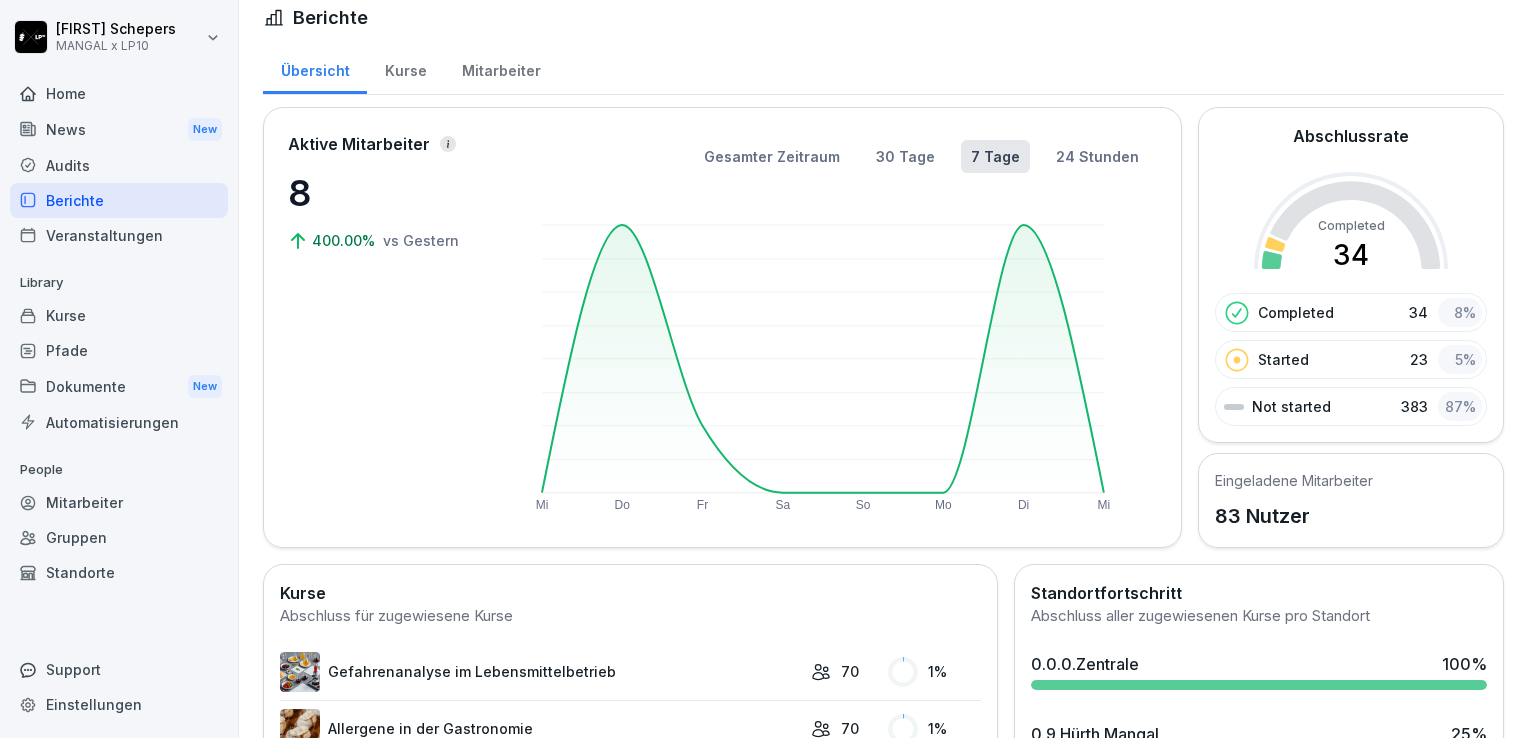 scroll, scrollTop: 0, scrollLeft: 0, axis: both 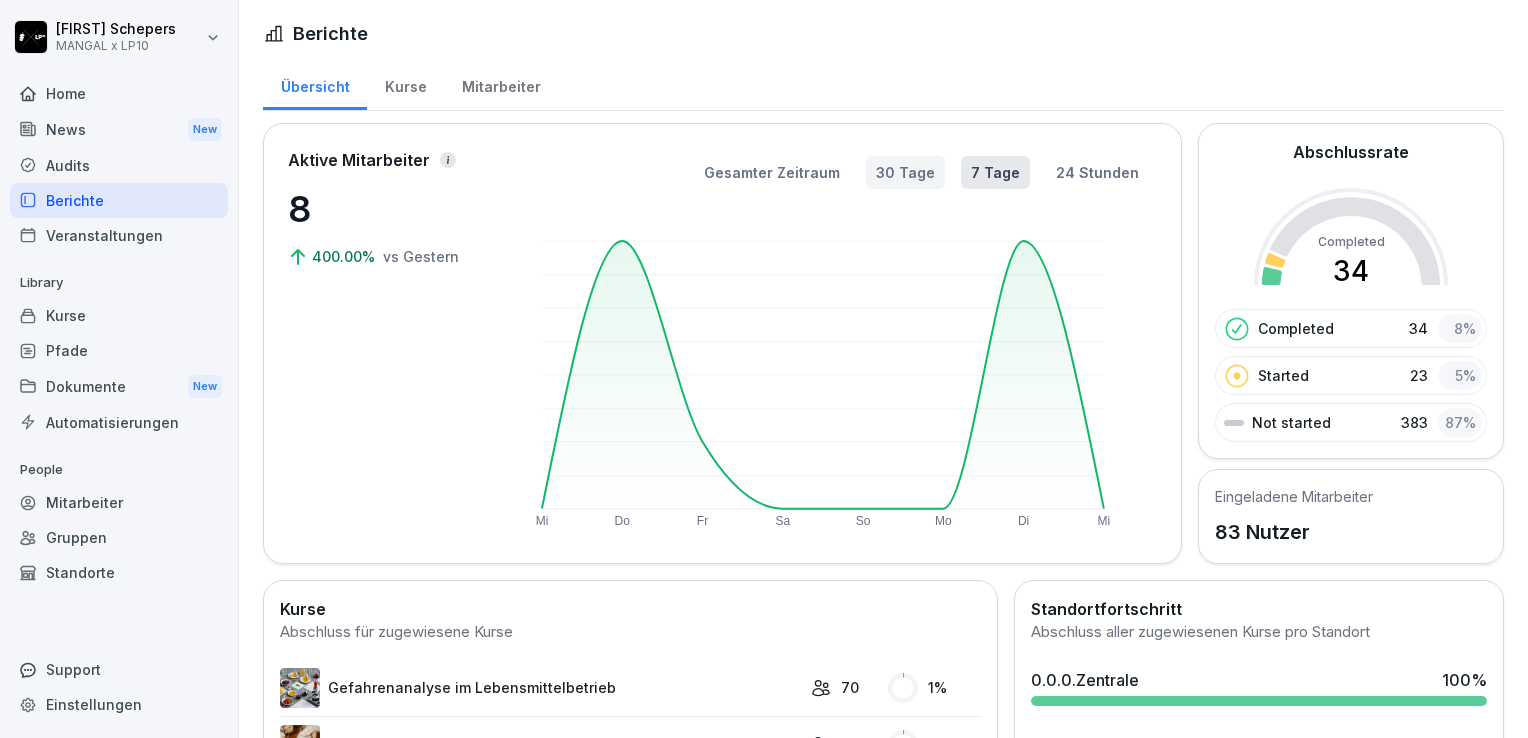 click on "30 Tage" at bounding box center [905, 172] 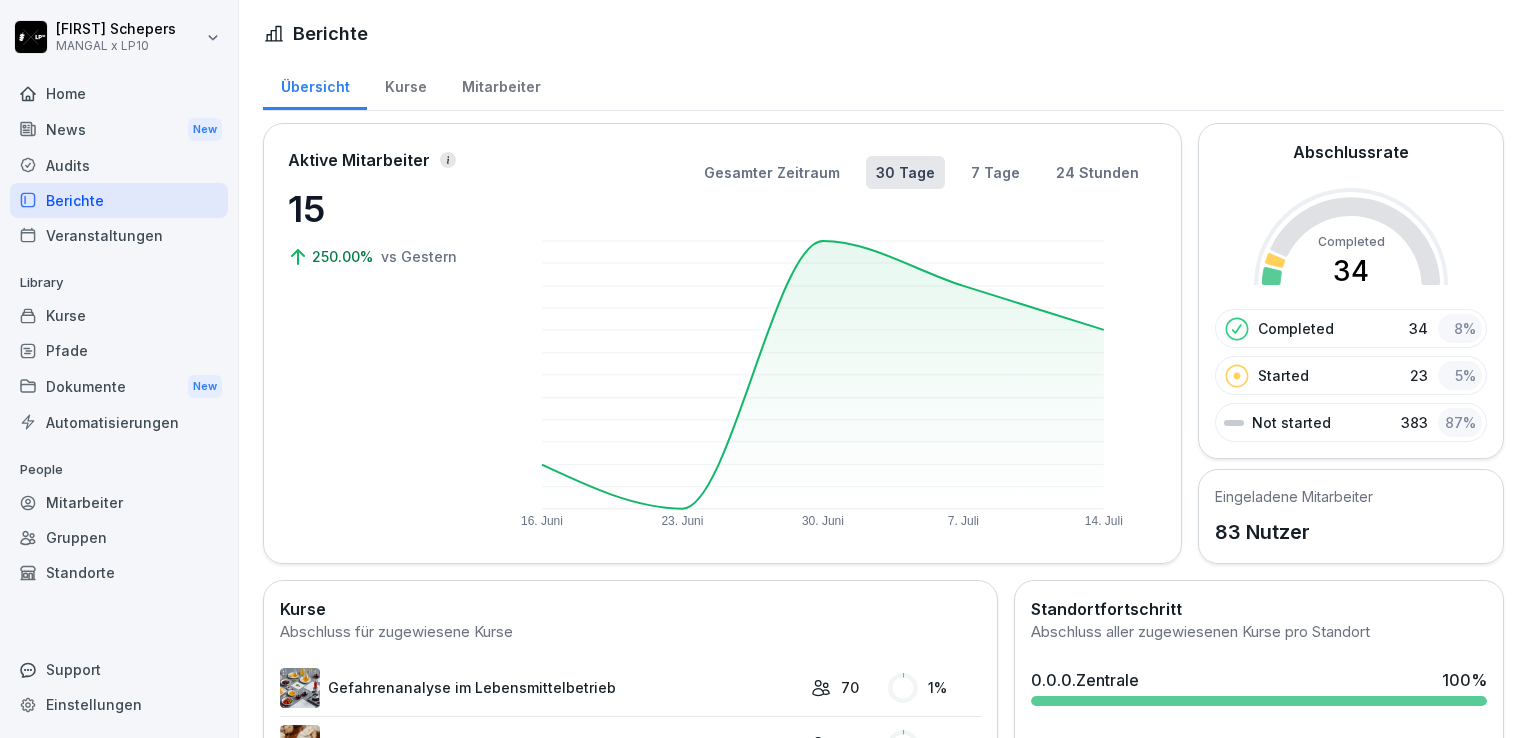 type 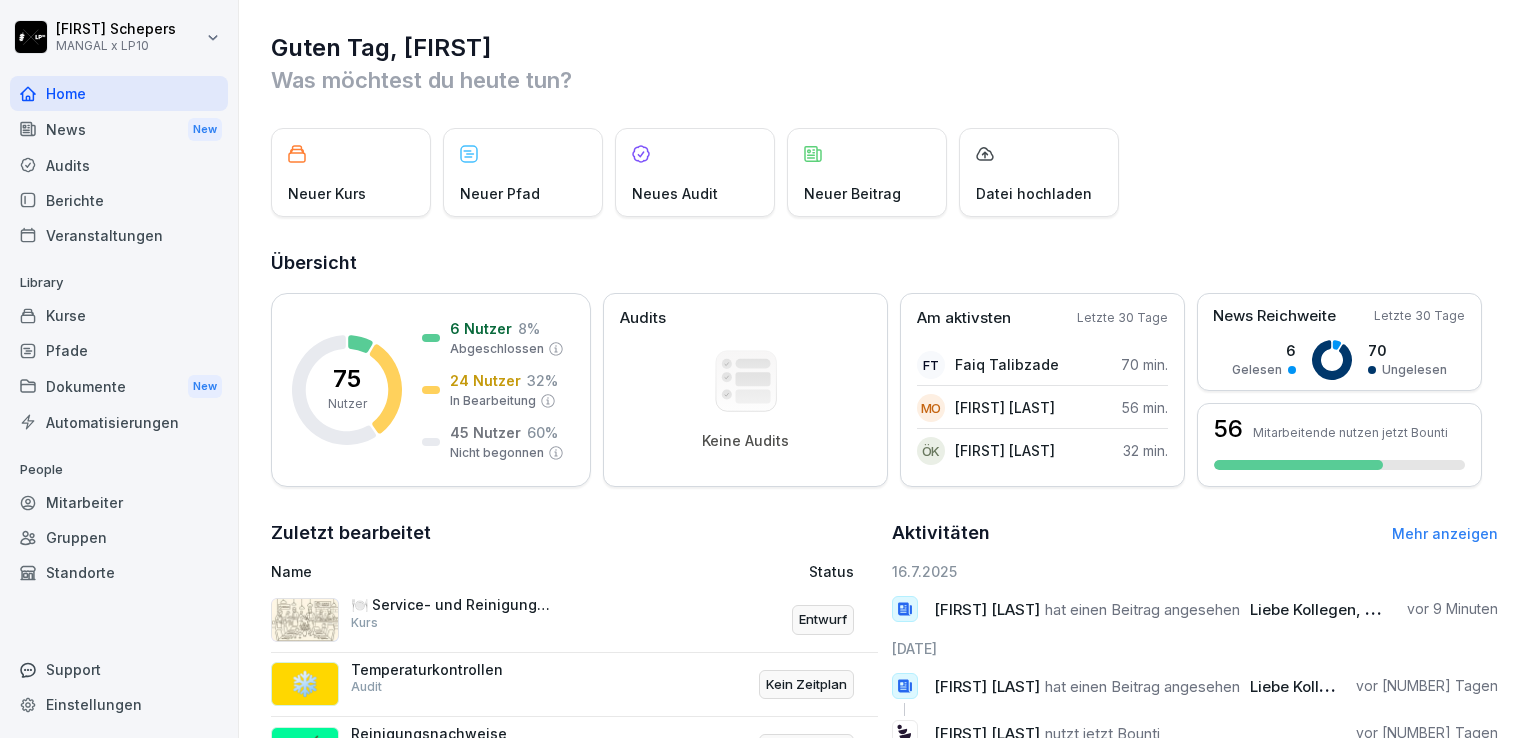 scroll, scrollTop: 0, scrollLeft: 0, axis: both 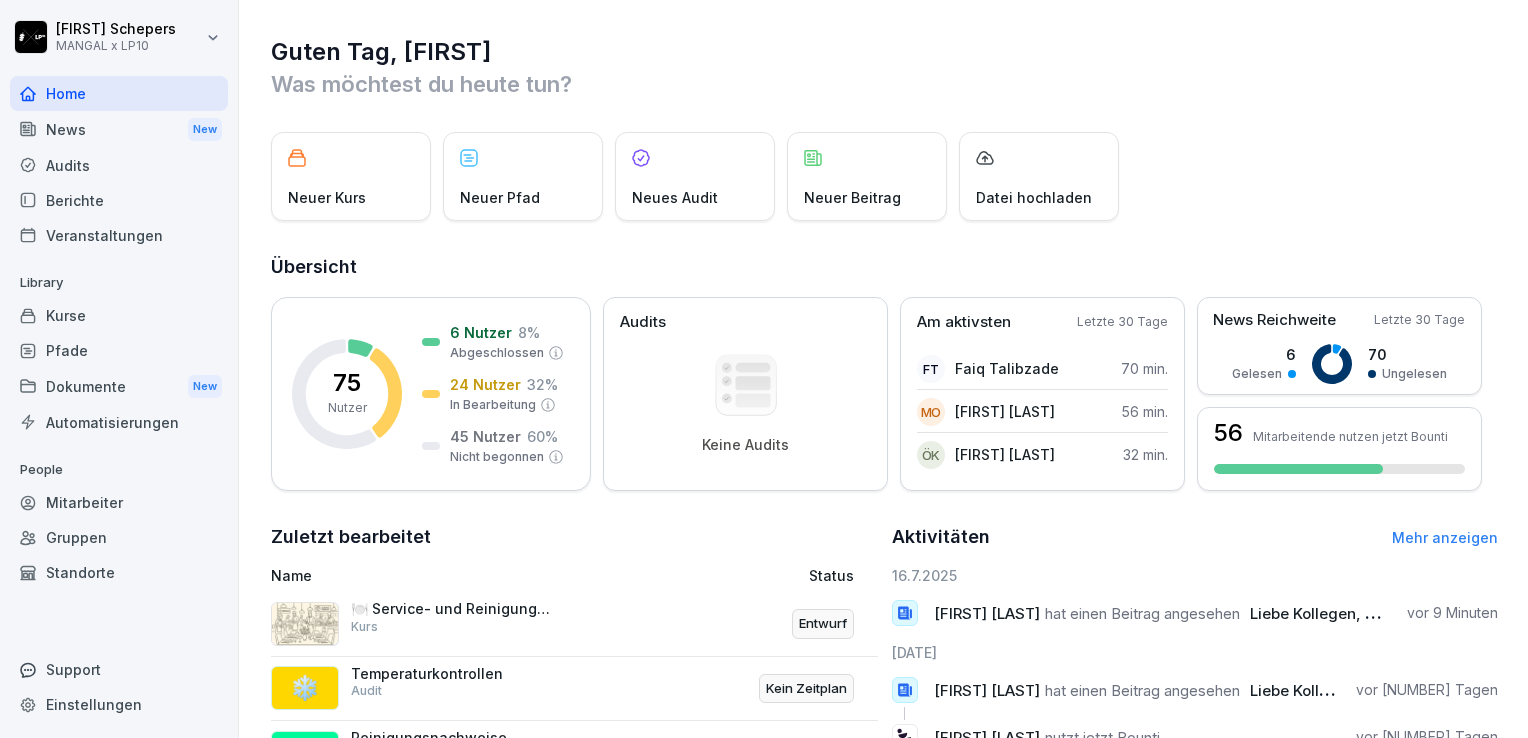 click on "Veranstaltungen" at bounding box center (119, 235) 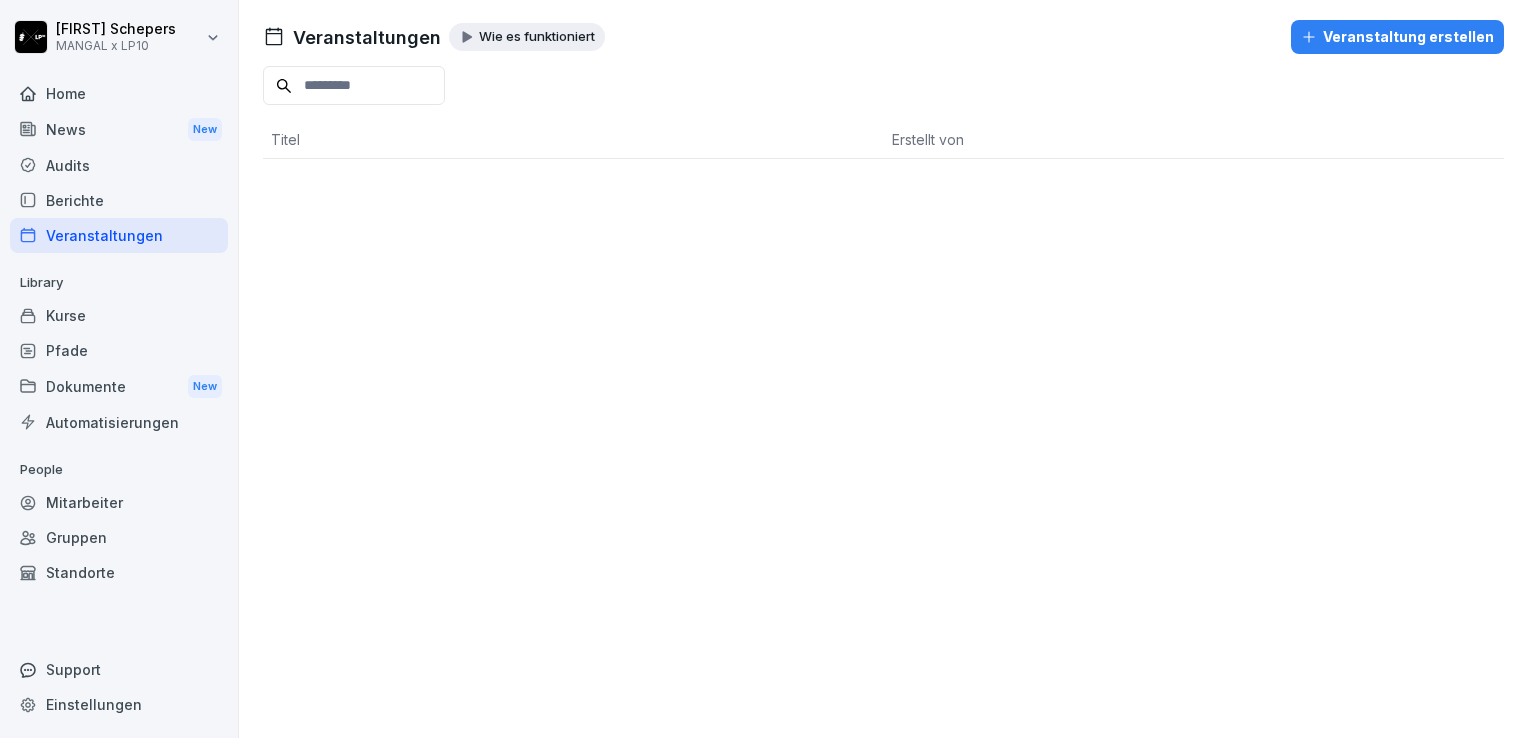 click on "Wie es funktioniert" at bounding box center (537, 37) 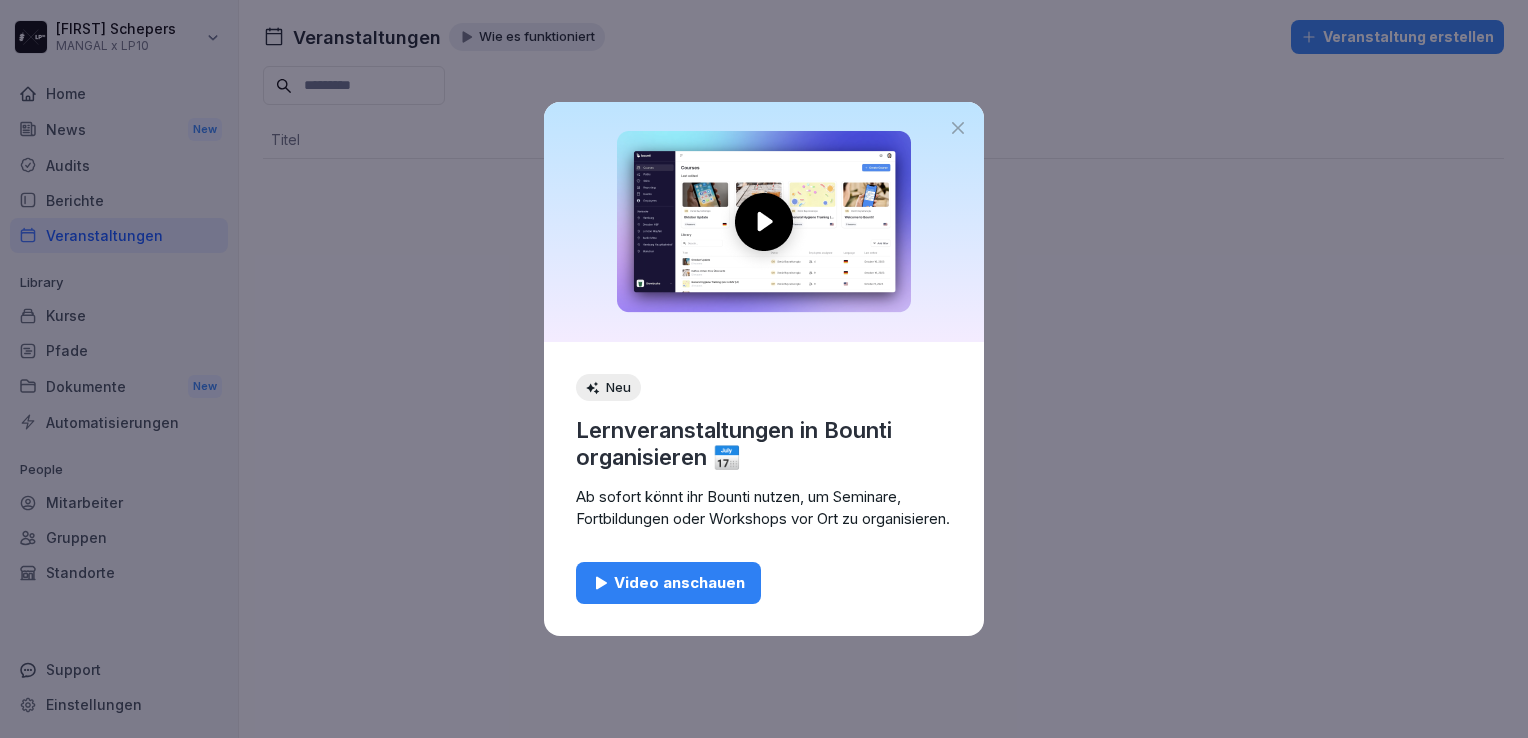 click 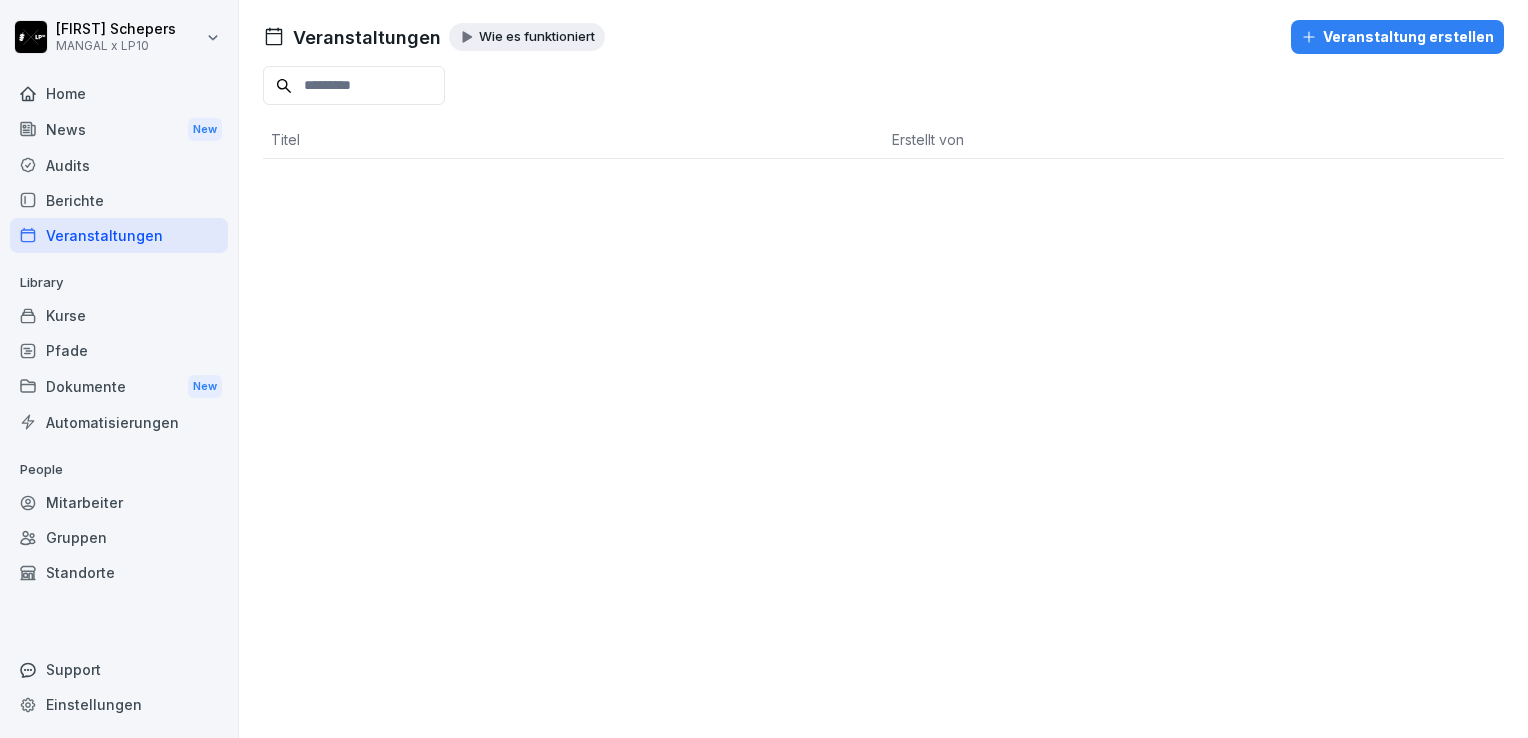 click on "Berichte" at bounding box center [119, 200] 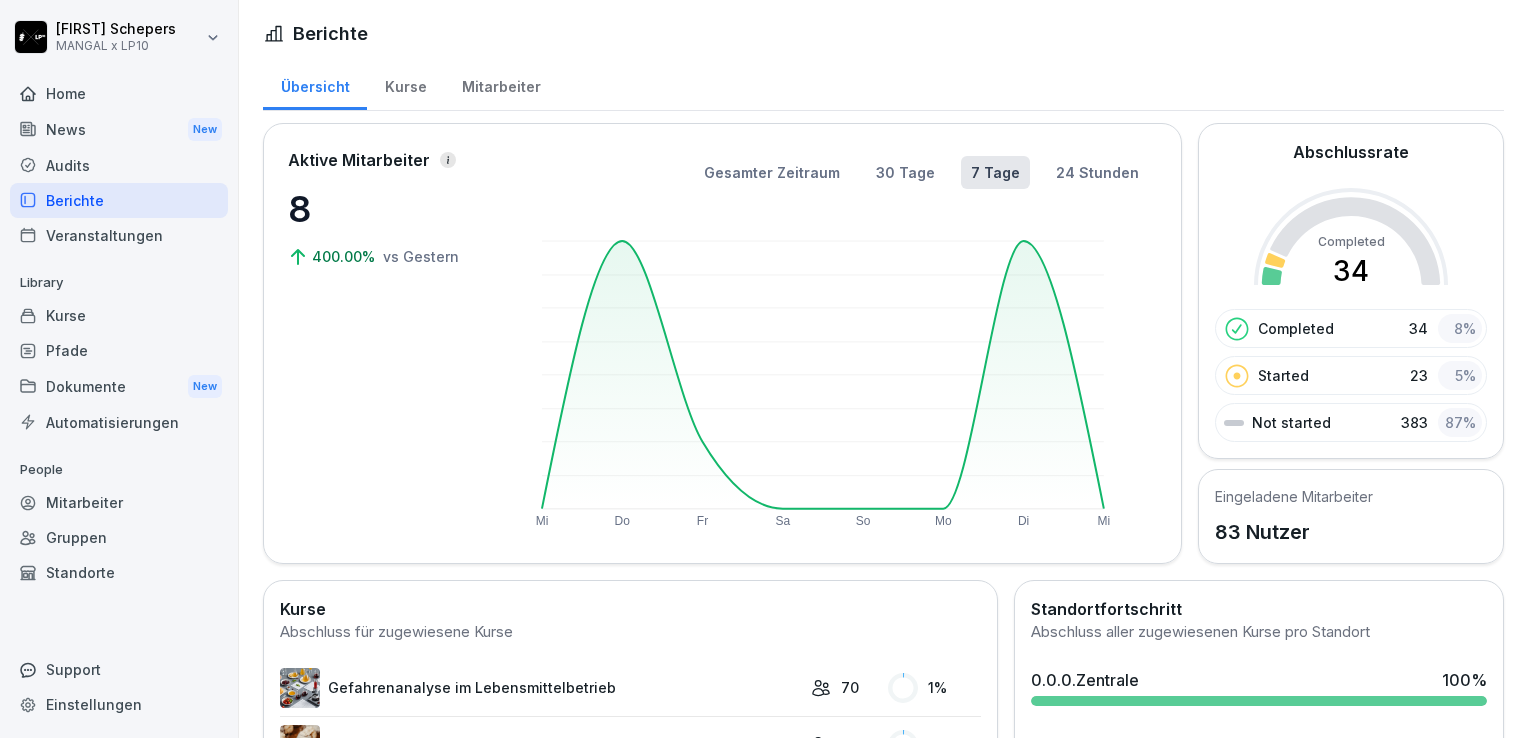 click on "Kurse" at bounding box center (119, 315) 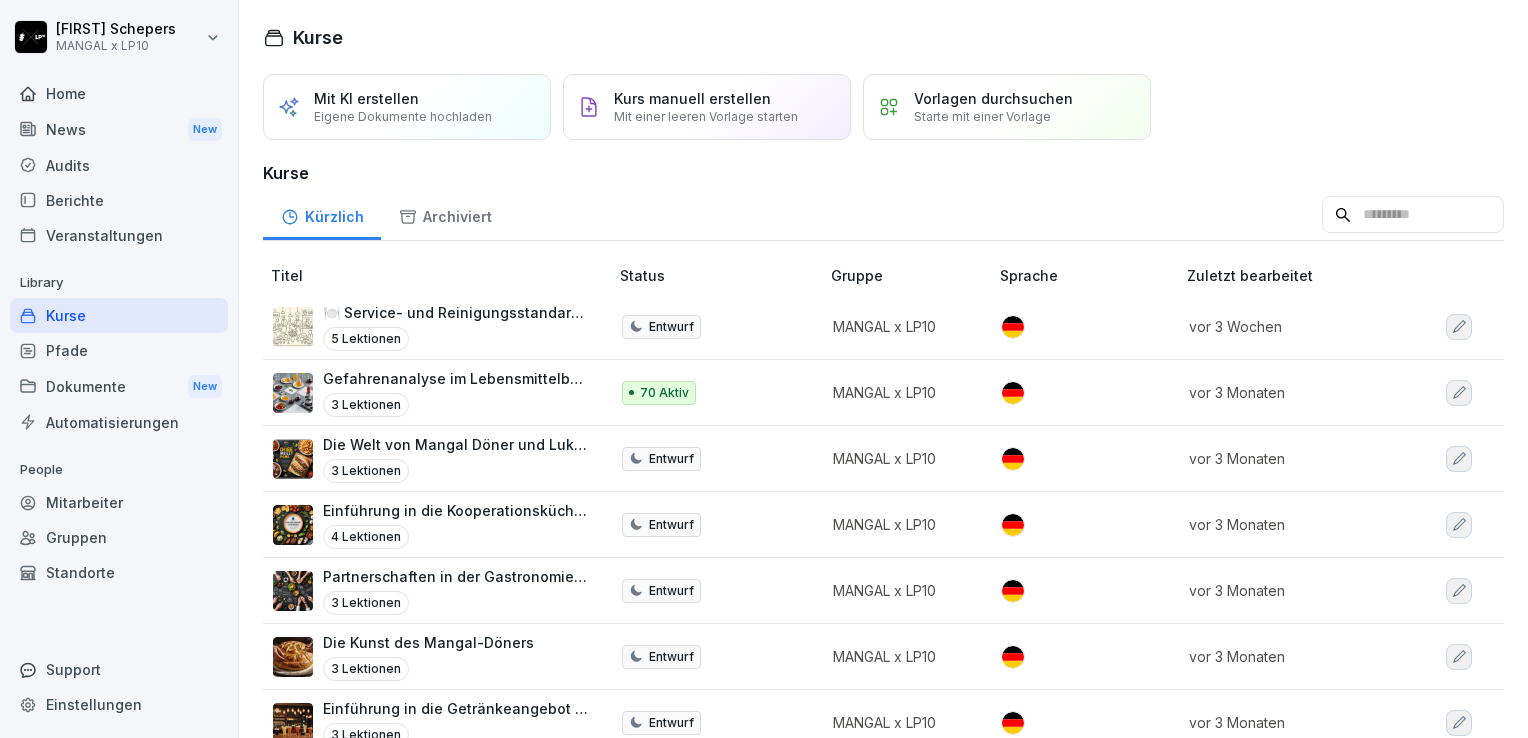 click on "Pfade" at bounding box center [119, 350] 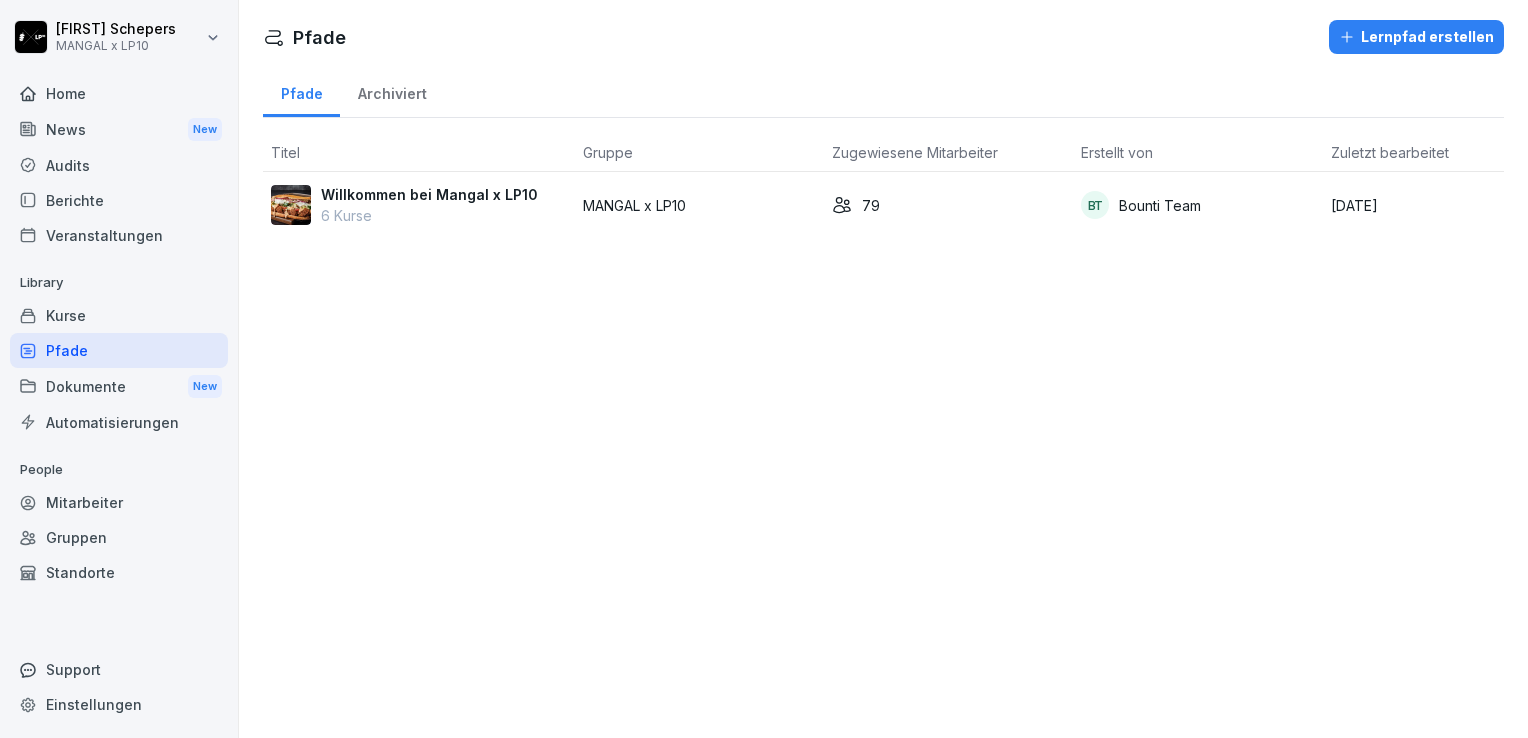 click on "Home" at bounding box center (119, 93) 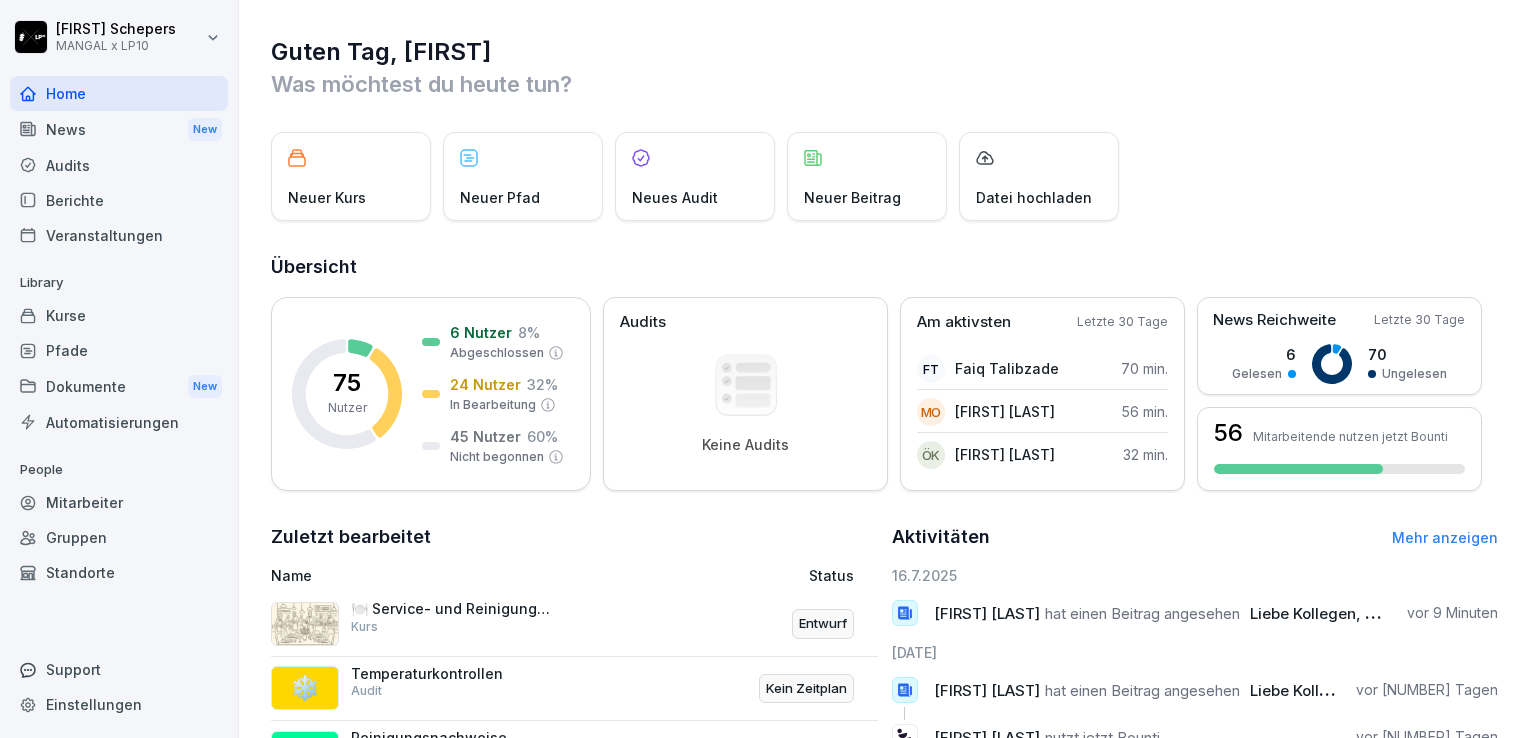 click on "Kurse" at bounding box center [119, 315] 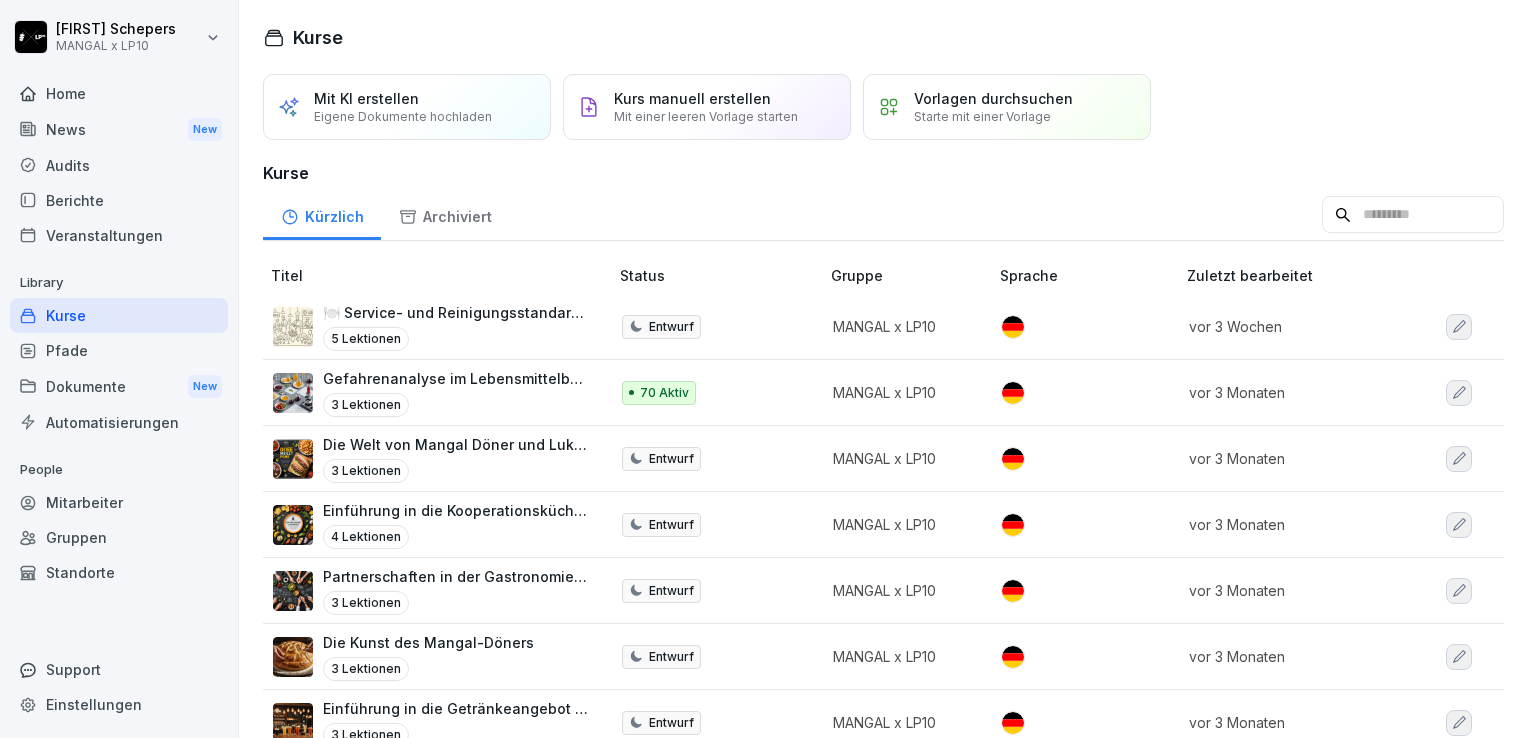 click on "Dokumente New" at bounding box center (119, 386) 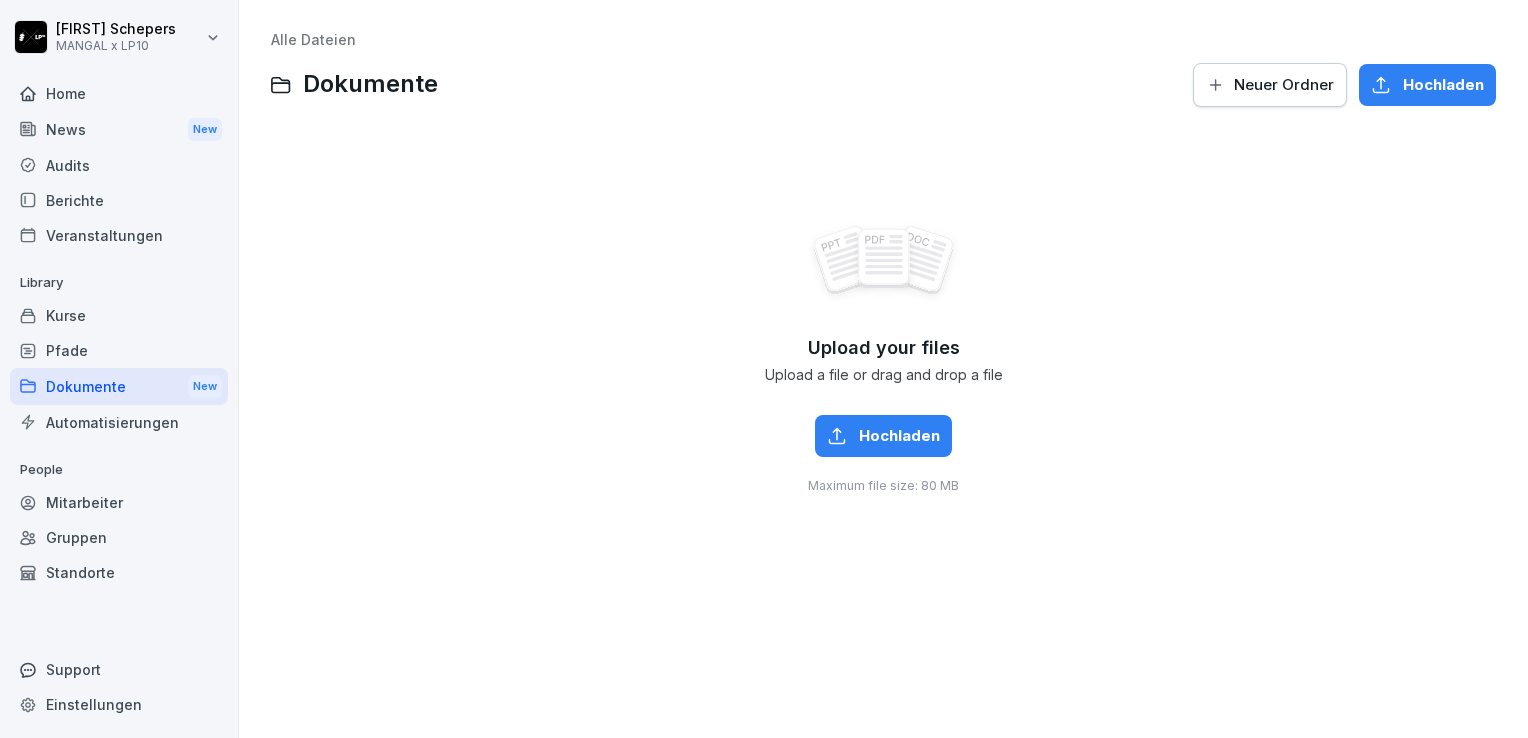 click on "Automatisierungen" at bounding box center [119, 422] 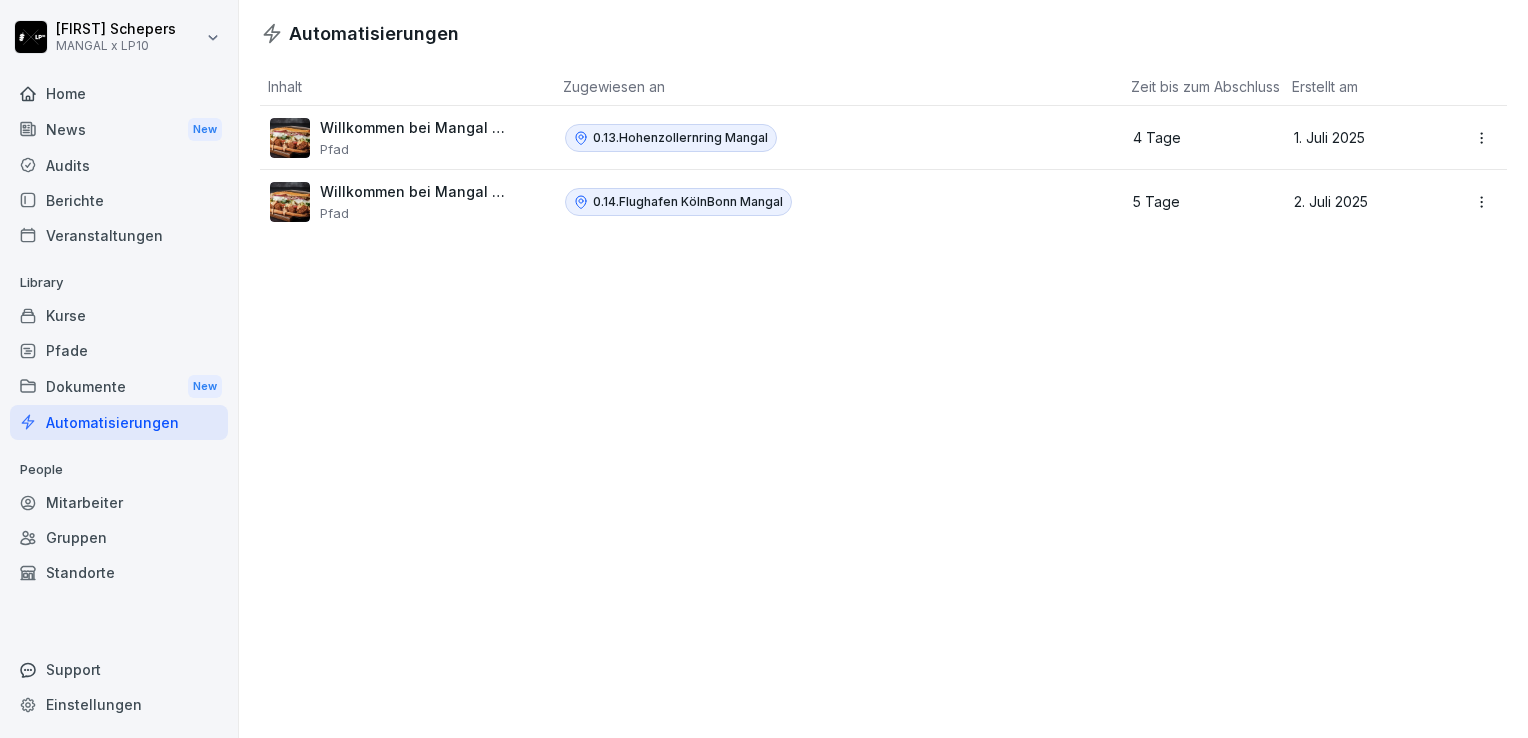 click on "Kurse" at bounding box center [119, 315] 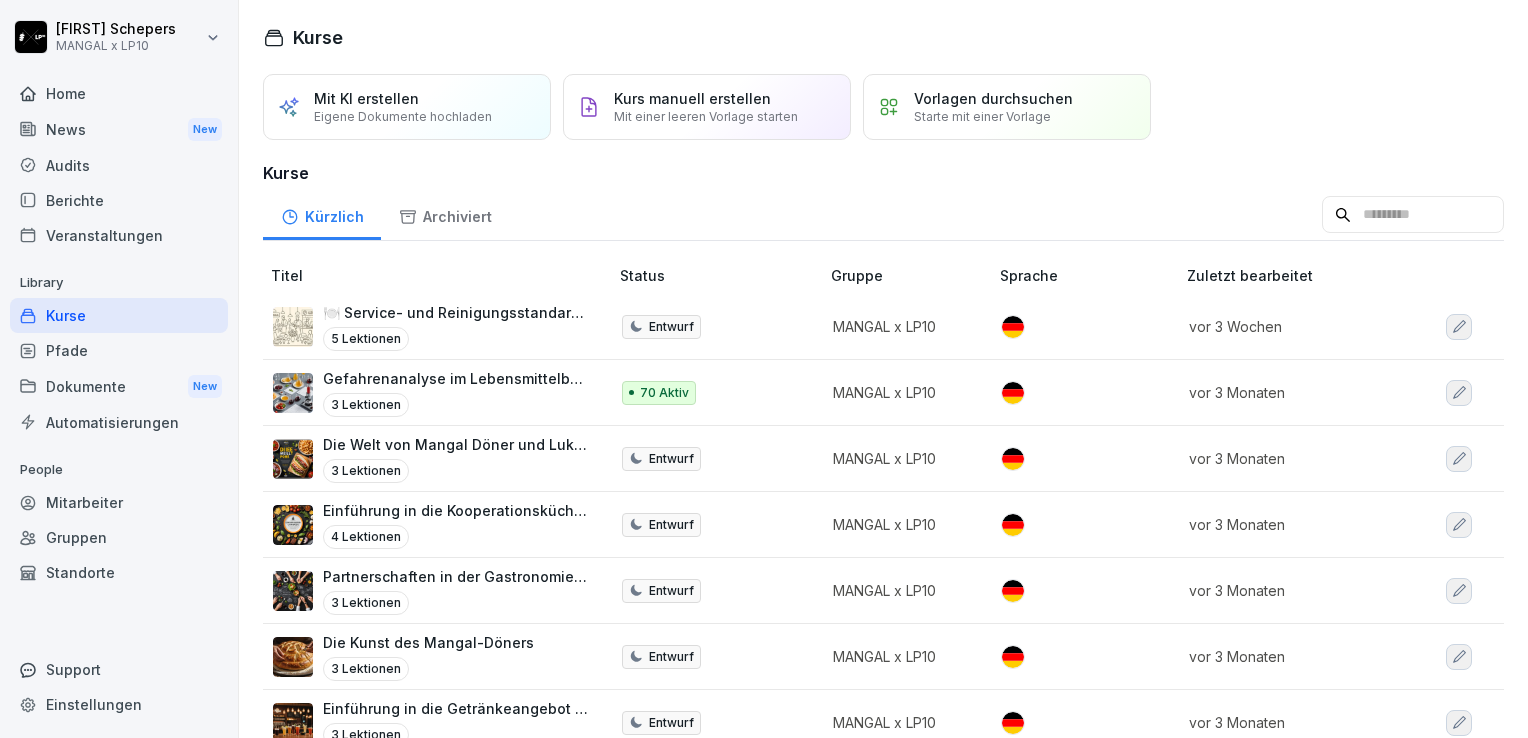 click on "Mitarbeiter" at bounding box center [119, 502] 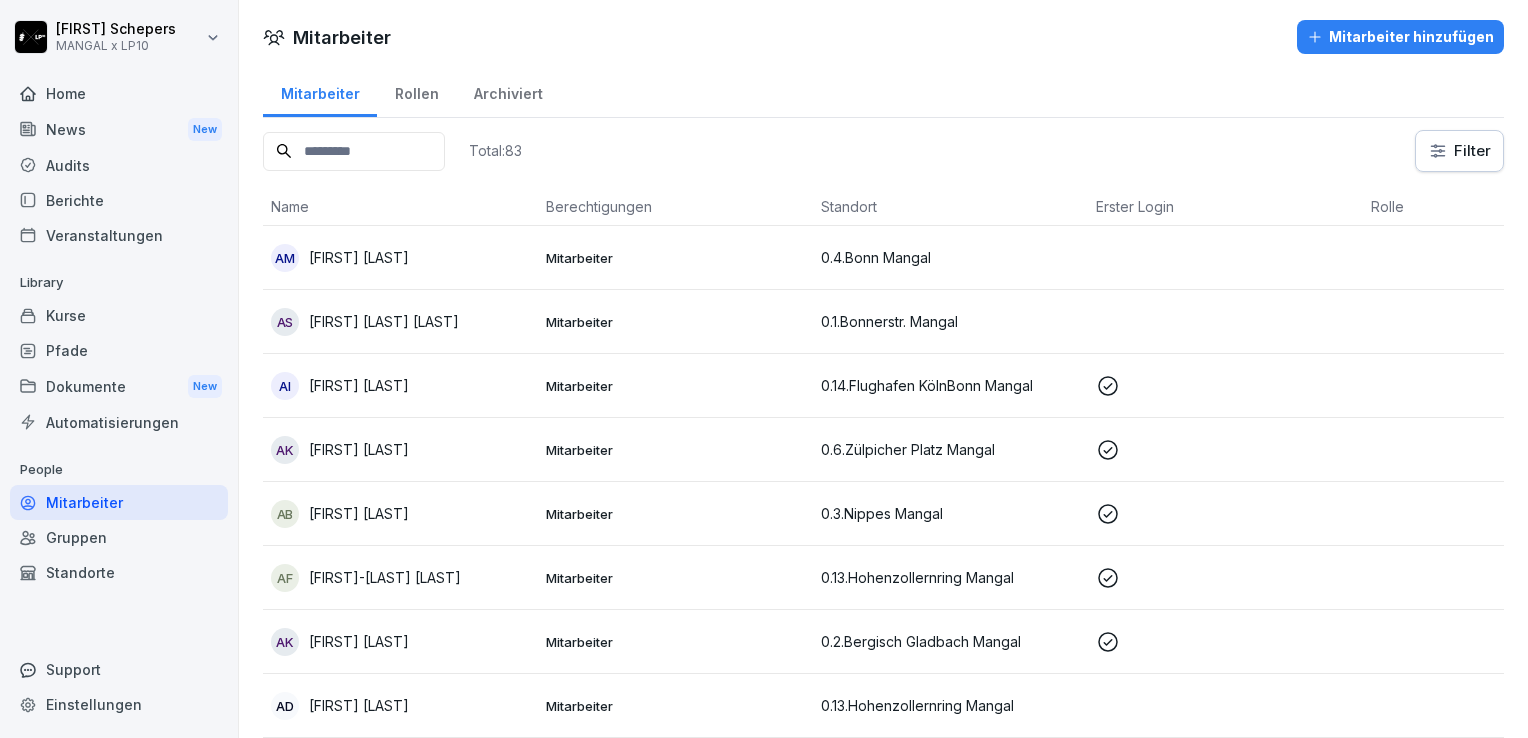 click on "Home" at bounding box center (119, 93) 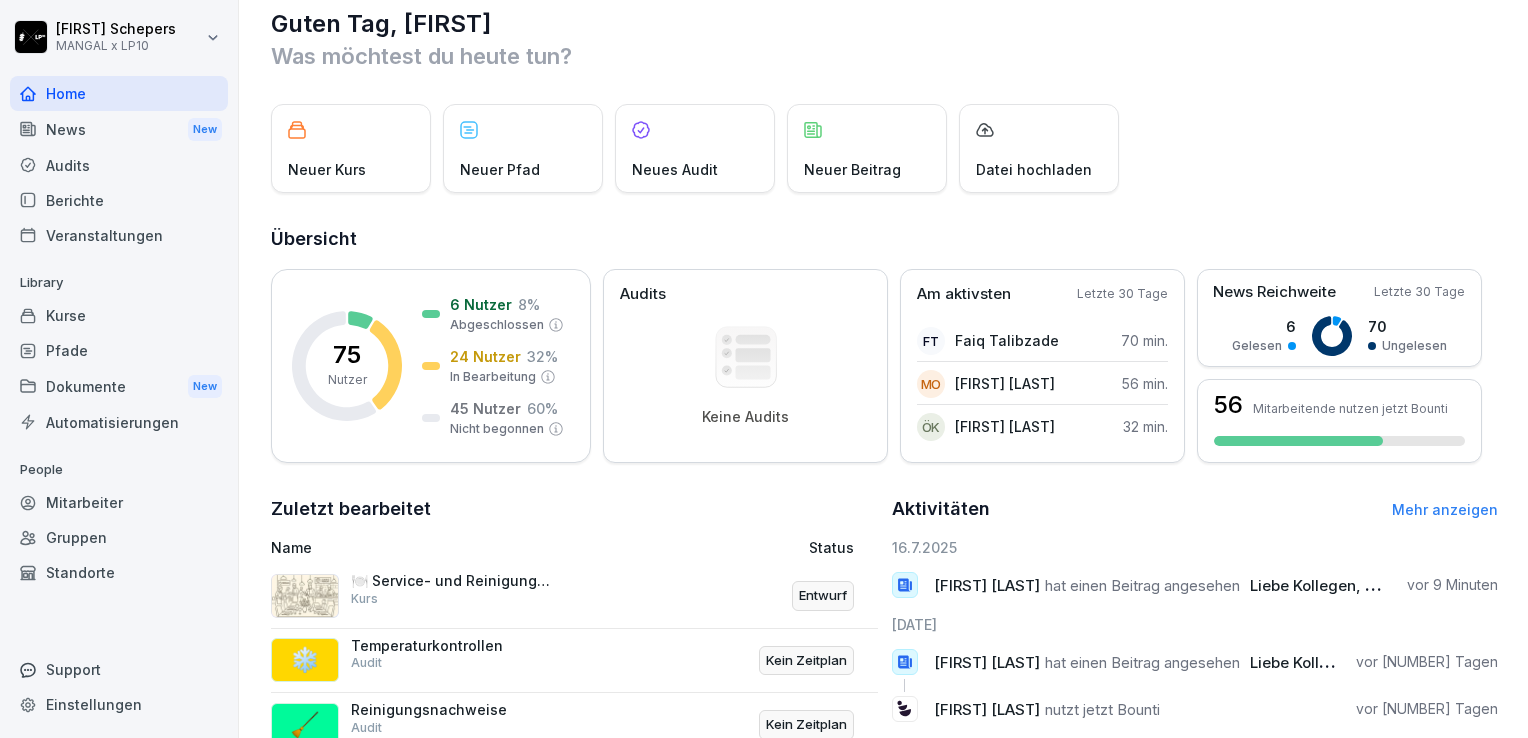 scroll, scrollTop: 0, scrollLeft: 0, axis: both 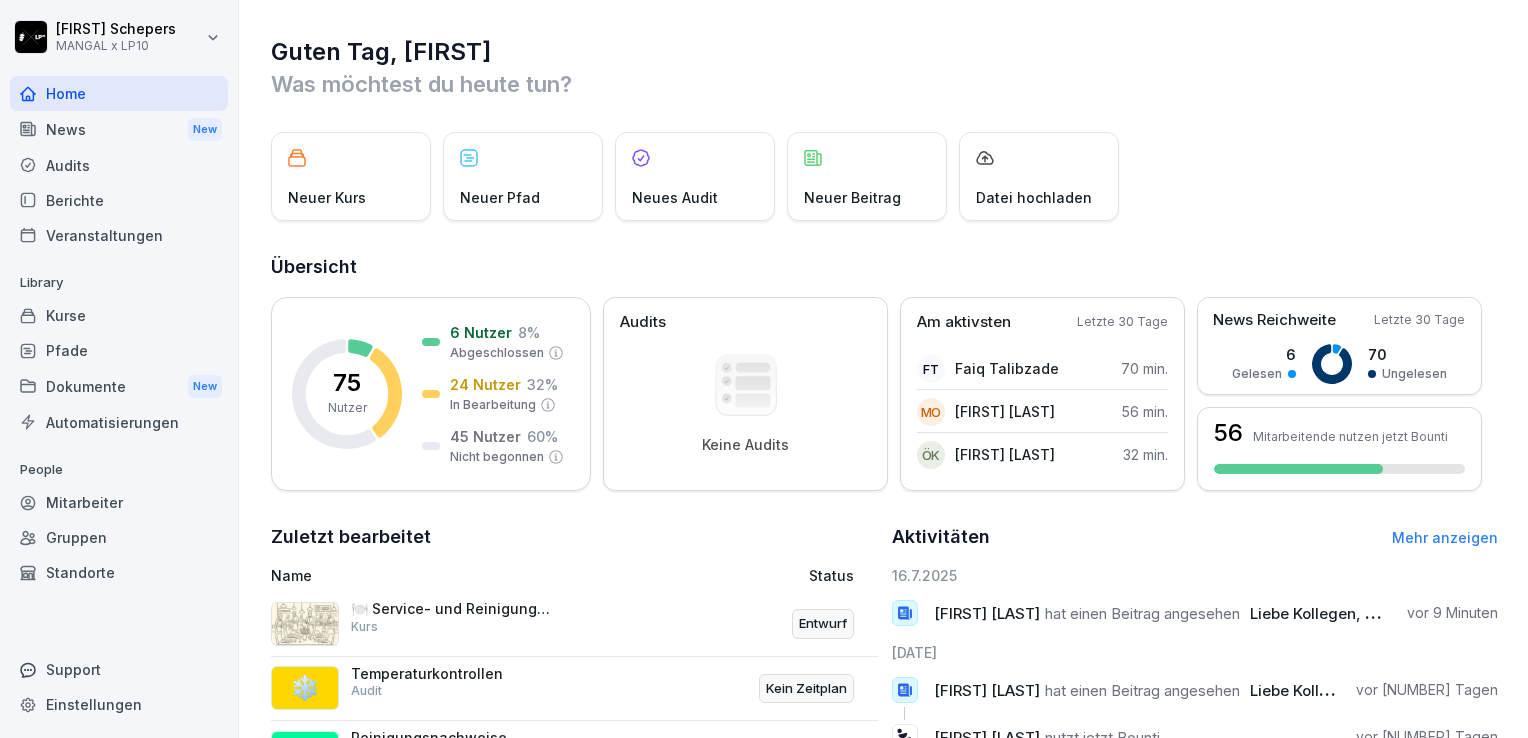 click on "Dokumente New" at bounding box center (119, 386) 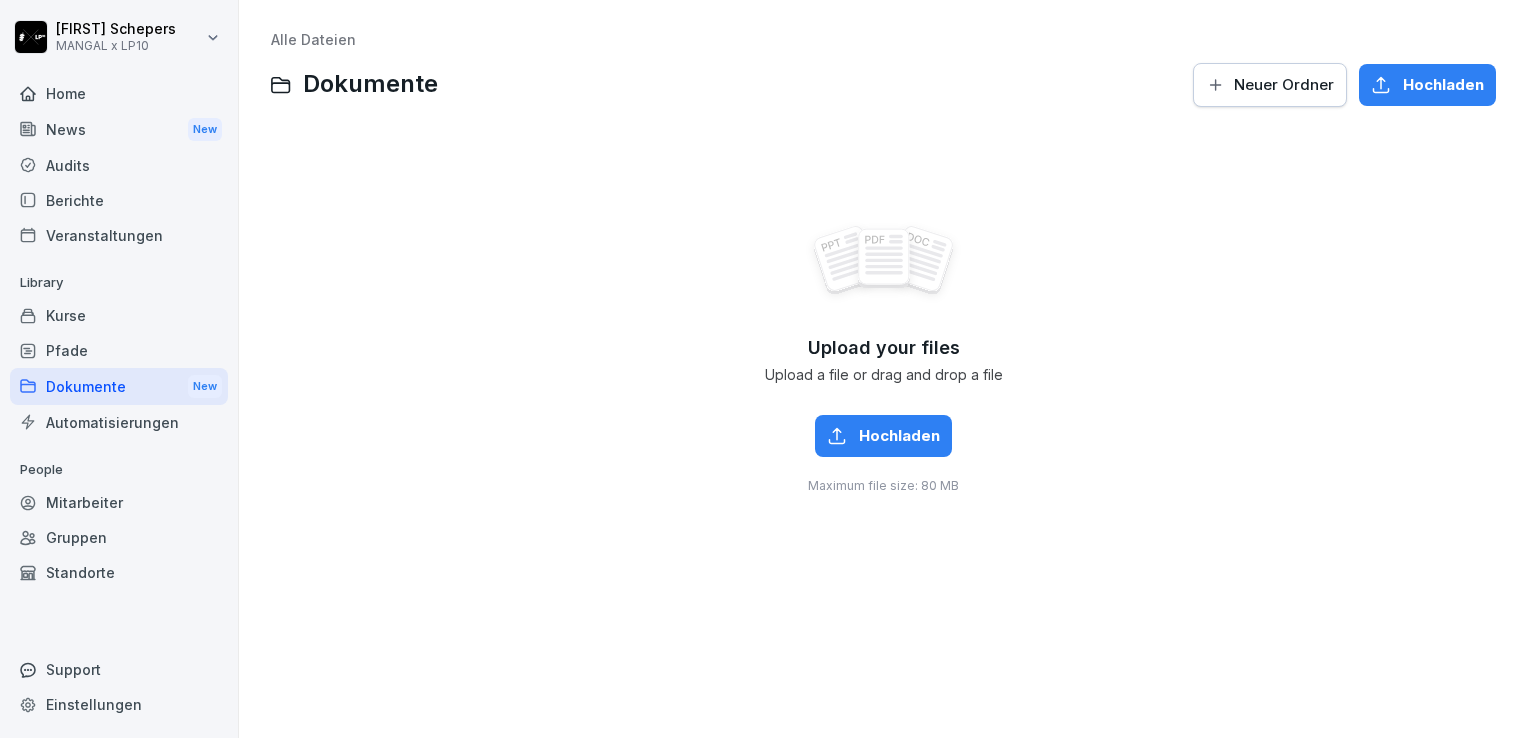 click on "Automatisierungen" at bounding box center (119, 422) 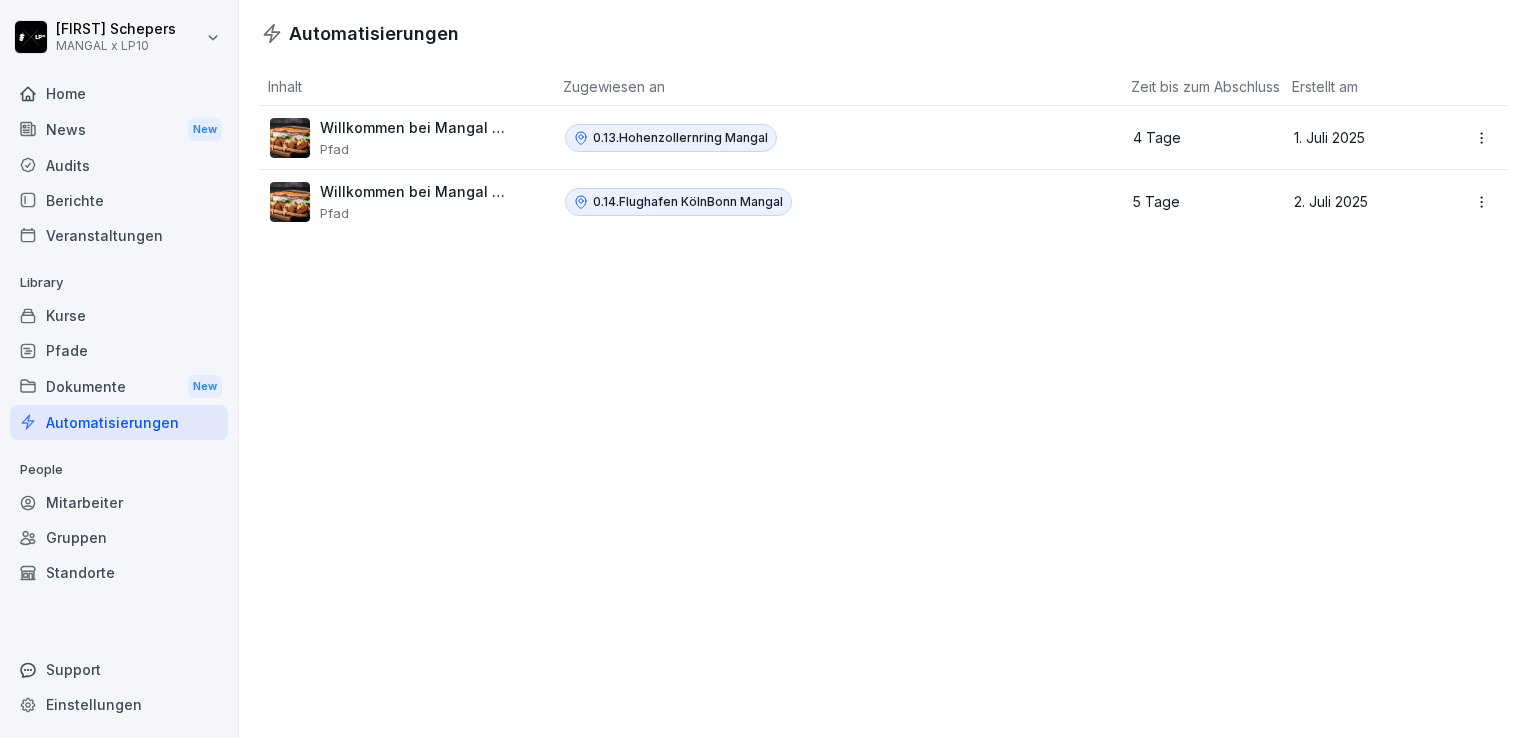 click on "Mitarbeiter" at bounding box center [119, 502] 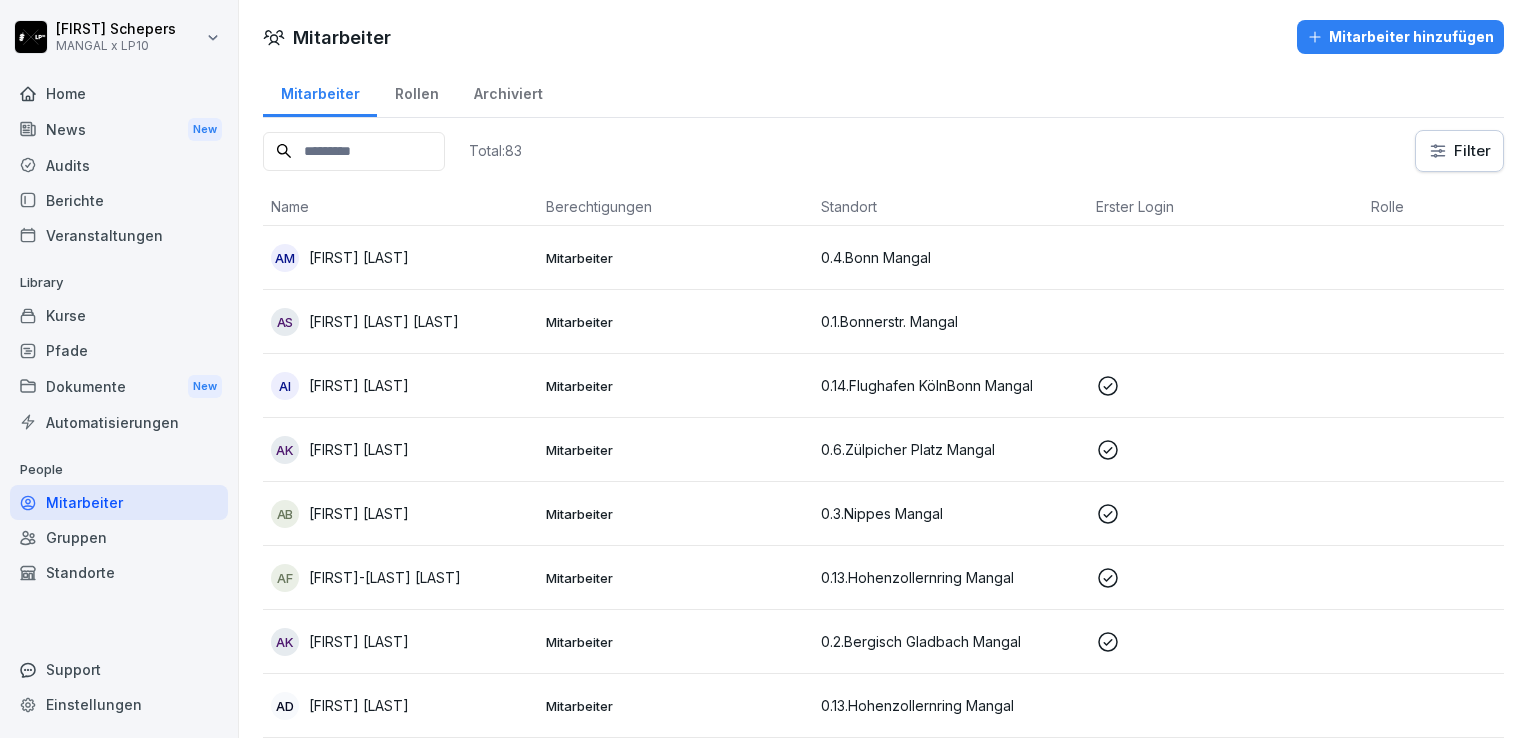 click on "[FIRST] [LAST]" at bounding box center [359, 257] 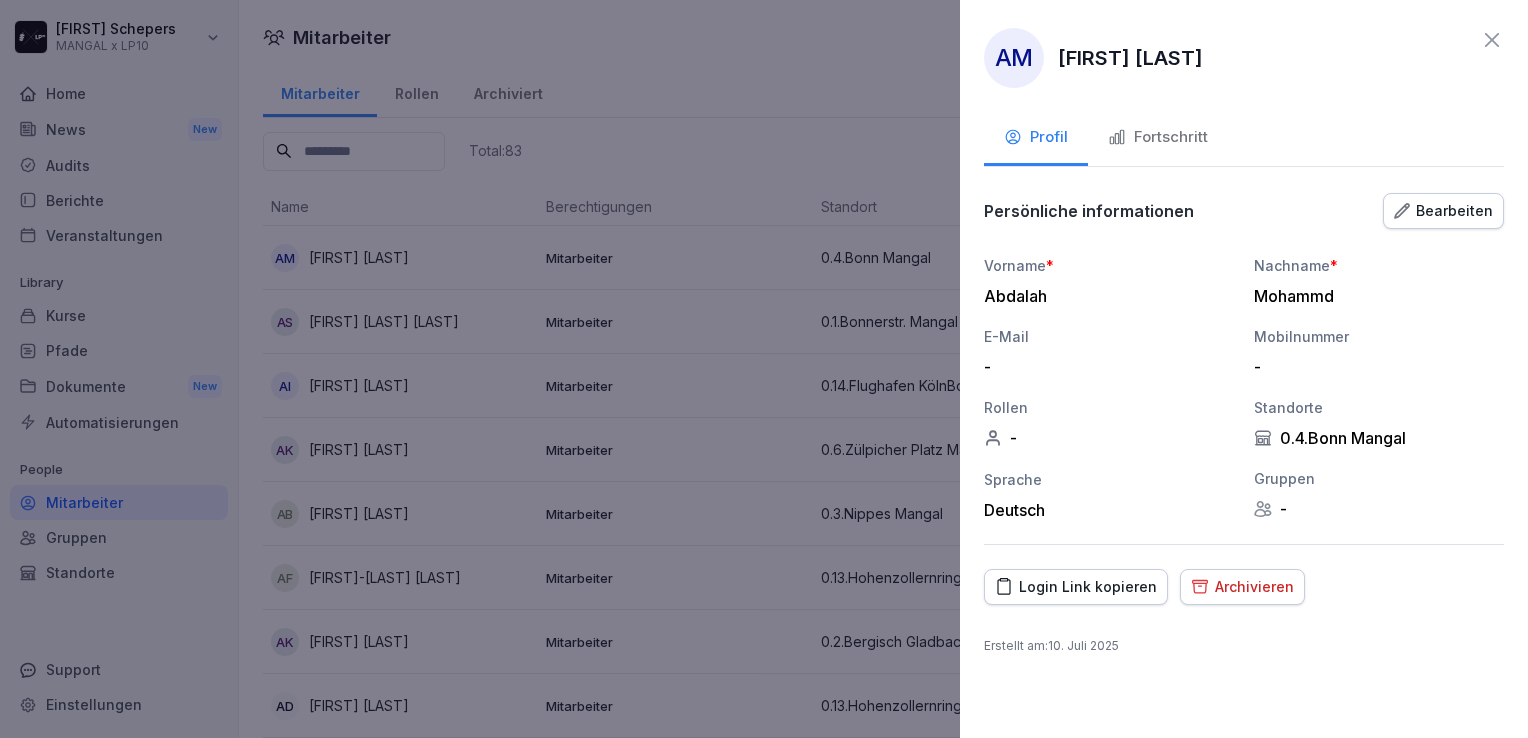 click on "Fortschritt" at bounding box center (1158, 137) 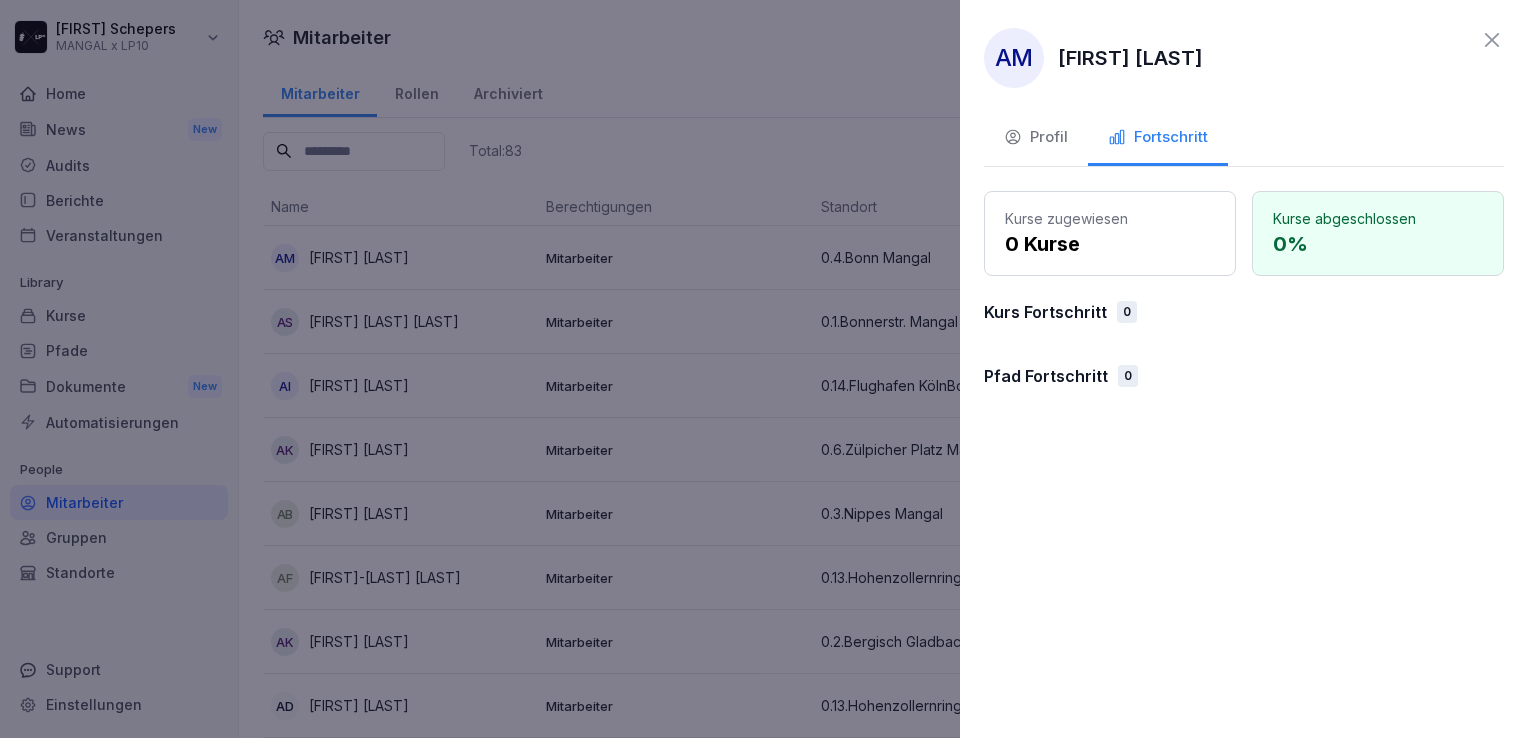 click on "AM [FIRST] [LAST] Profil Fortschritt Kurse zugewiesen 0 Kurse Kurse abgeschlossen 0 % Kurs Fortschritt 0 Pfad Fortschritt 0" at bounding box center [1244, 369] 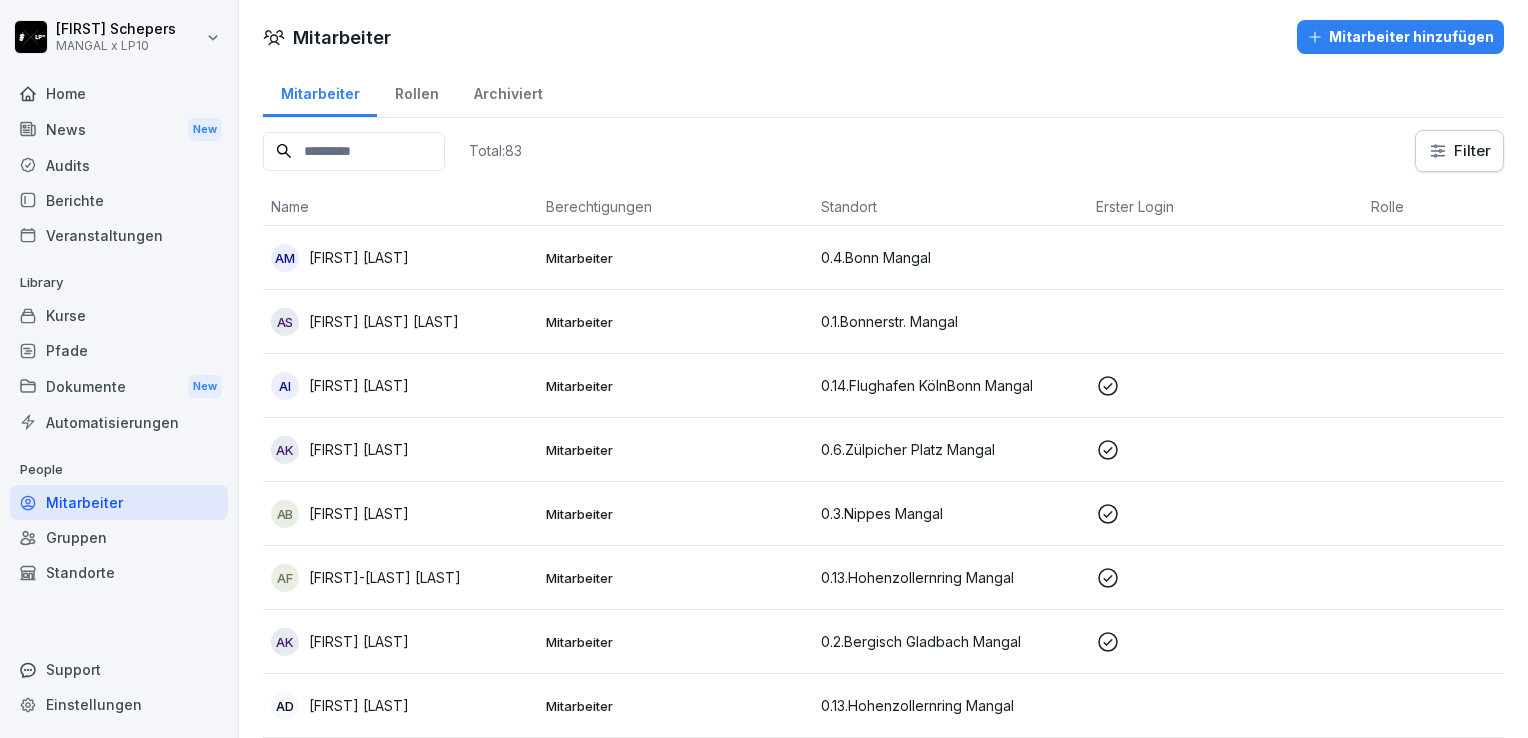 click on "Mitarbeiter" at bounding box center (675, 322) 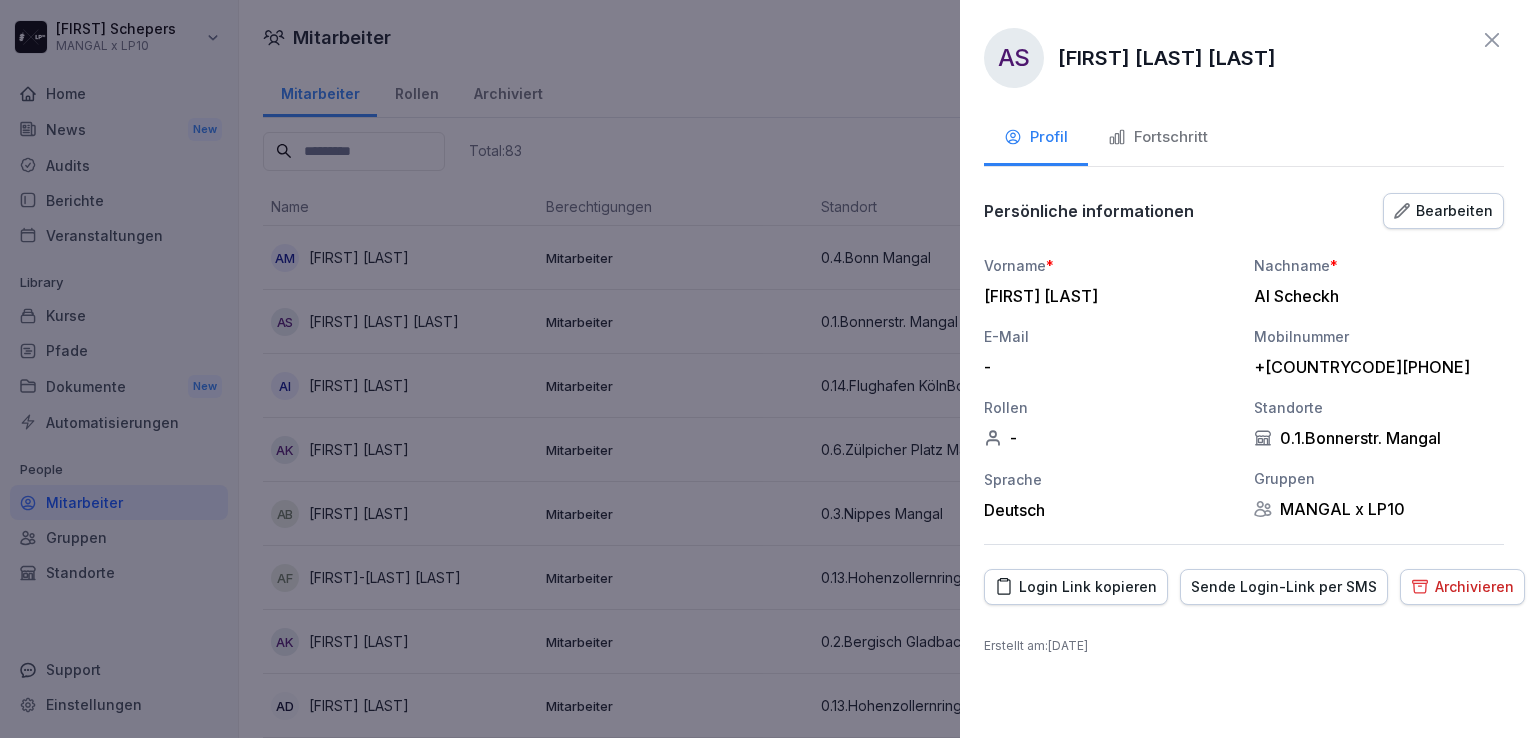click on "Fortschritt" at bounding box center [1158, 139] 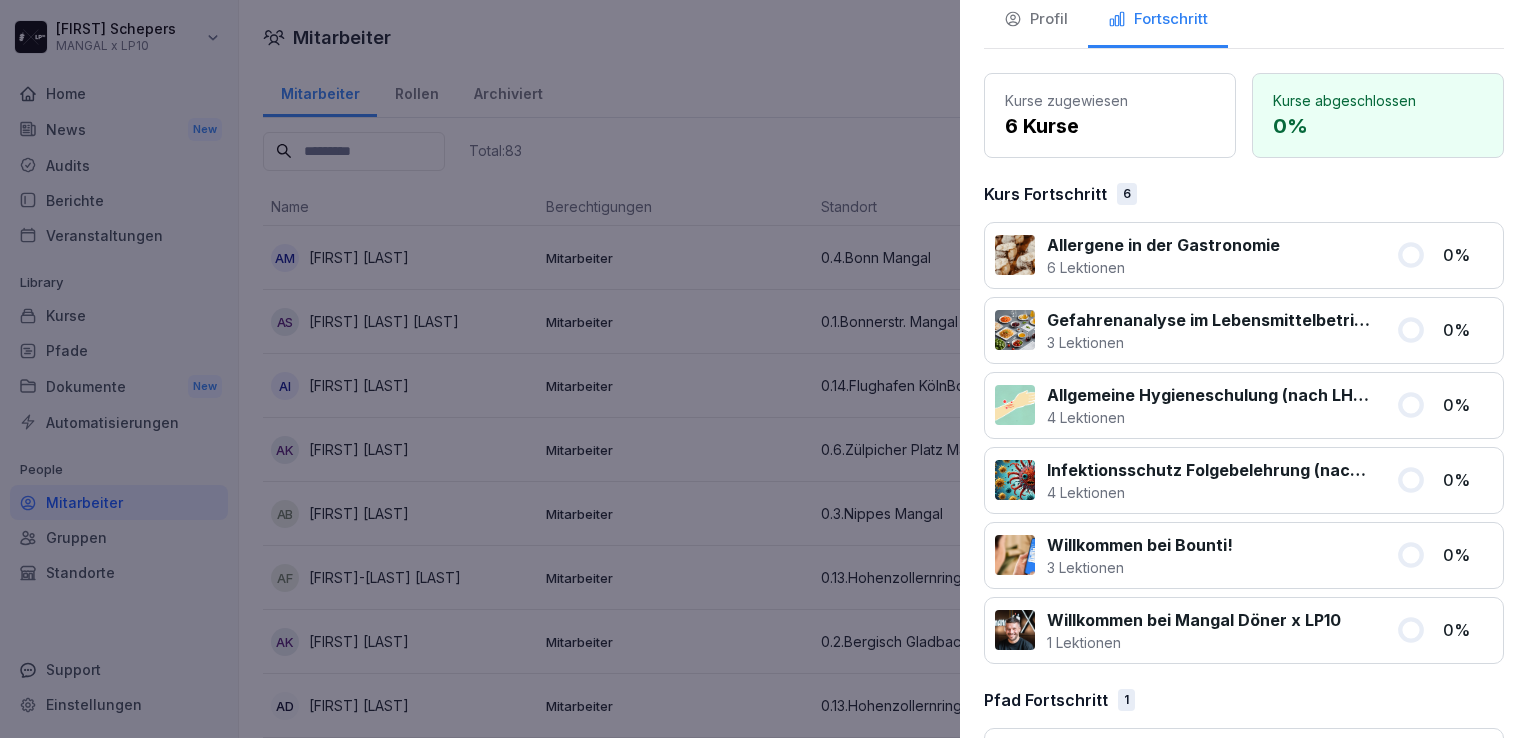 scroll, scrollTop: 0, scrollLeft: 0, axis: both 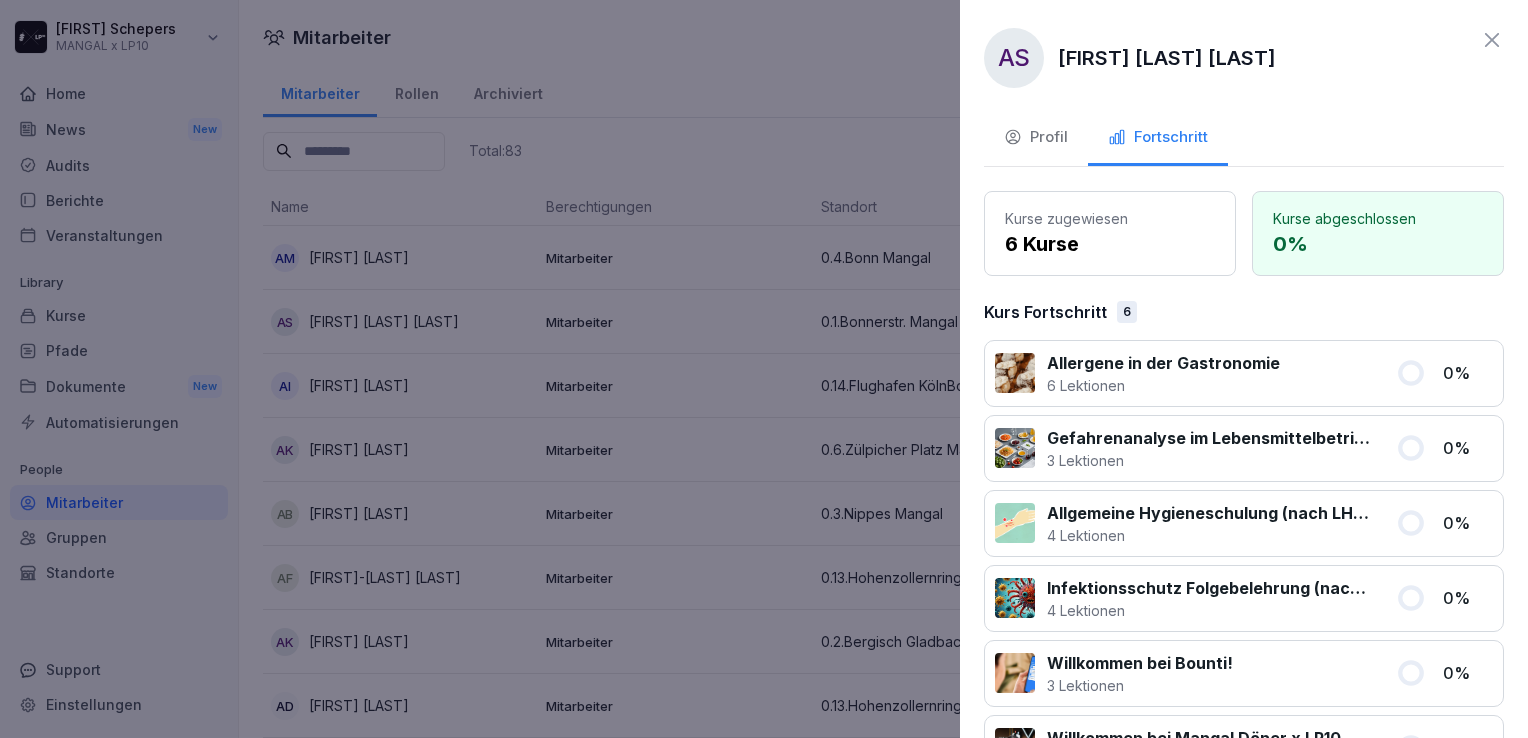 click 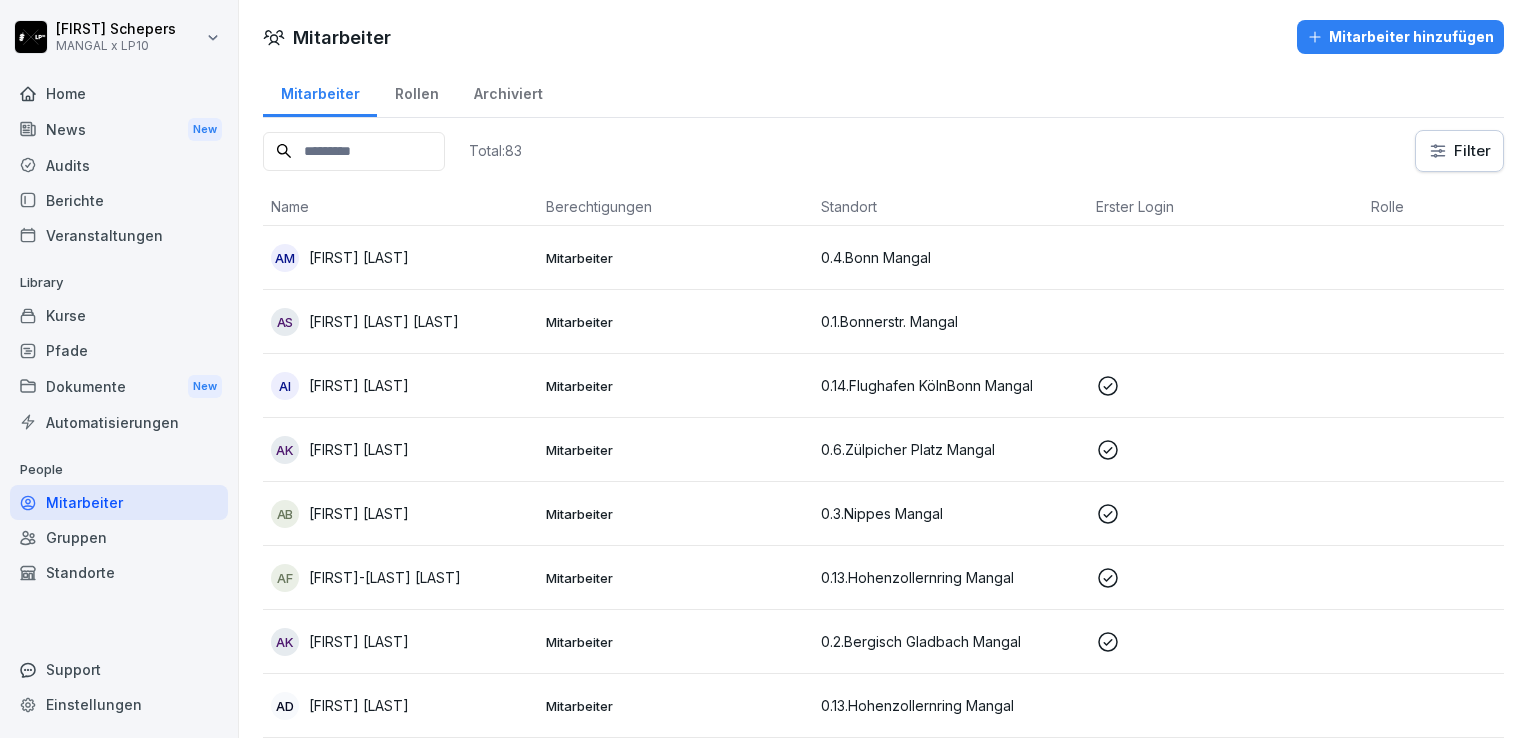 click on "[FIRST] [LAST] [LAST]" at bounding box center [384, 321] 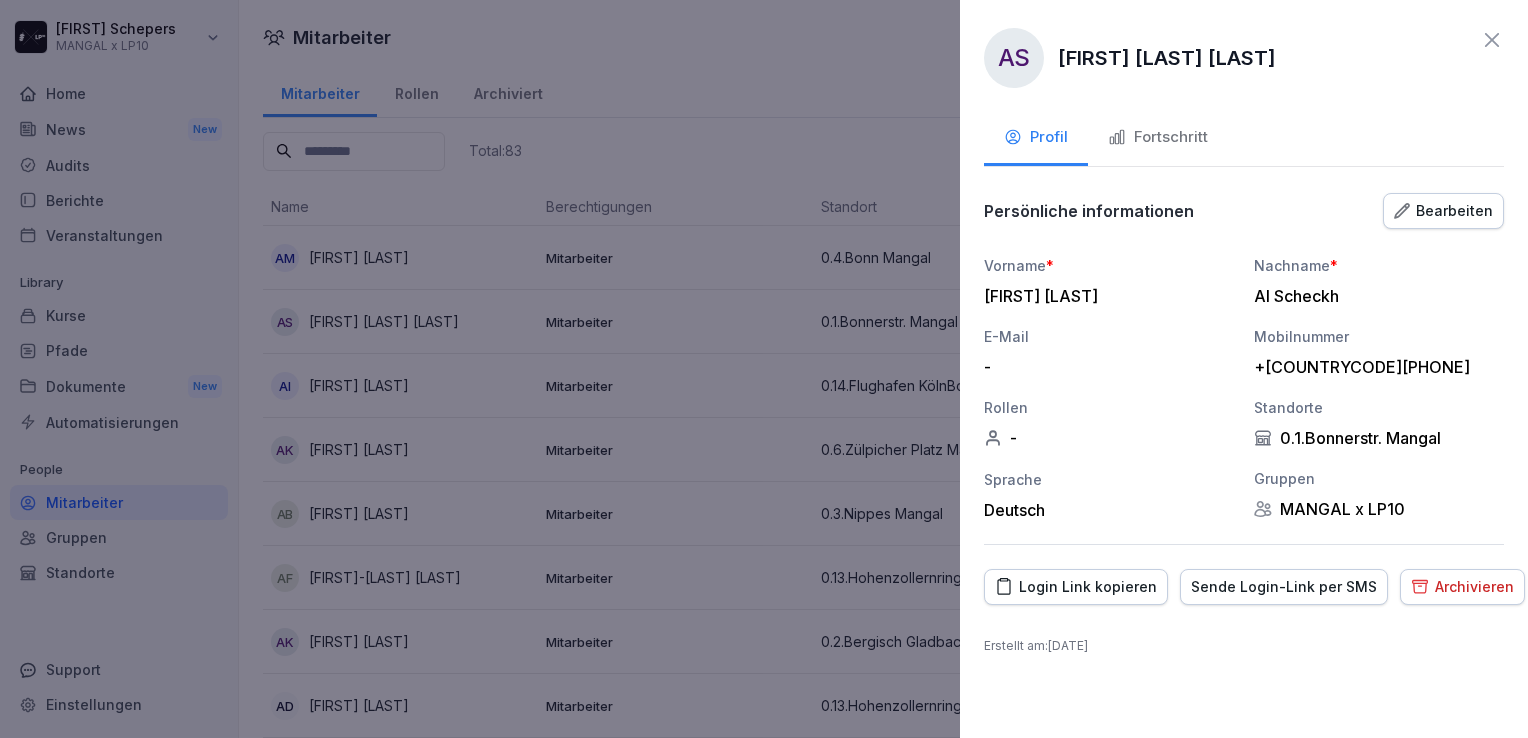 click on "Fortschritt" at bounding box center [1158, 137] 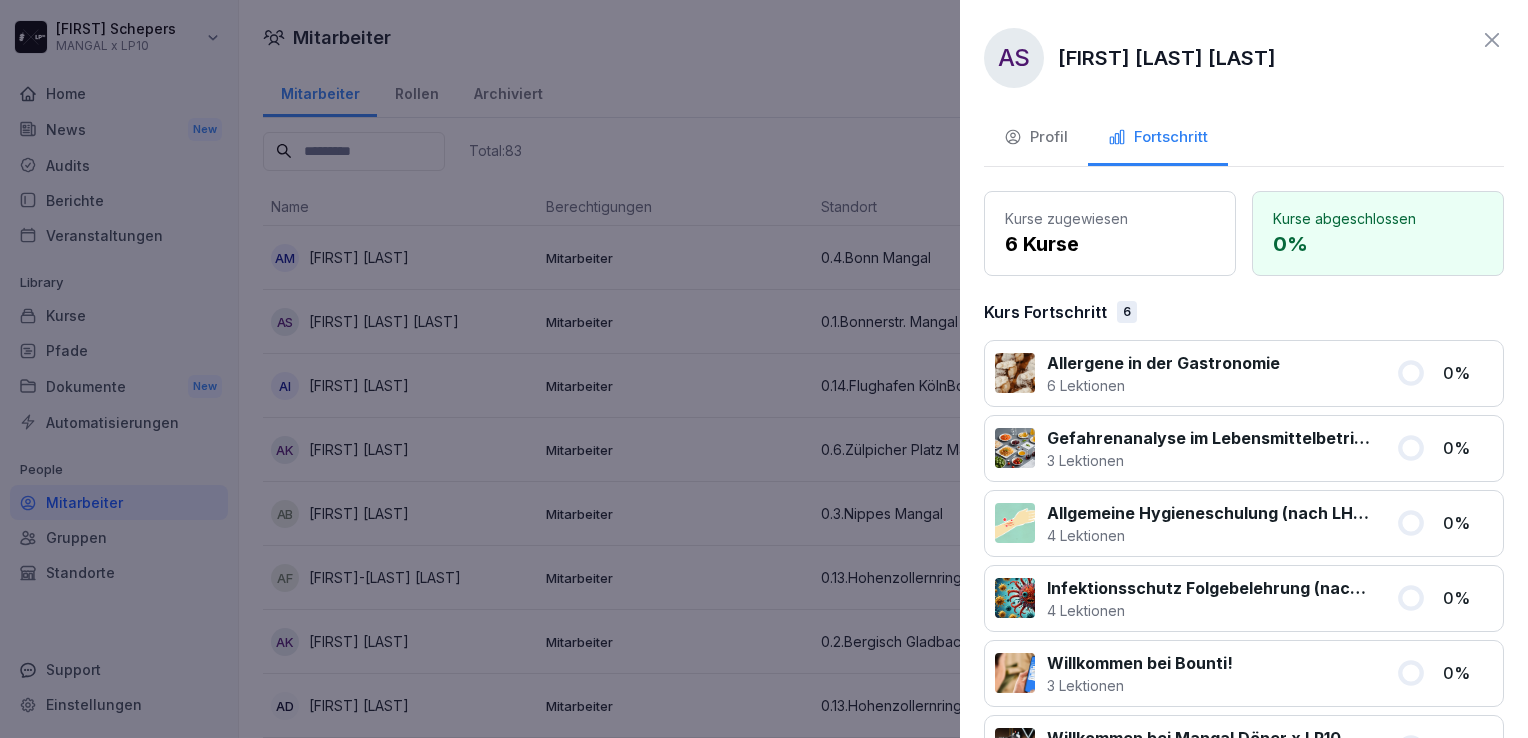click 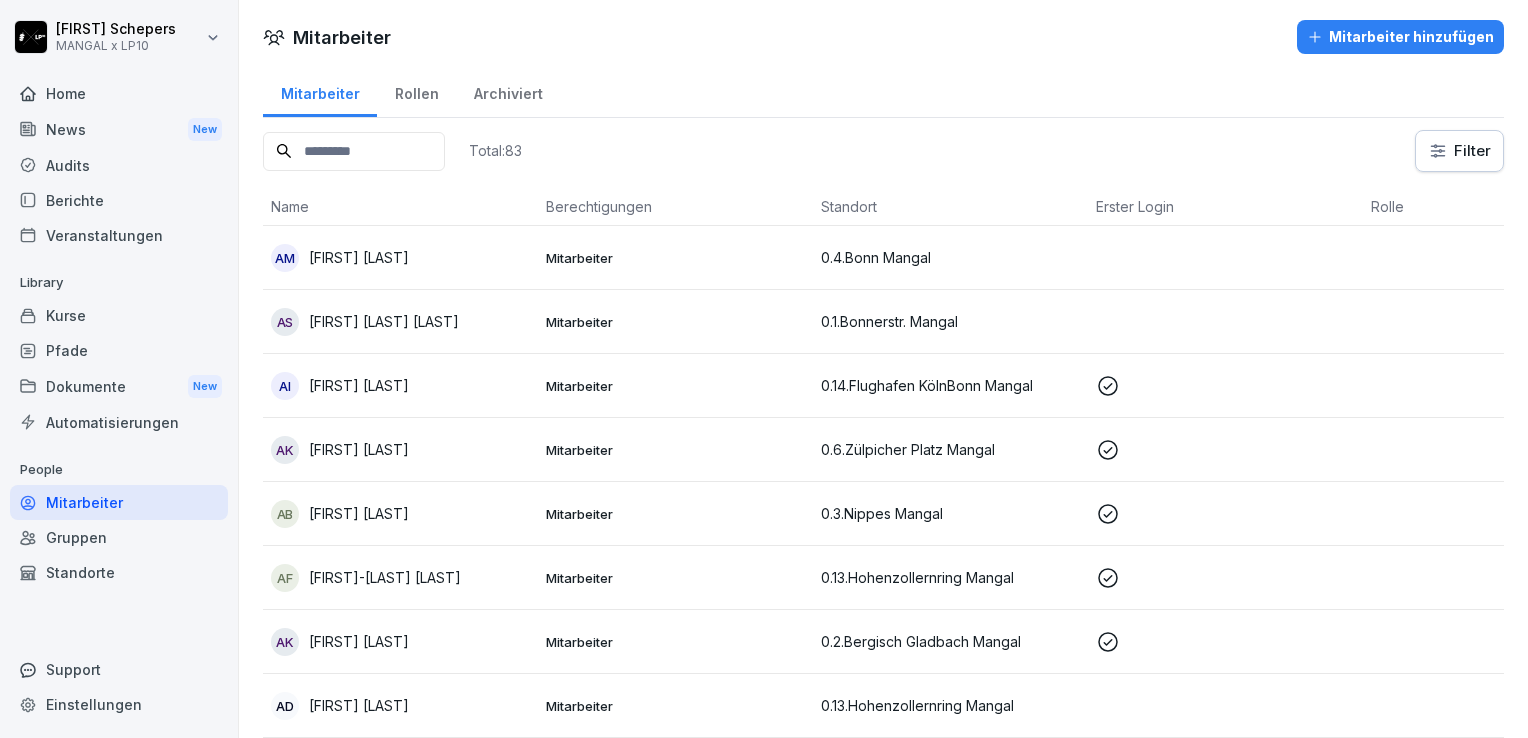 click on "[FIRST] [LAST]" at bounding box center [359, 641] 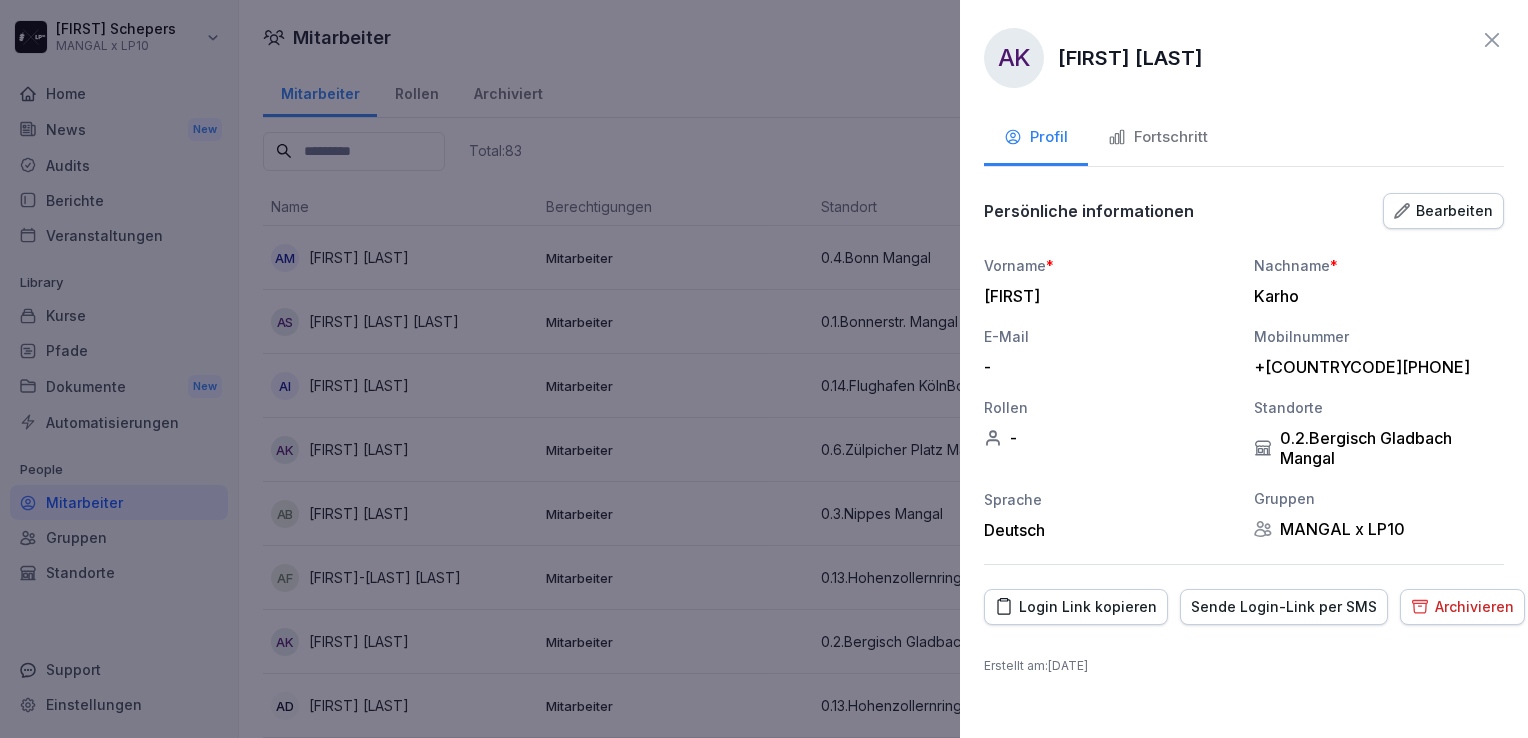 click 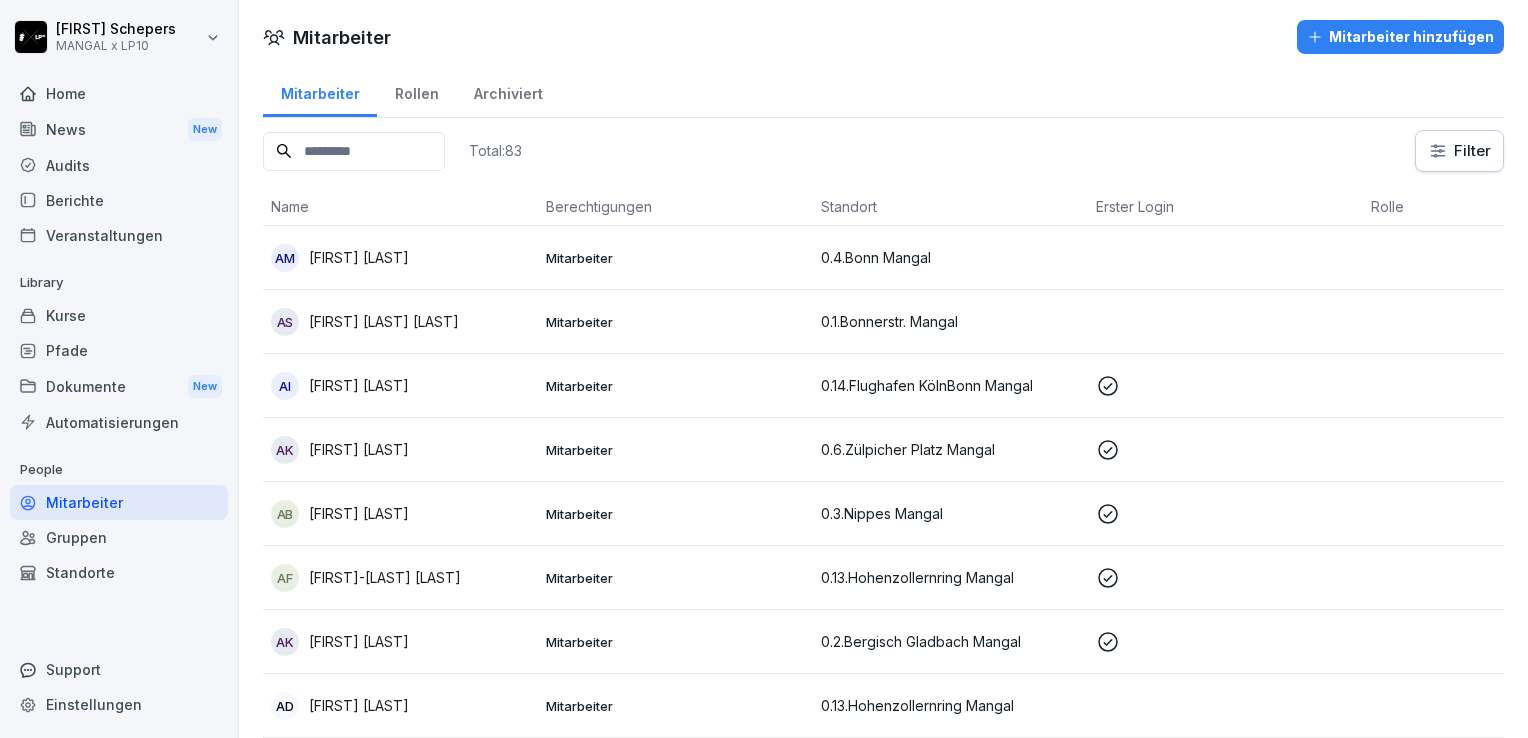 click on "Home" at bounding box center (119, 93) 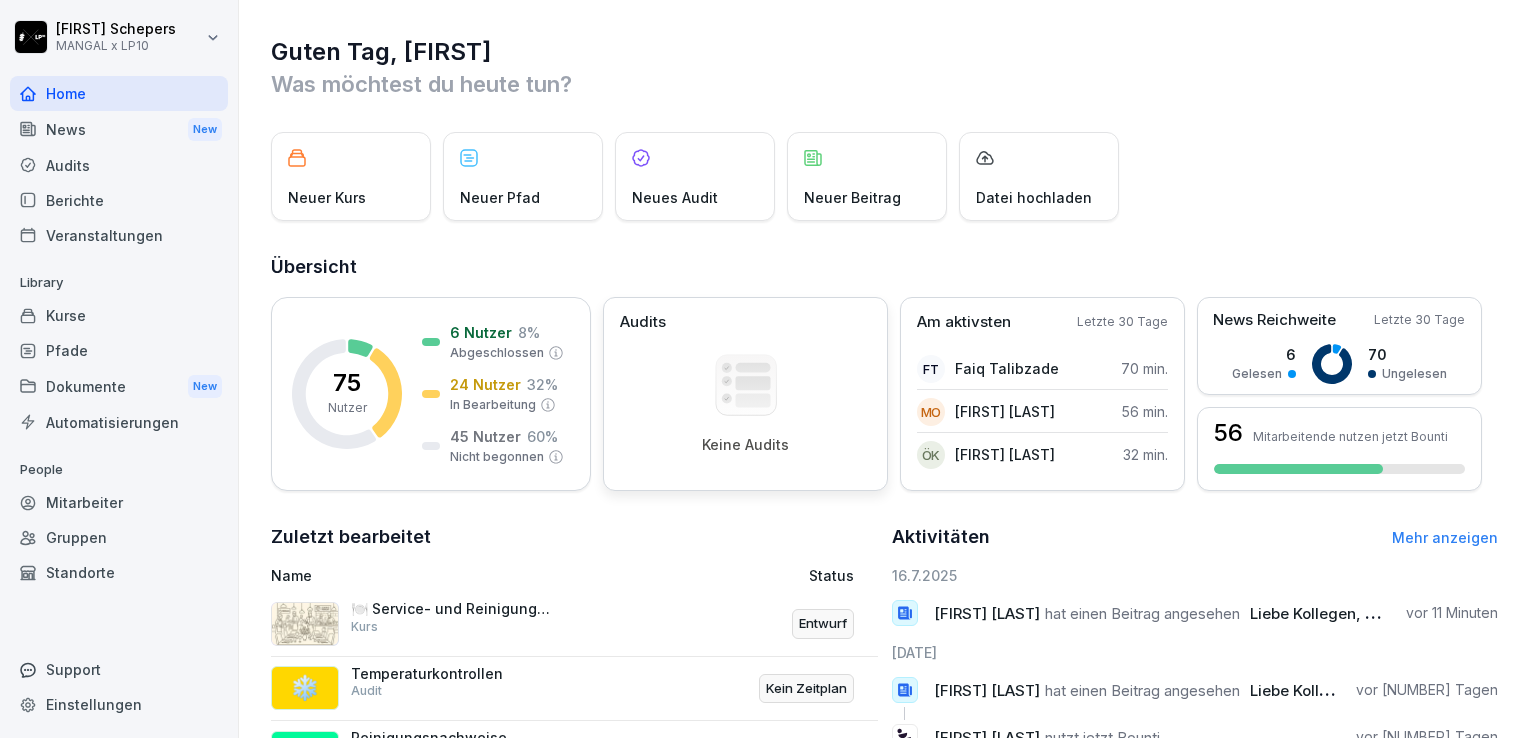 click 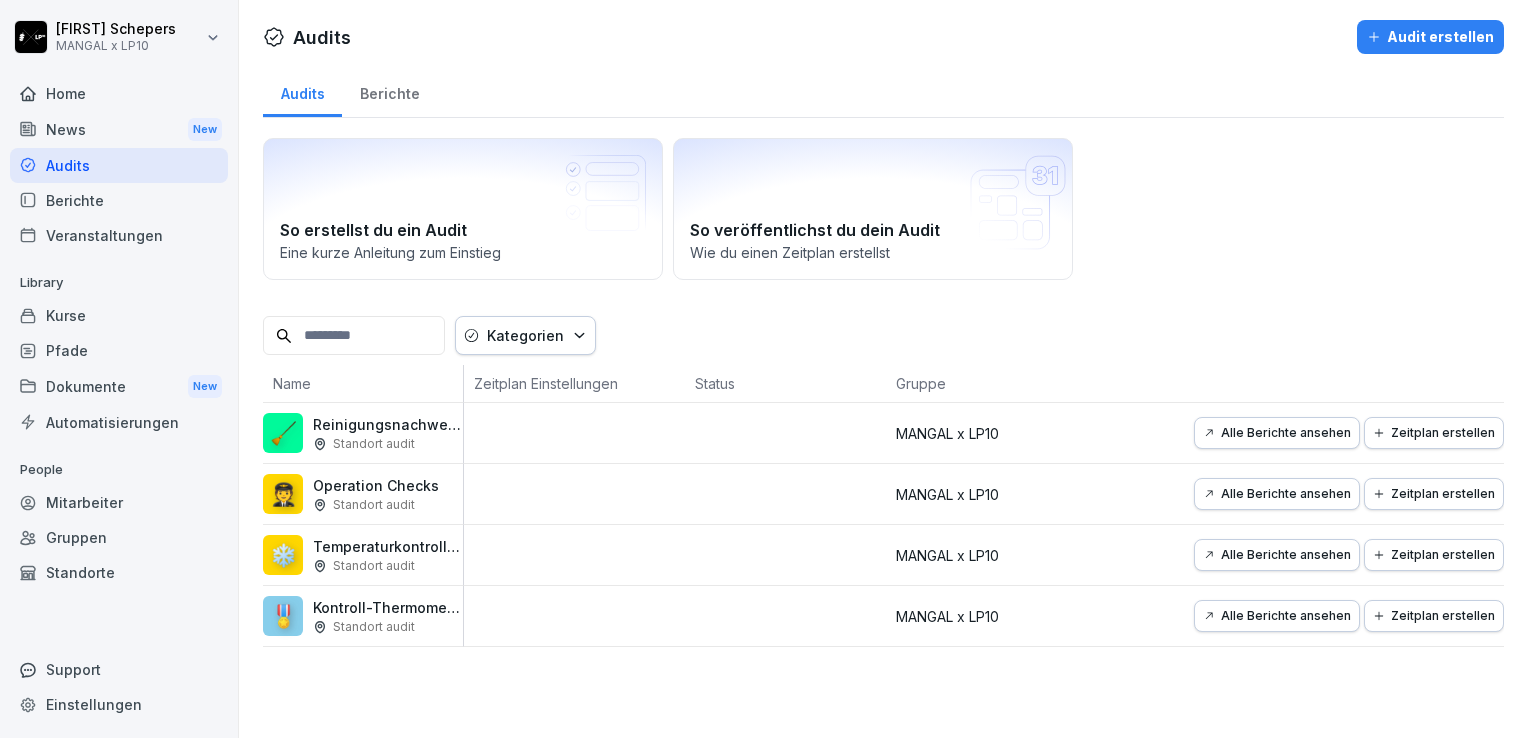 click 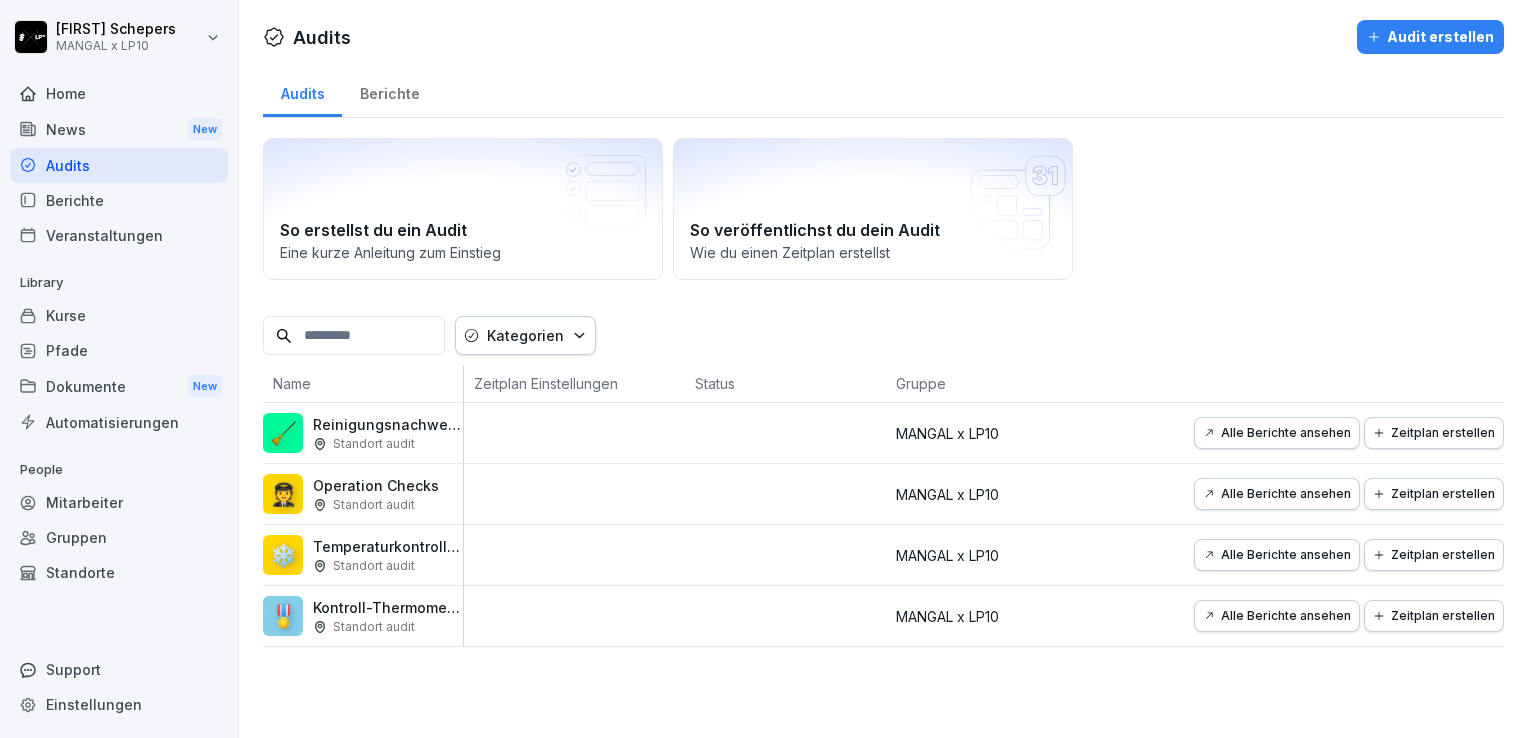 click on "Alle Berichte ansehen Zeitplan erstellen 🧑‍✈️ Operation Checks Standort audit MANGAL x LP10 Alle Berichte ansehen Zeitplan erstellen ❄️ Temperaturkontrollen Standort audit MANGAL x LP10 Alle Berichte ansehen Zeitplan erstellen 🎖️ Kontroll-Thermometer Kalibrierung Standort audit MANGAL x LP10 Alle Berichte ansehen Zeitplan erstellen" at bounding box center [764, 369] 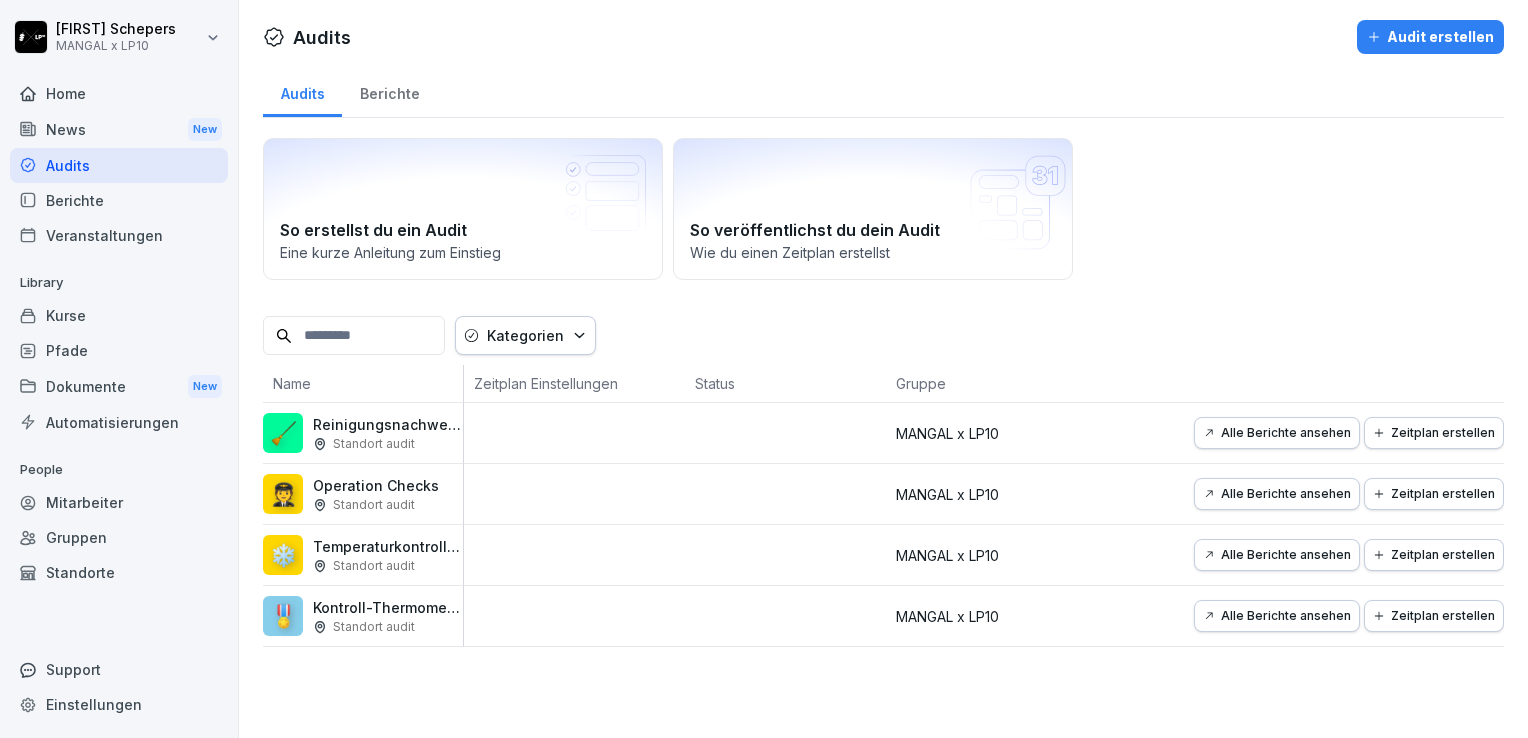 click on "Alle Berichte ansehen" at bounding box center (1277, 433) 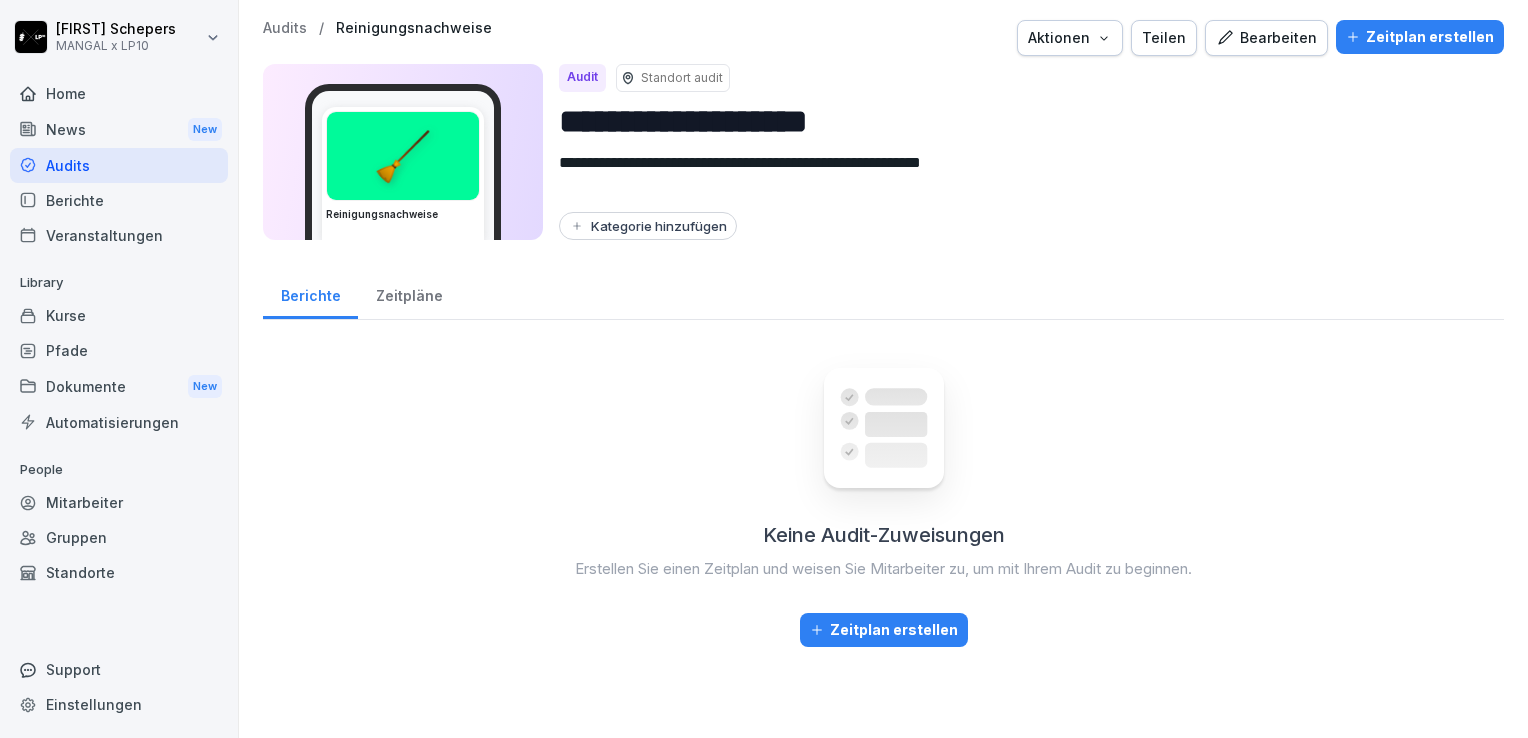 click on "Zeitpläne" at bounding box center (409, 293) 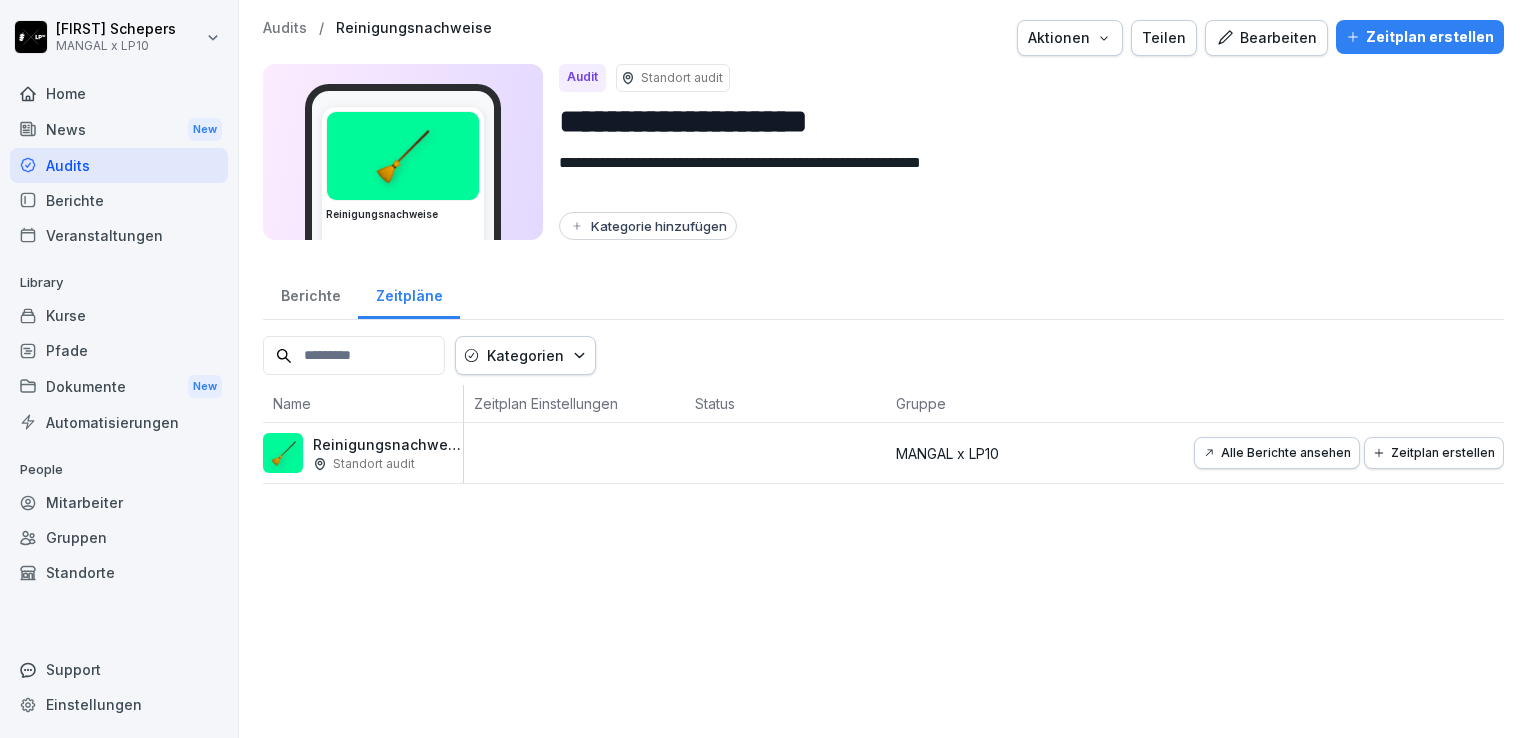 click on "Berichte" at bounding box center (310, 293) 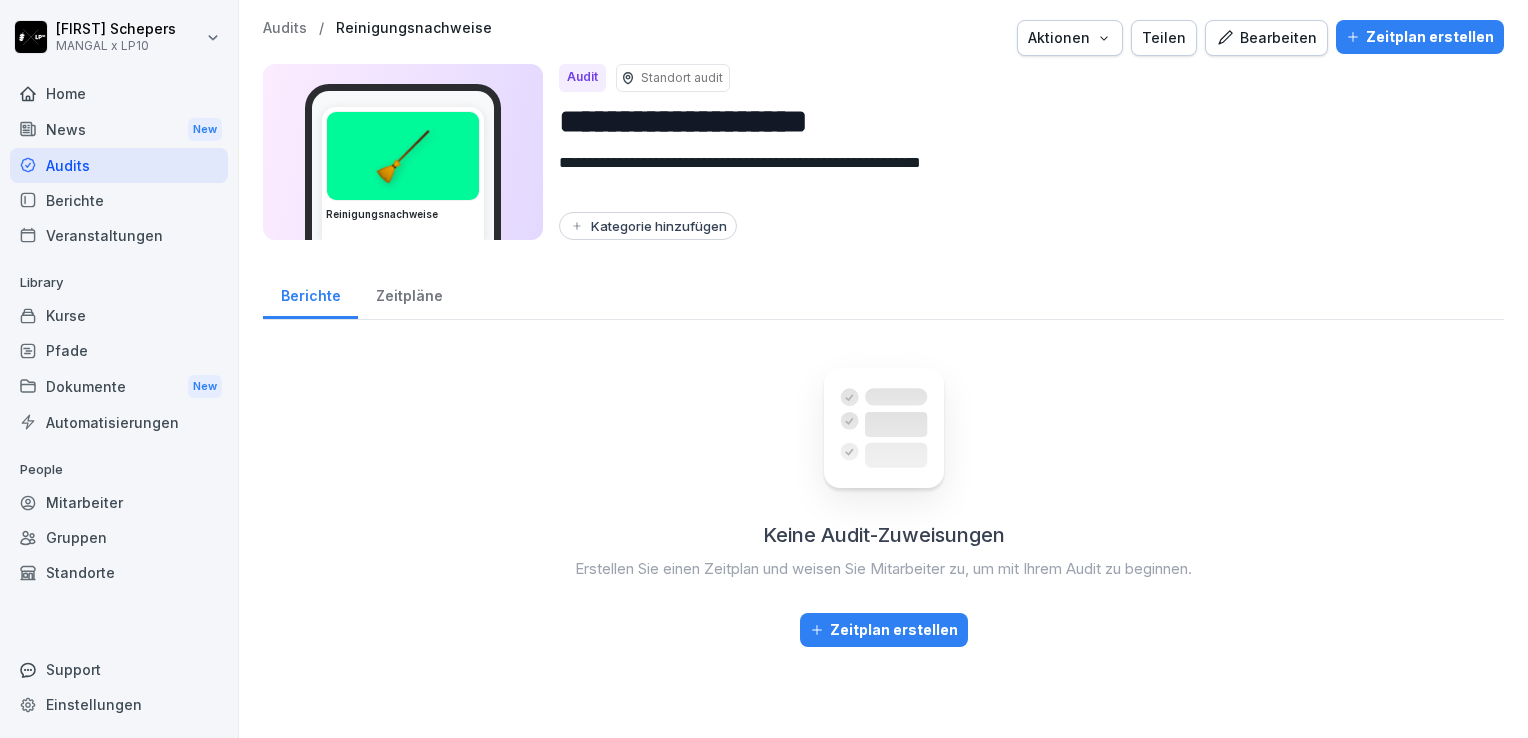 click on "Home" at bounding box center (119, 93) 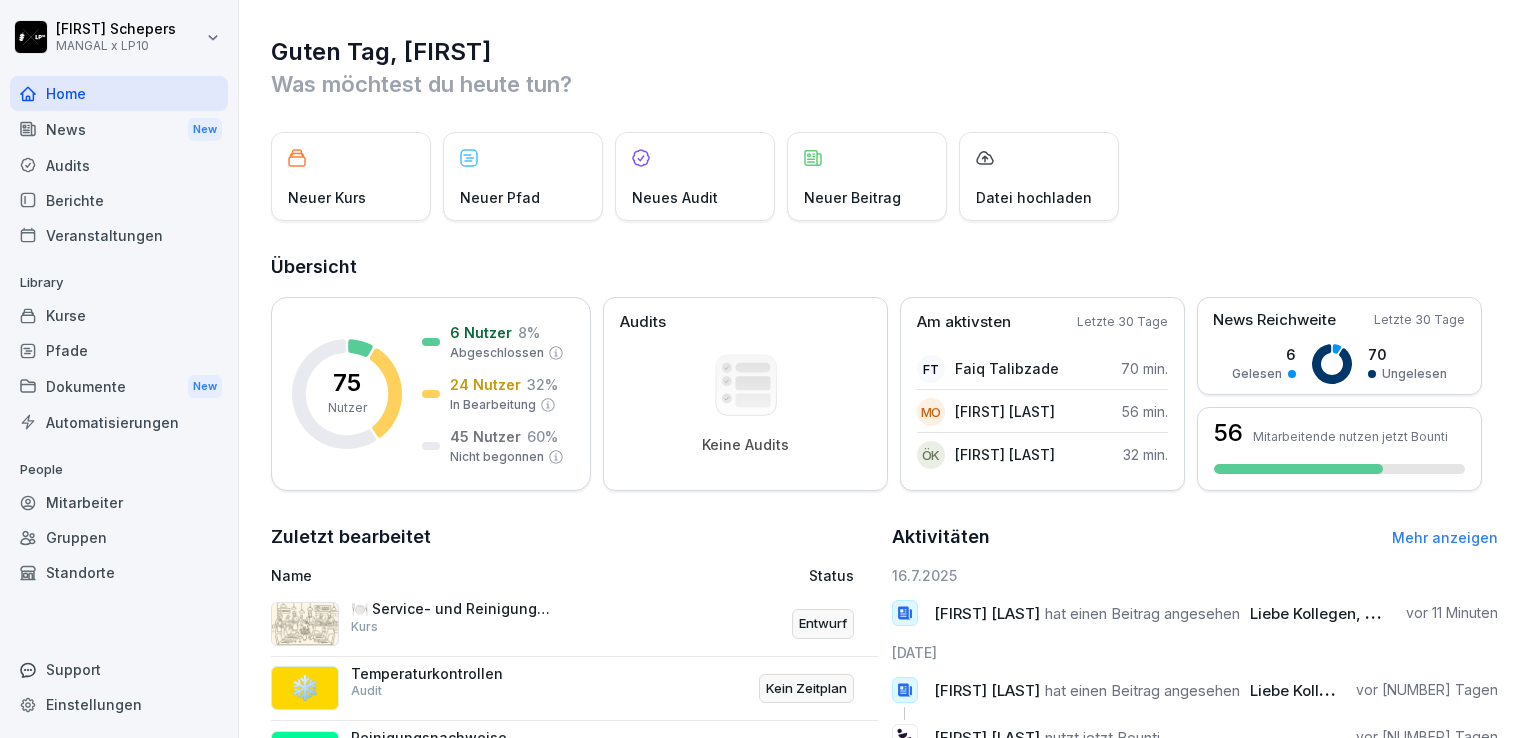 click on "Kurse" at bounding box center (119, 315) 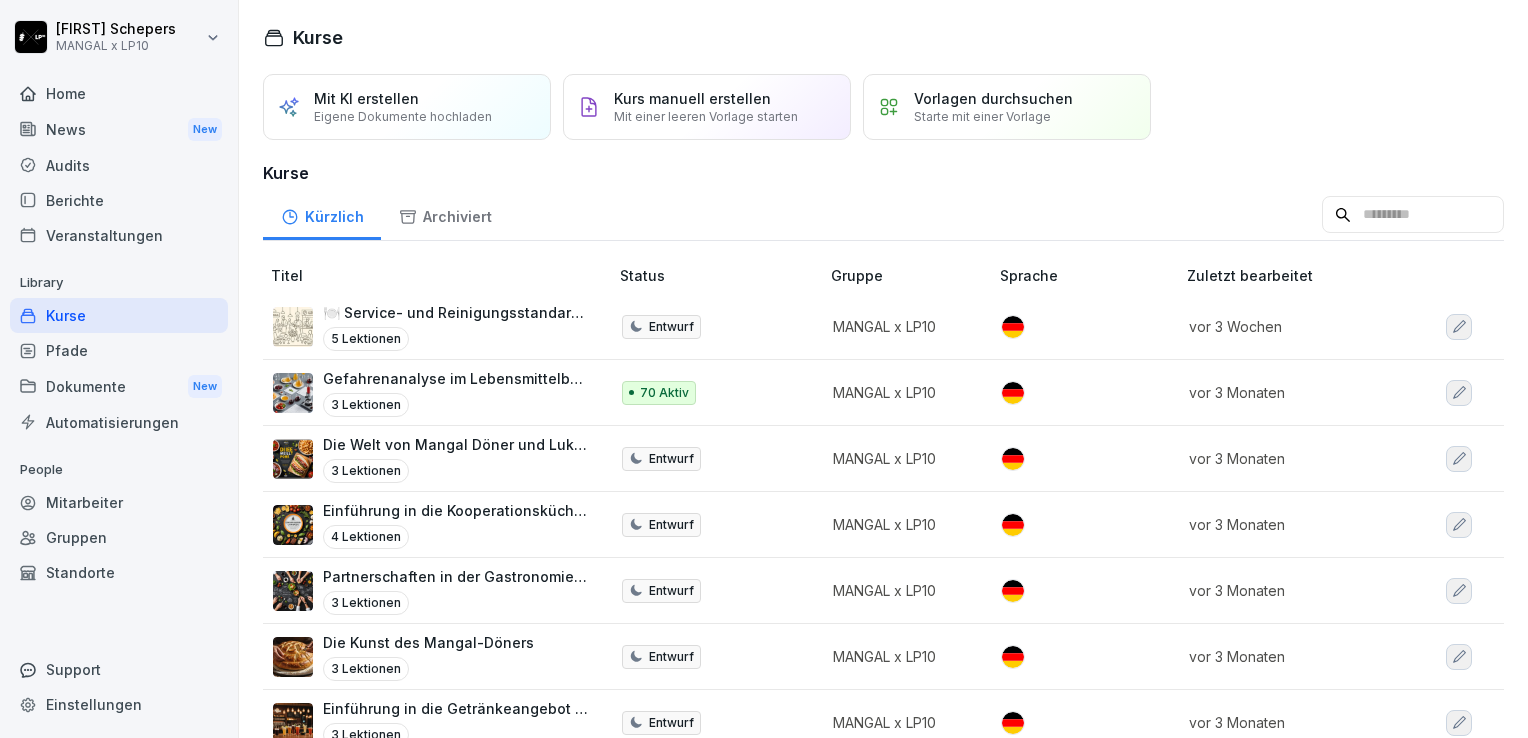 click on "Pfade" at bounding box center (119, 350) 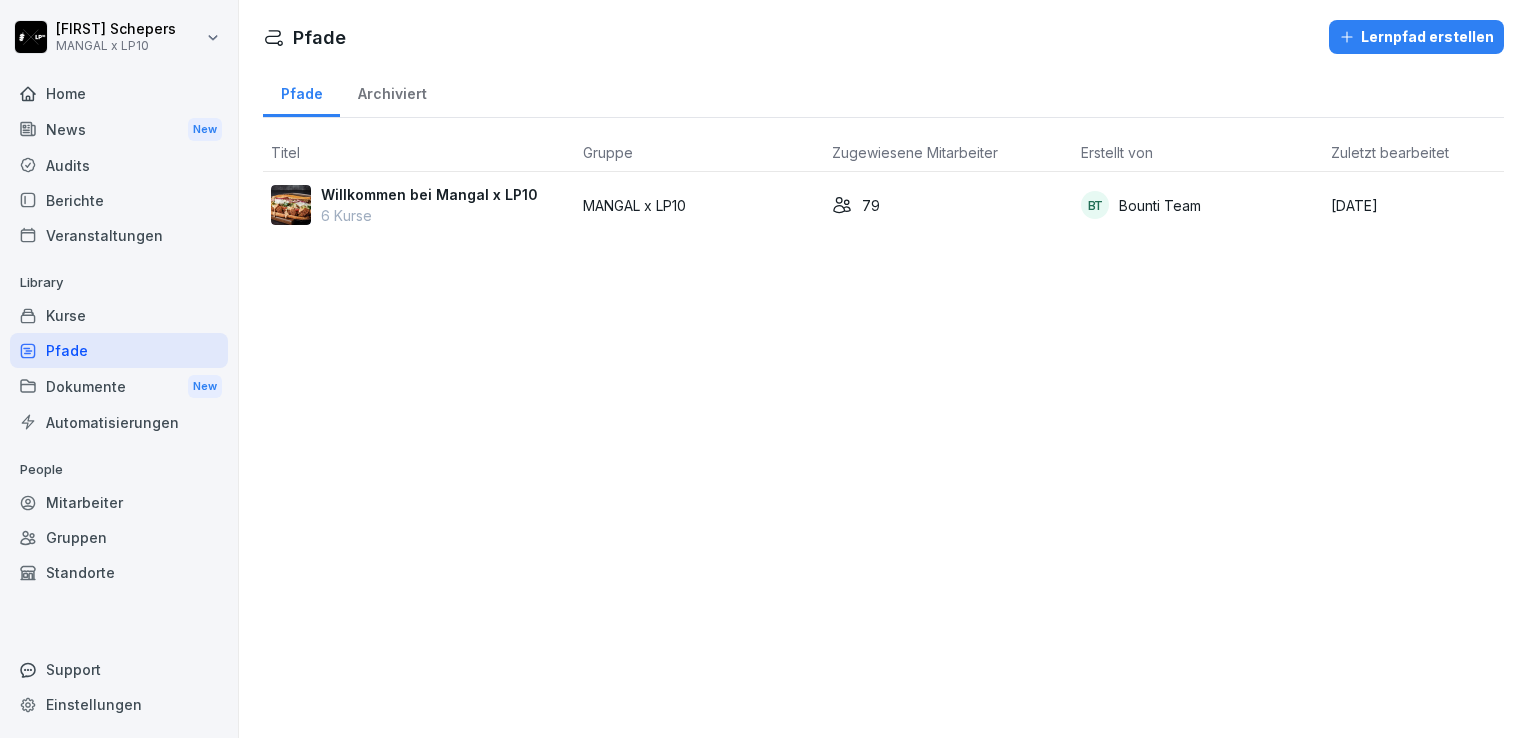 click on "Kurse" at bounding box center [119, 315] 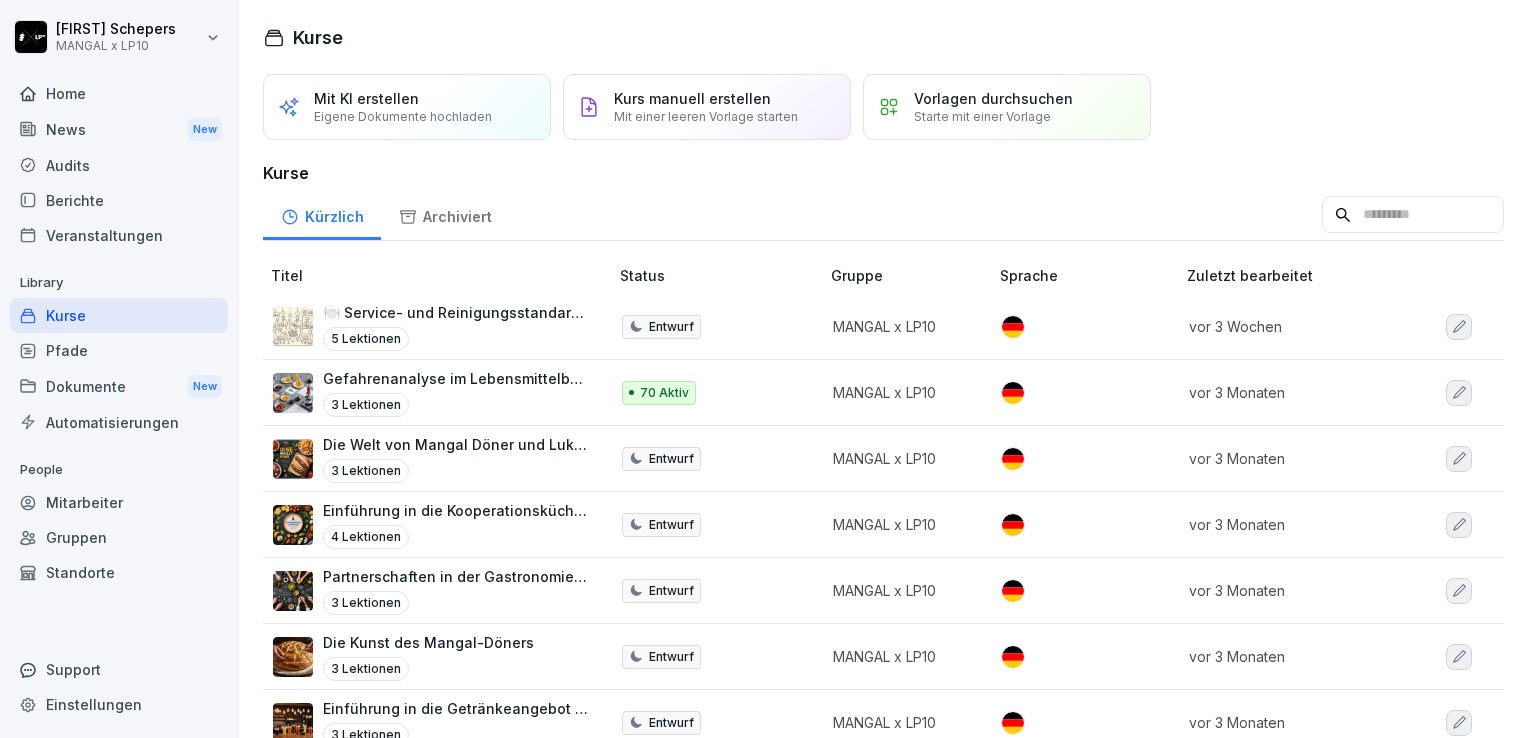 click on "Home" at bounding box center (119, 93) 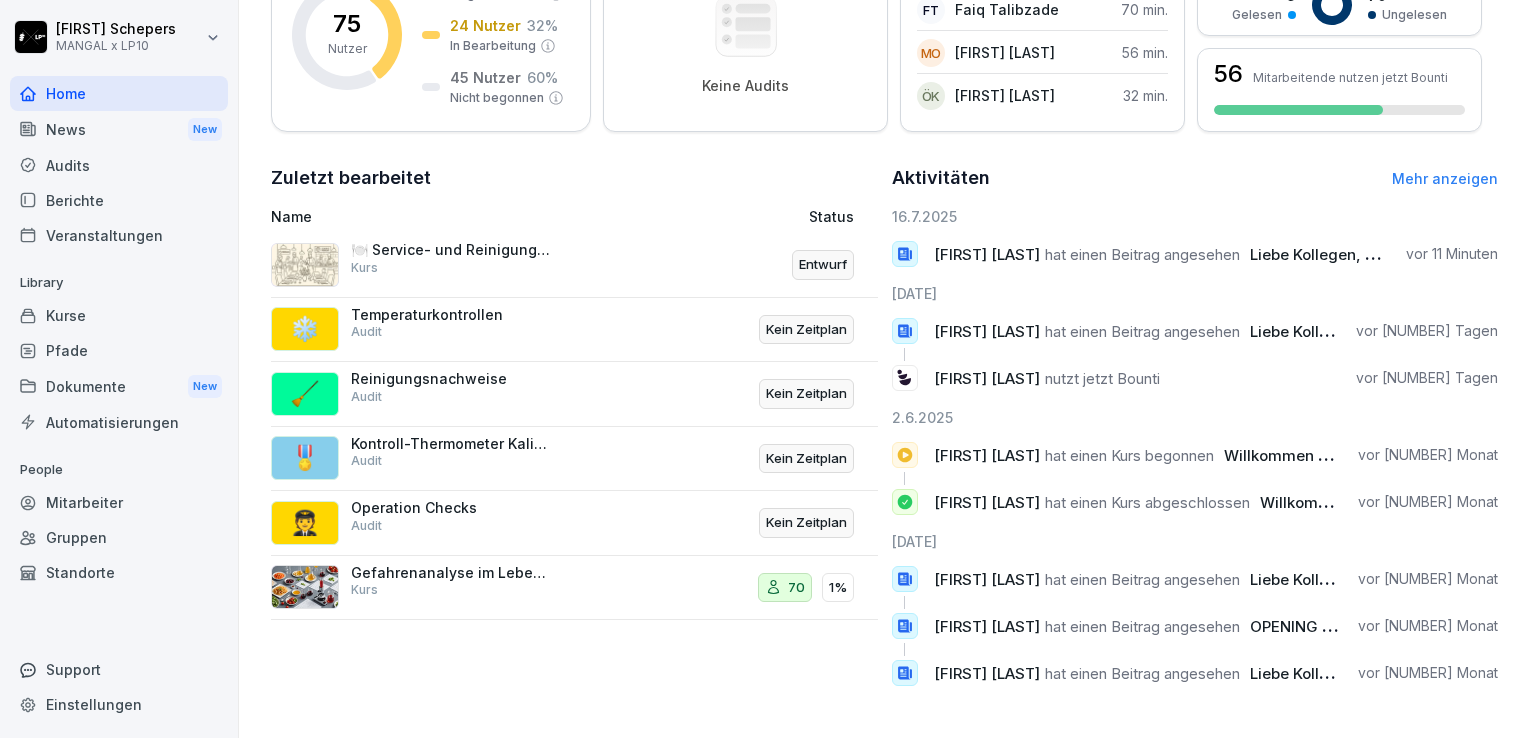 scroll, scrollTop: 373, scrollLeft: 0, axis: vertical 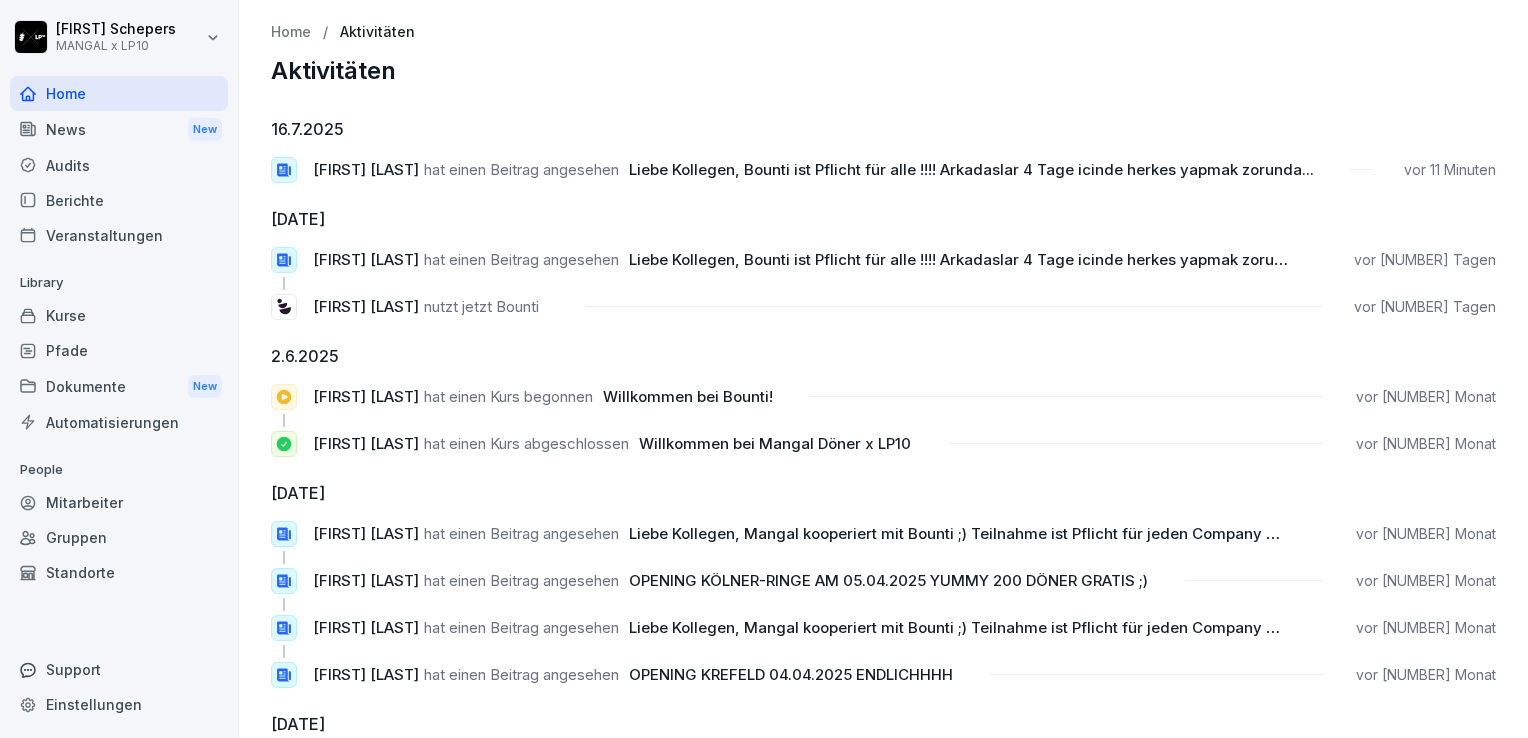 click on "News New" at bounding box center [119, 129] 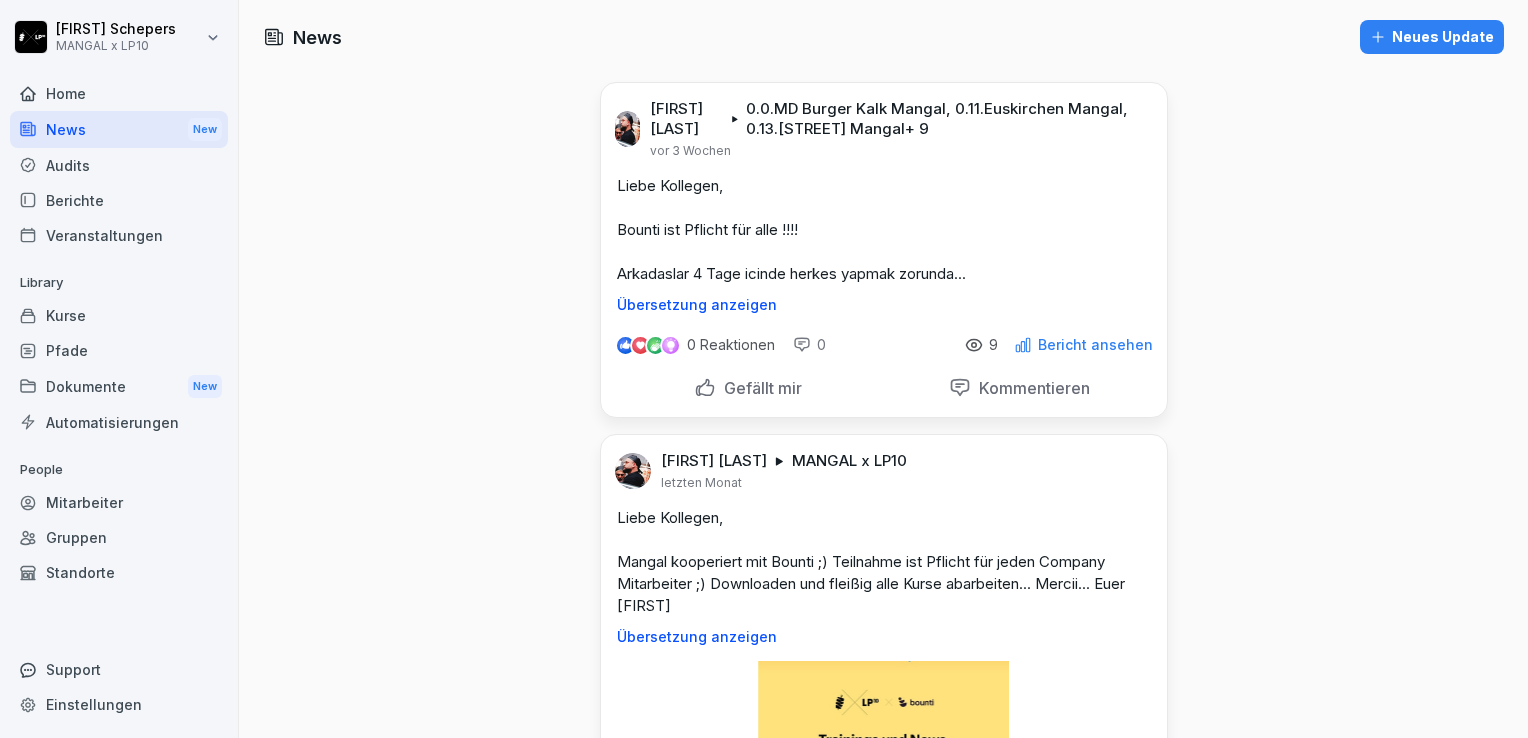 click on "Audits" at bounding box center (119, 165) 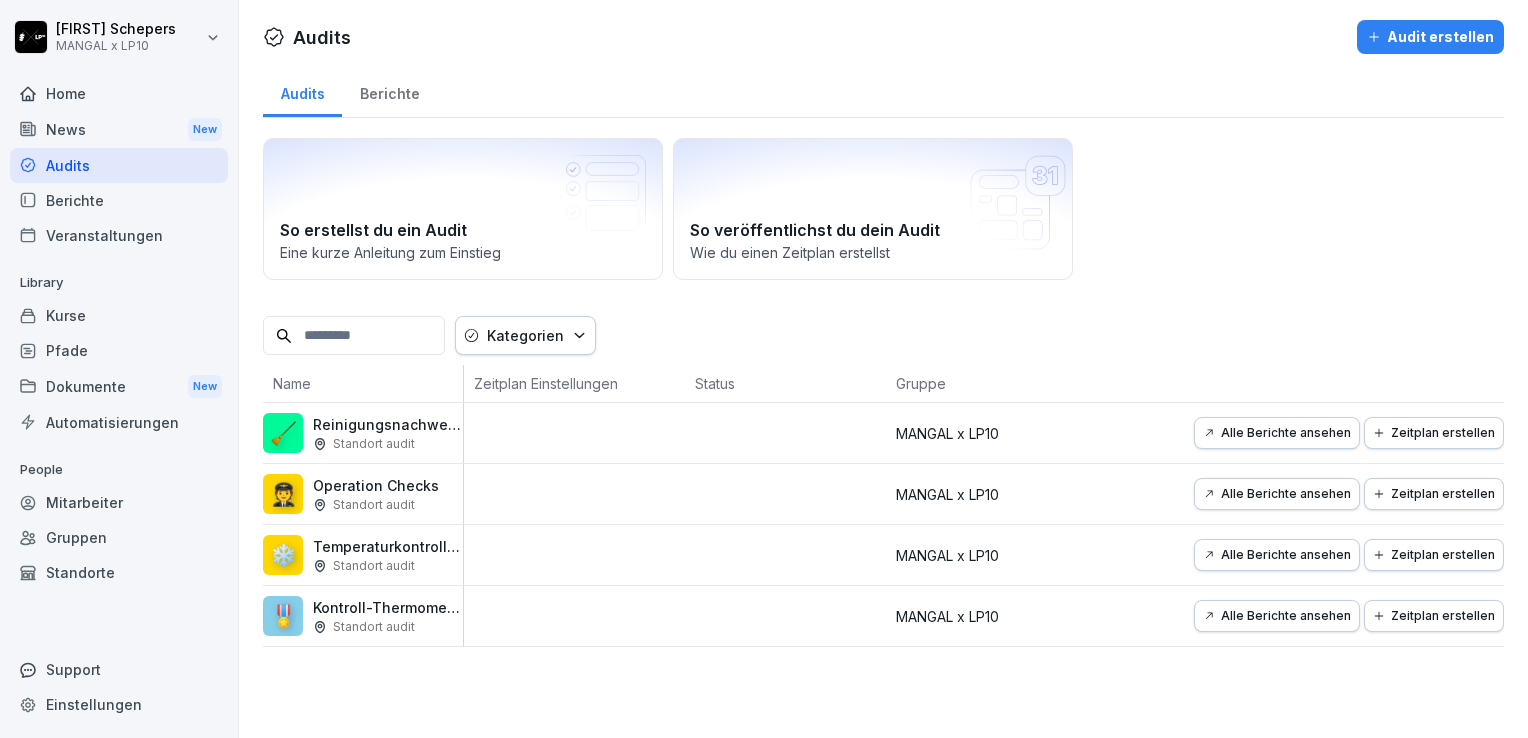 click on "Berichte" at bounding box center (119, 200) 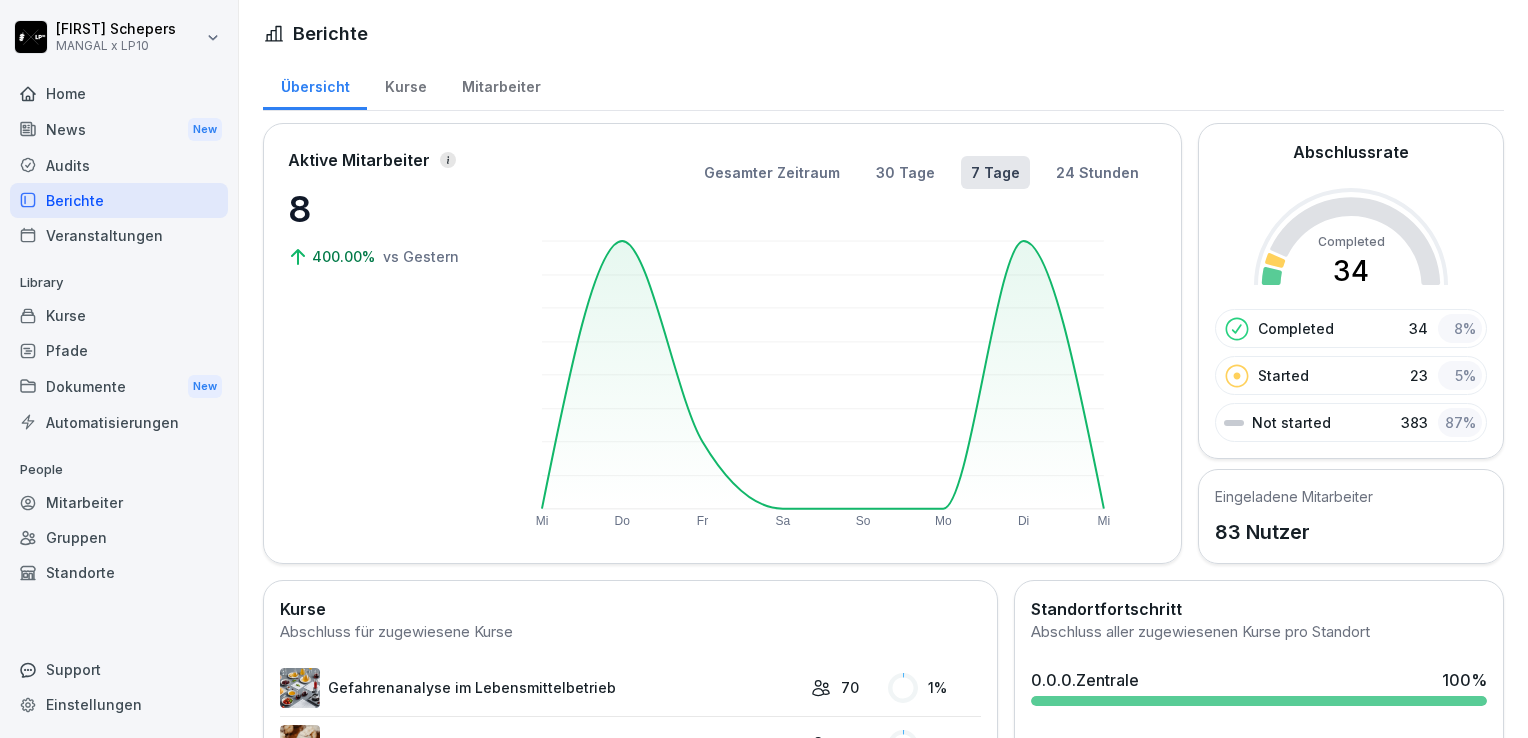 click on "Kurse" at bounding box center [405, 84] 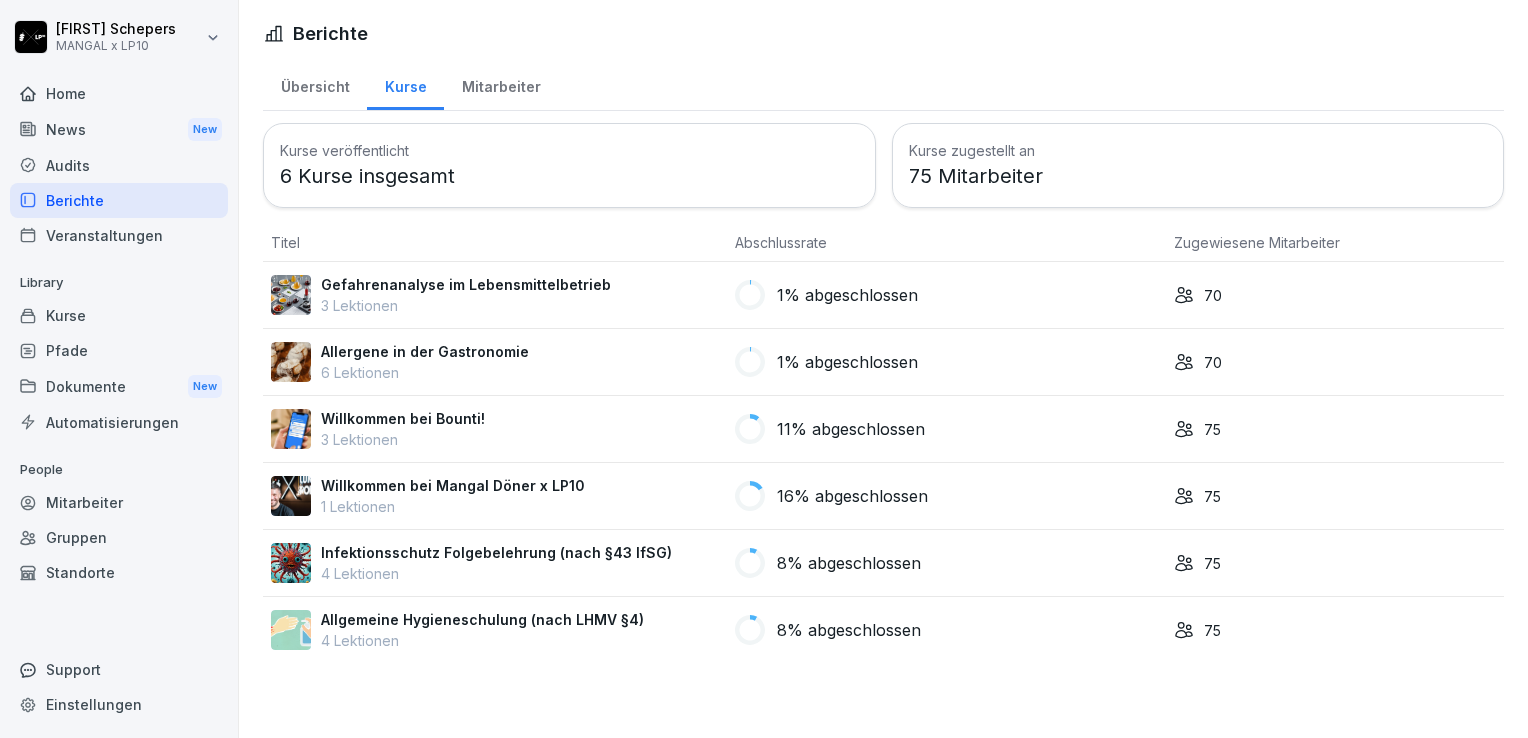 click on "Mitarbeiter" at bounding box center [501, 84] 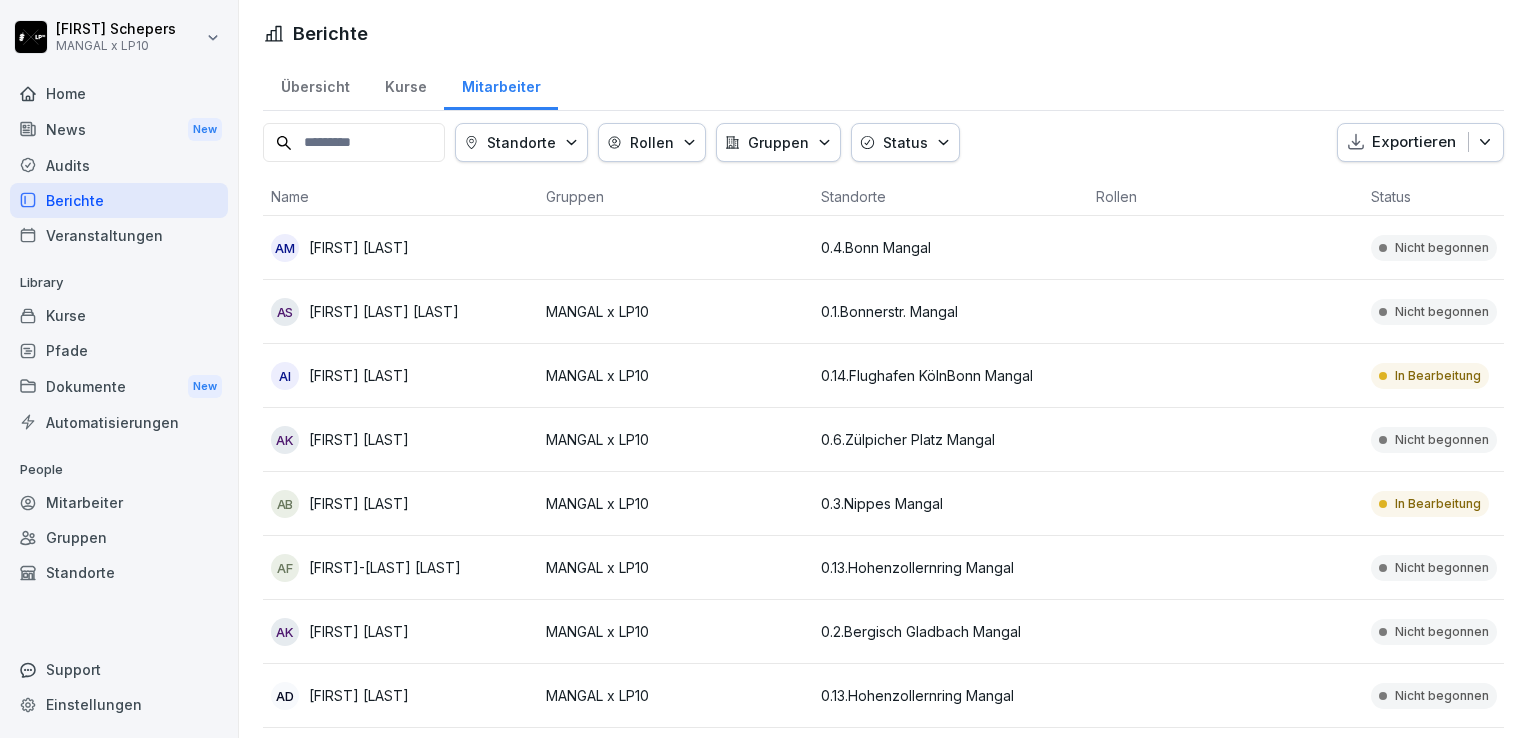 click on "Automatisierungen" at bounding box center (119, 422) 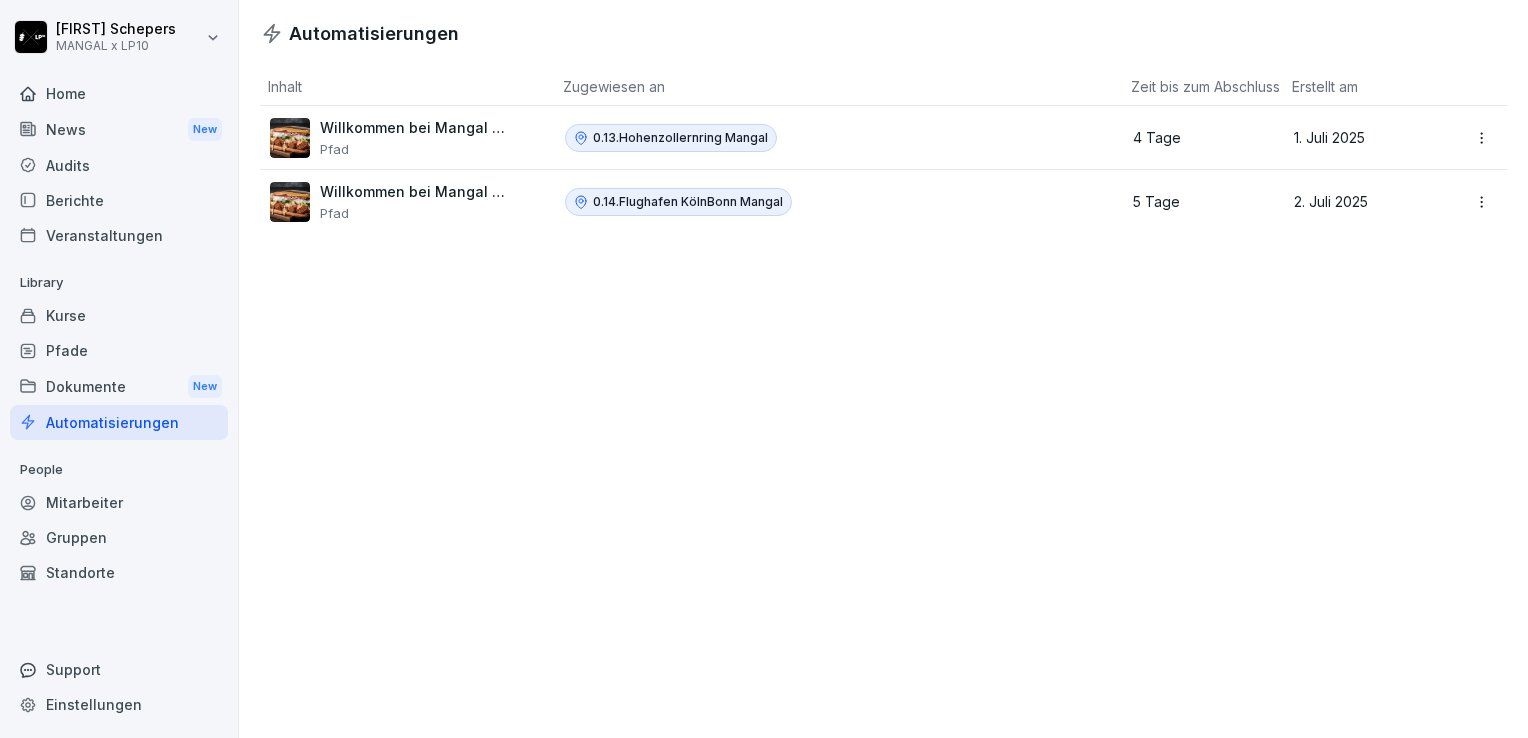 click on "Dokumente New" at bounding box center [119, 386] 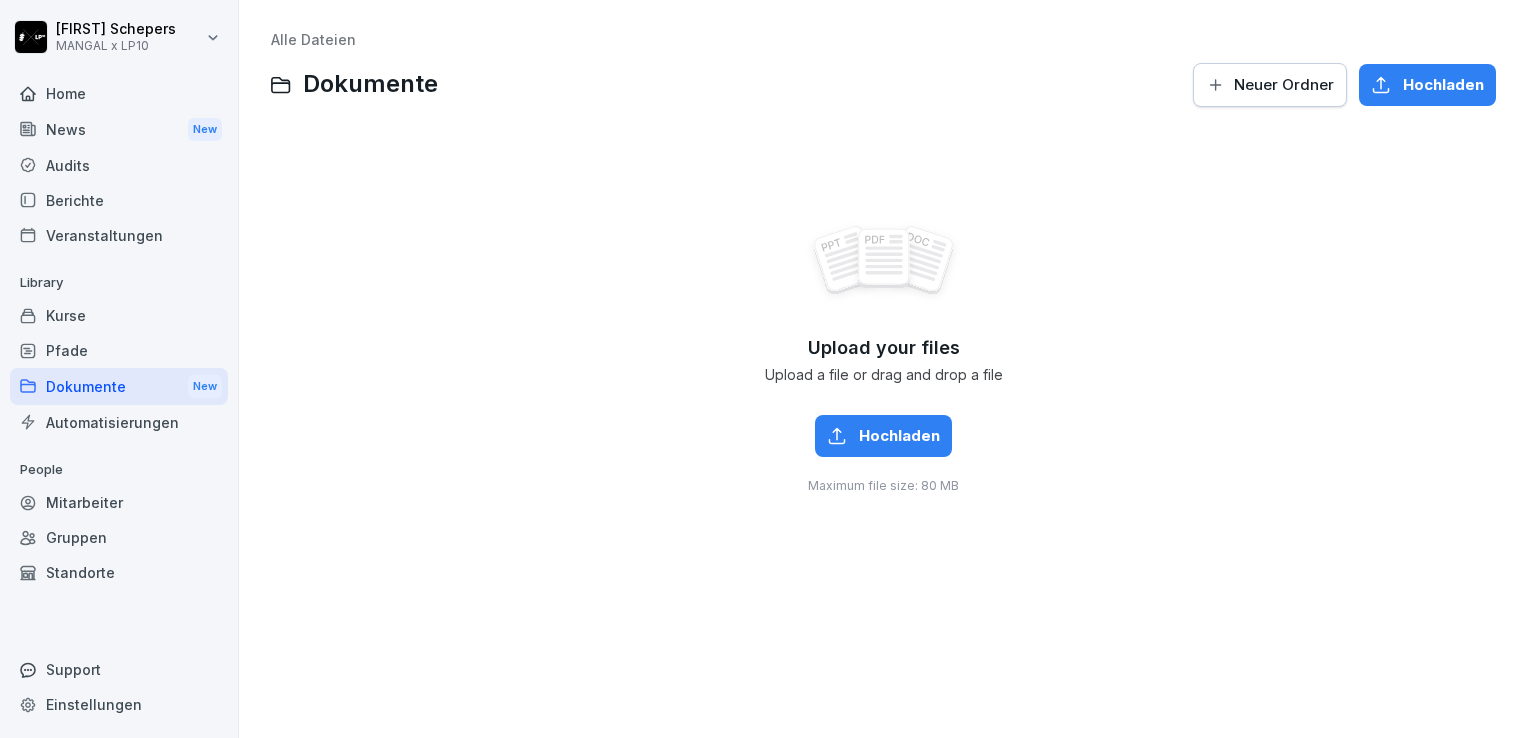 click on "Automatisierungen" at bounding box center (119, 422) 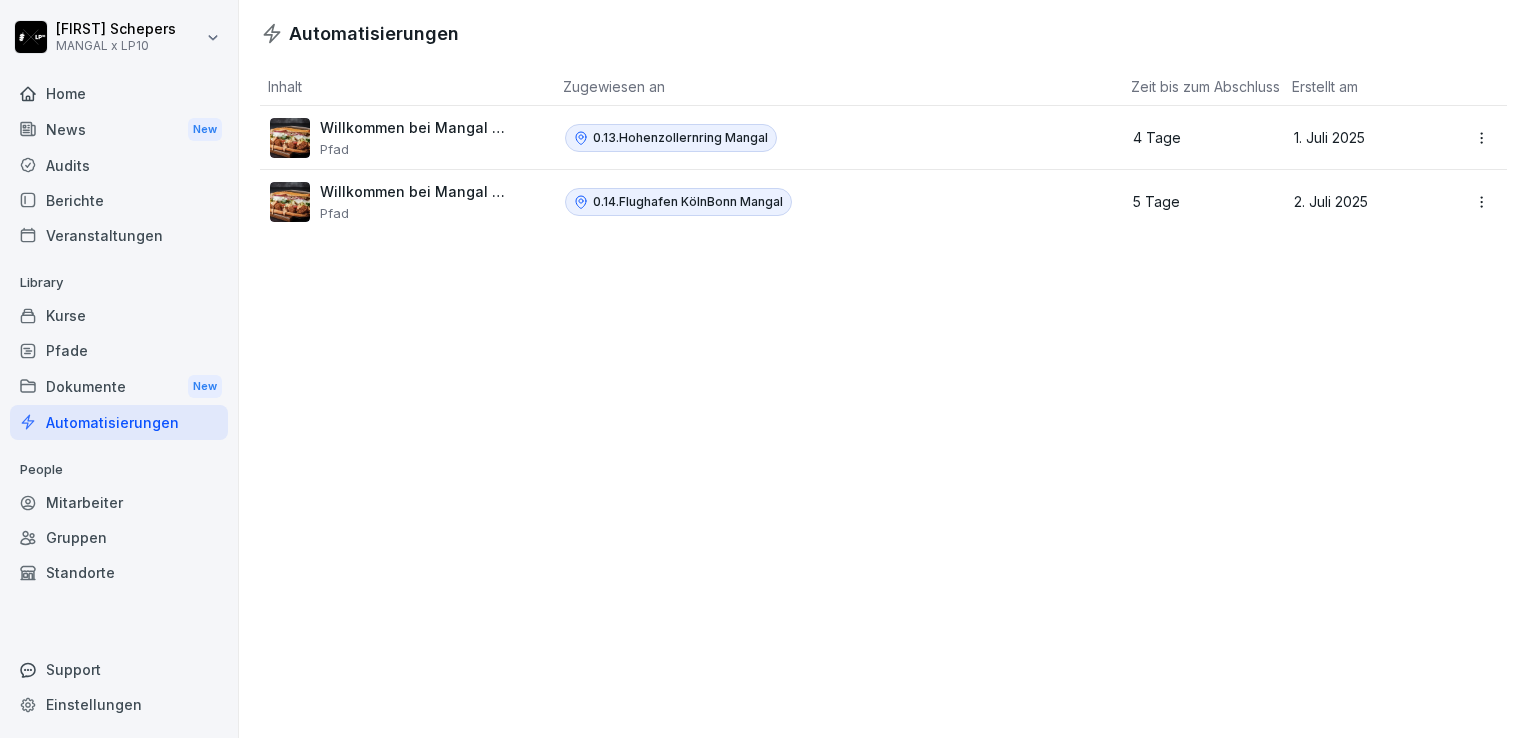 click on "[FIRST]   [LAST] MANGAL x LP10 Home News New Audits Berichte Veranstaltungen Library Kurse Pfade Dokumente New Automatisierungen People Mitarbeiter Gruppen Standorte Support Einstellungen Automatisierungen Inhalt Zugewiesen an Zeit bis zum Abschluss Erstellt am Willkommen bei Mangal x LP10 Pfad 0.13.[STREET] Mangal 4 Tage 1. [MONTH] [YEAR] Willkommen bei Mangal x LP10 Pfad 0.14.[AIRPORT] Mangal 5 Tage 2. [MONTH] [YEAR]" at bounding box center [764, 369] 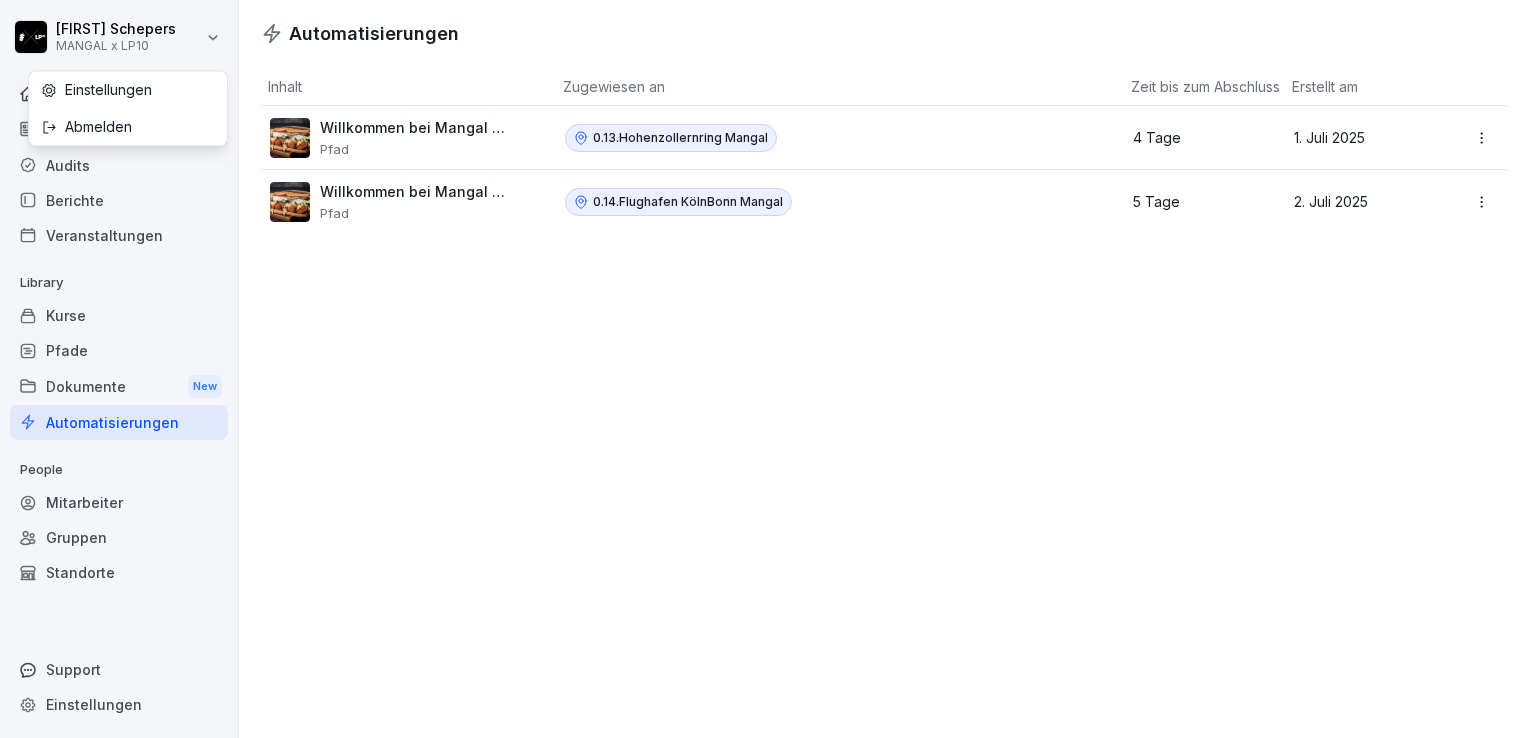 click on "Einstellungen" at bounding box center [128, 89] 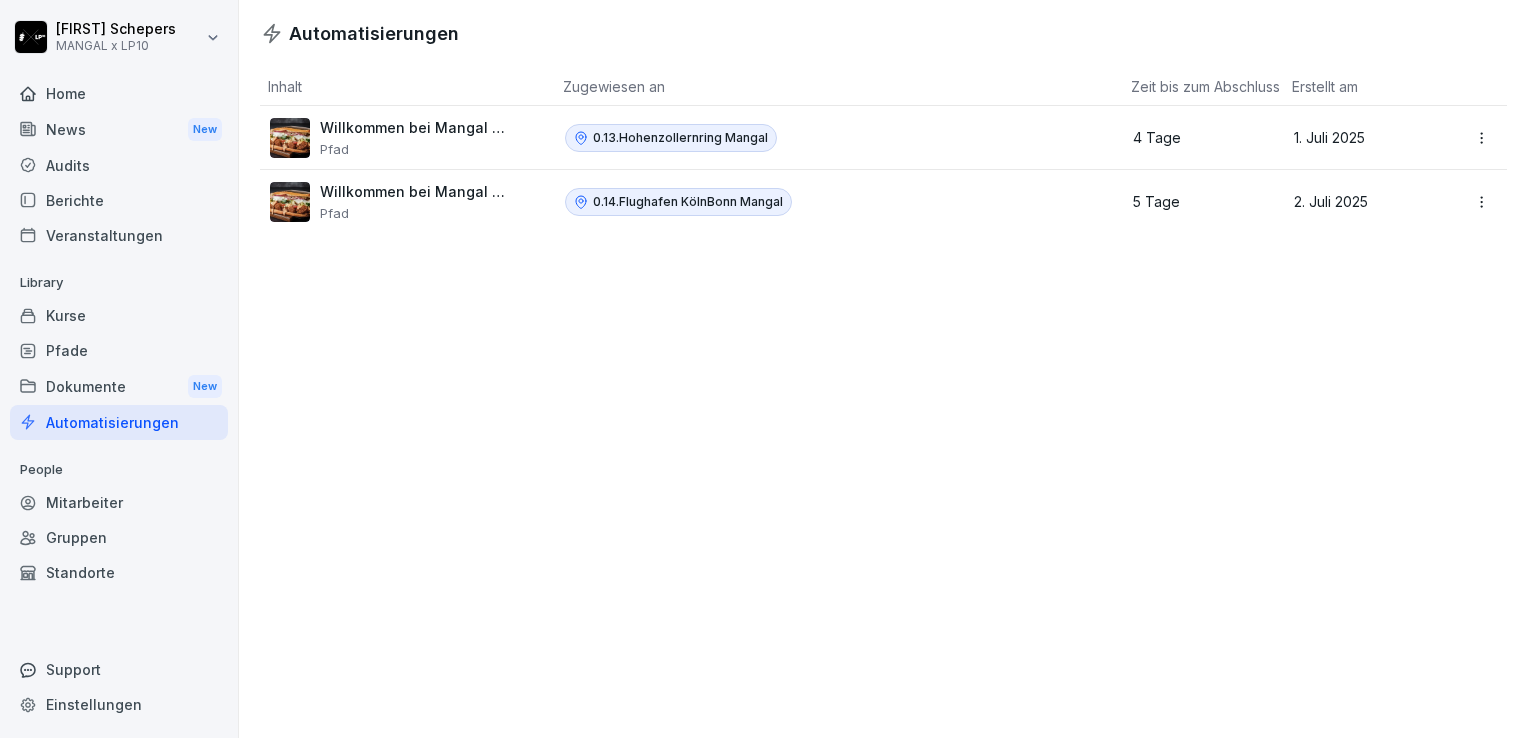 select on "**" 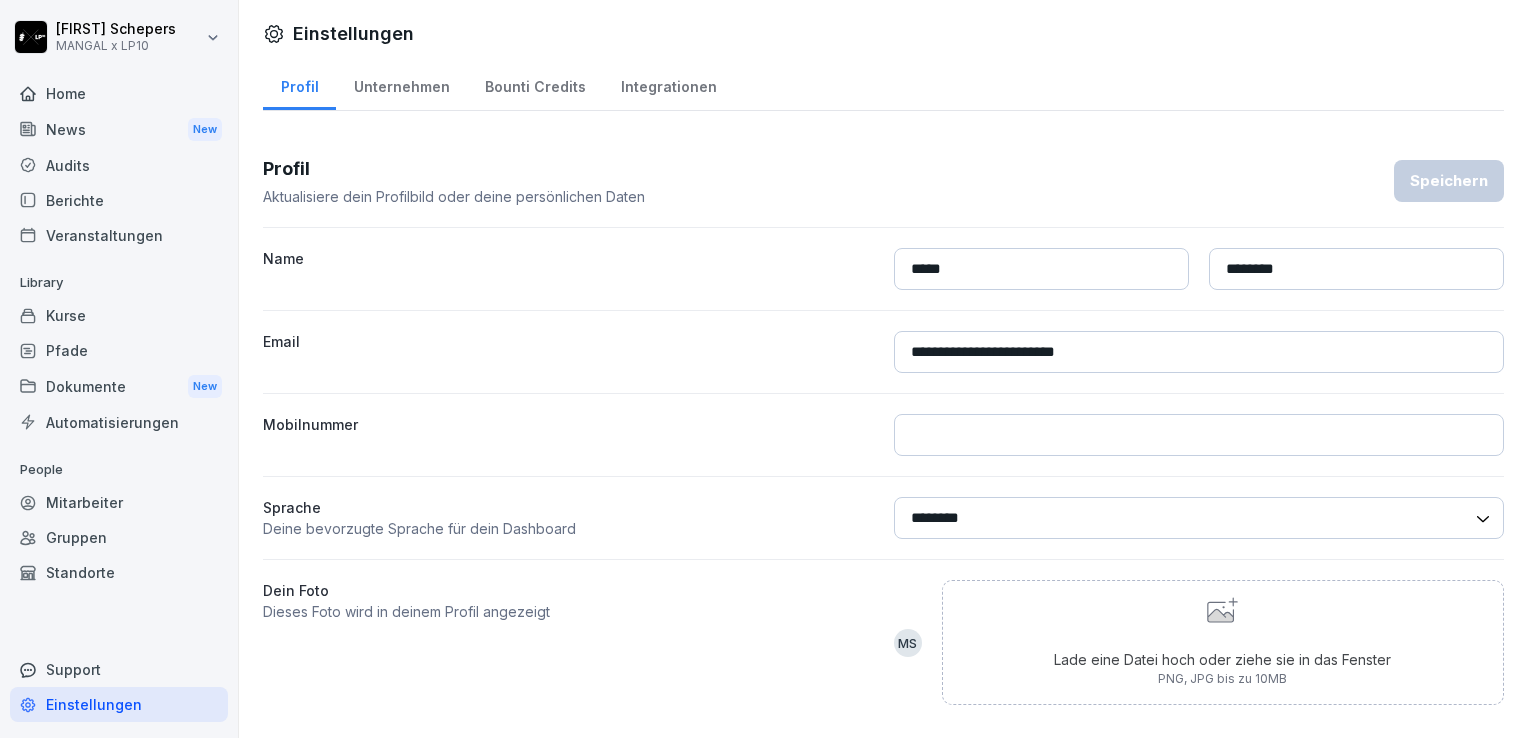 click on "Unternehmen" at bounding box center [401, 84] 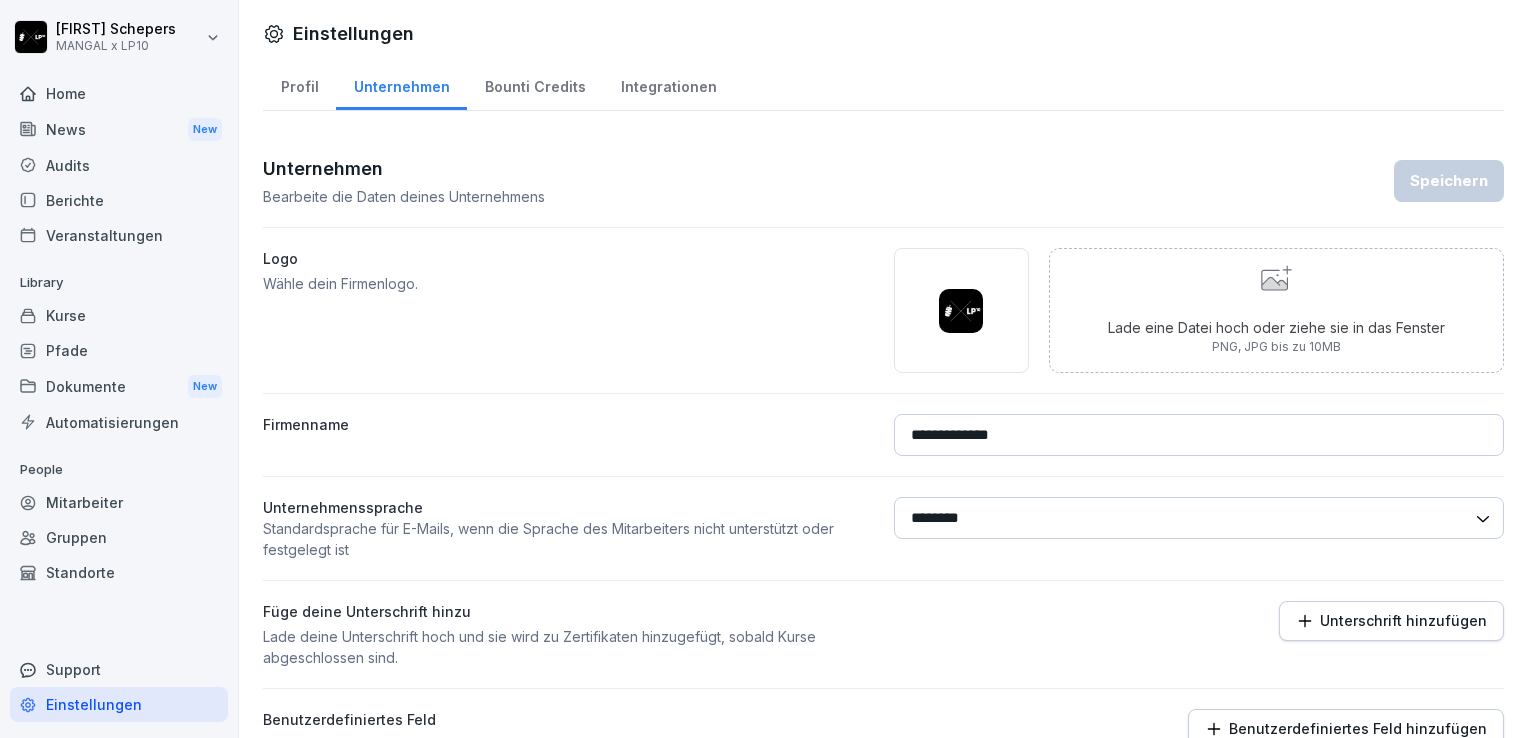 click on "Bounti Credits" at bounding box center [535, 84] 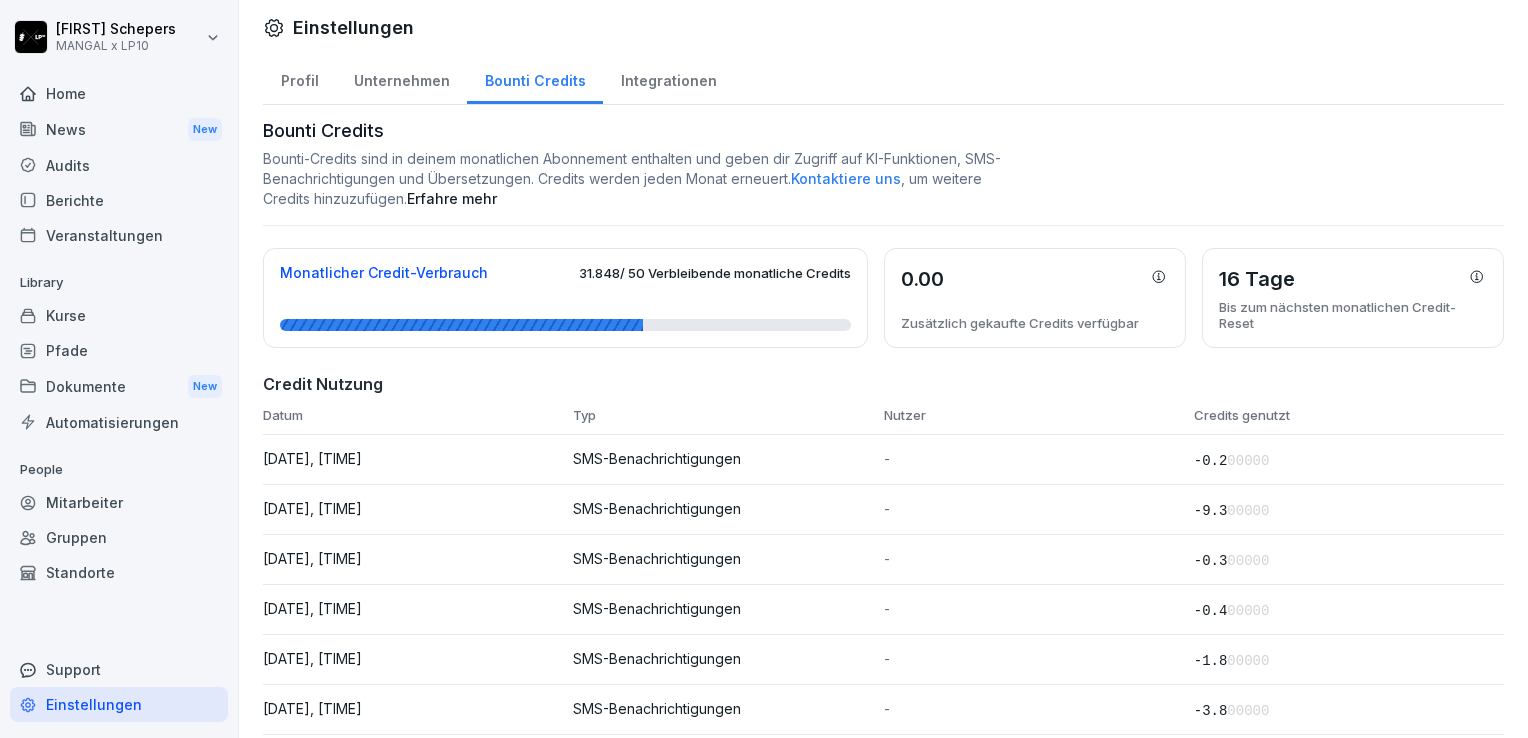scroll, scrollTop: 0, scrollLeft: 0, axis: both 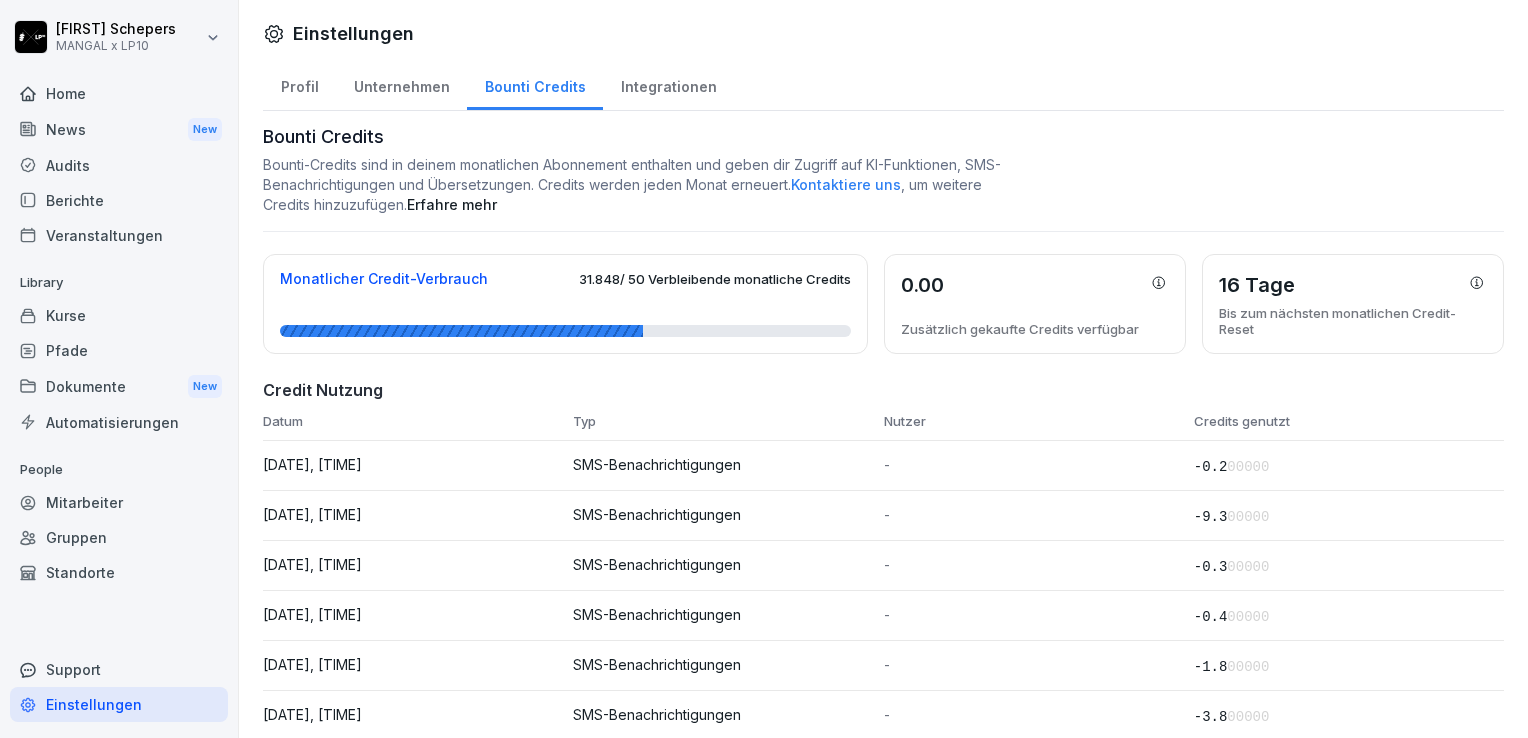 click on "Integrationen" at bounding box center [668, 84] 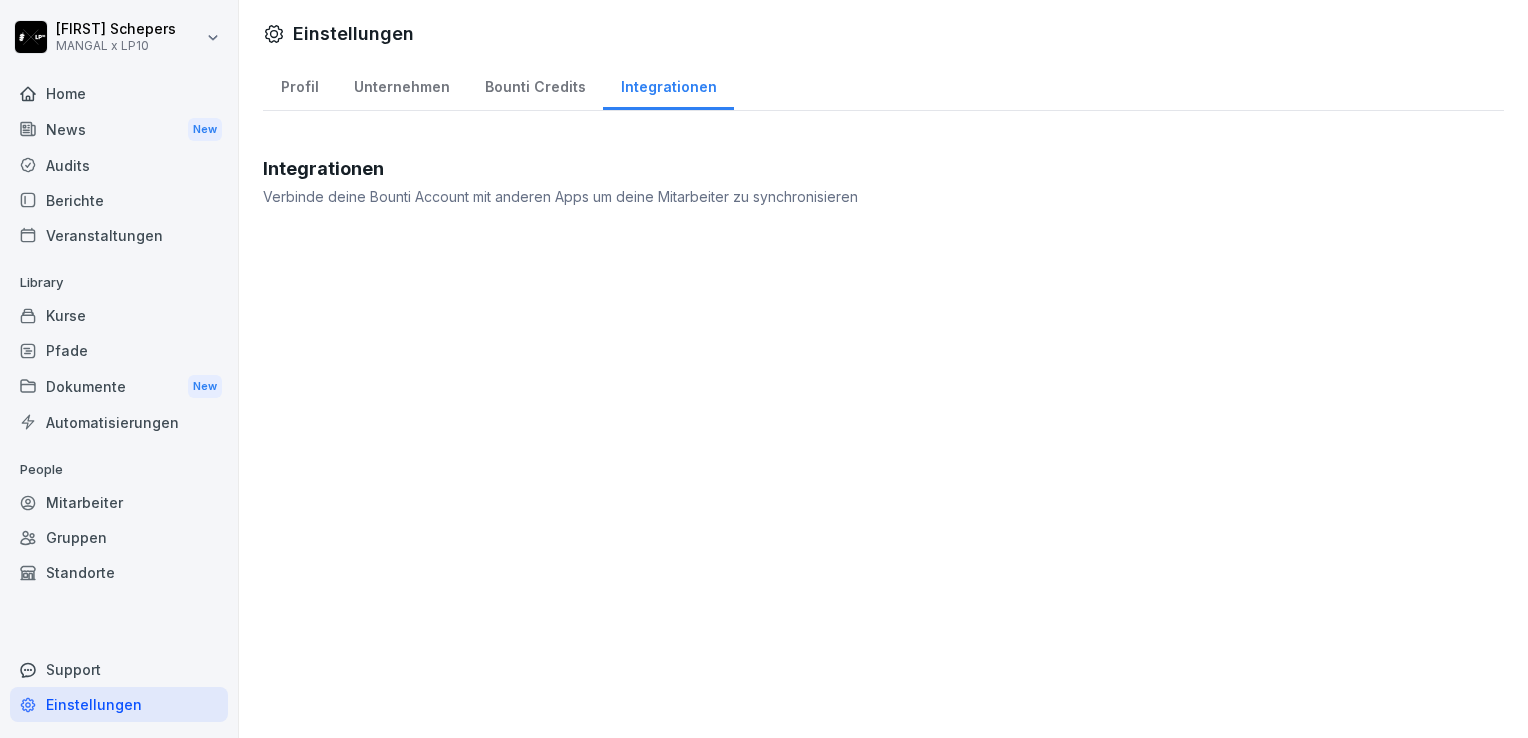 click on "Bounti Credits" at bounding box center [535, 84] 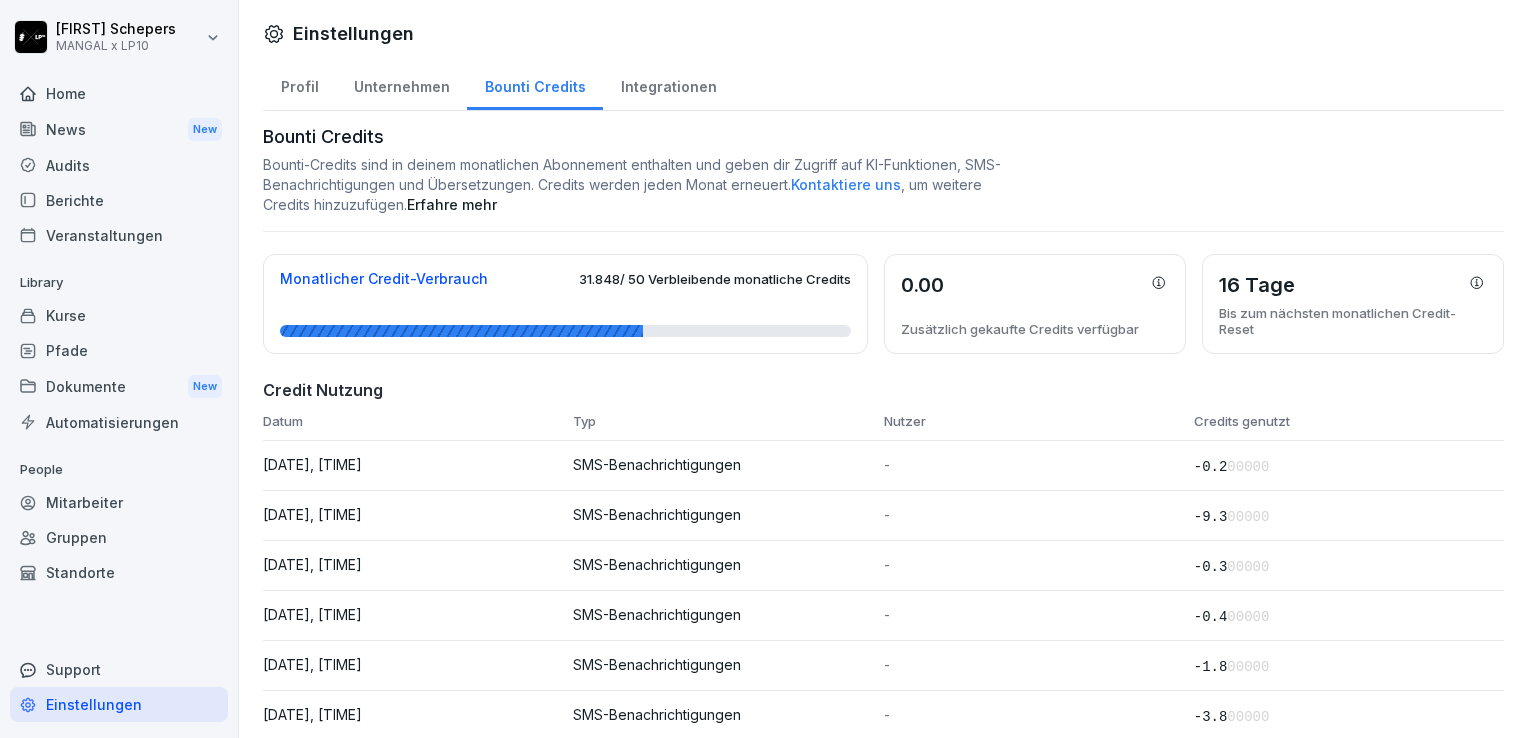 click on "Unternehmen" at bounding box center (401, 84) 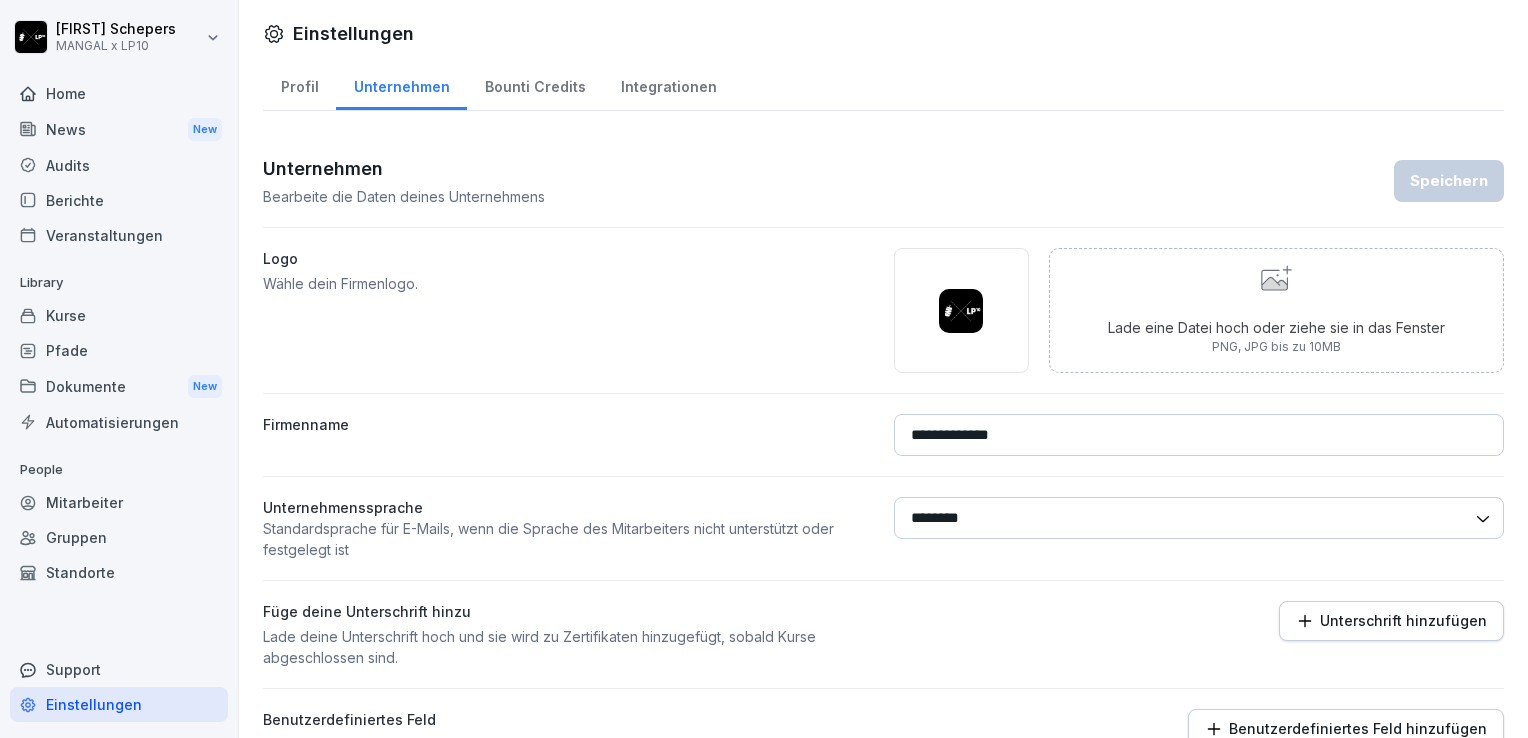 click on "Integrationen" at bounding box center [668, 84] 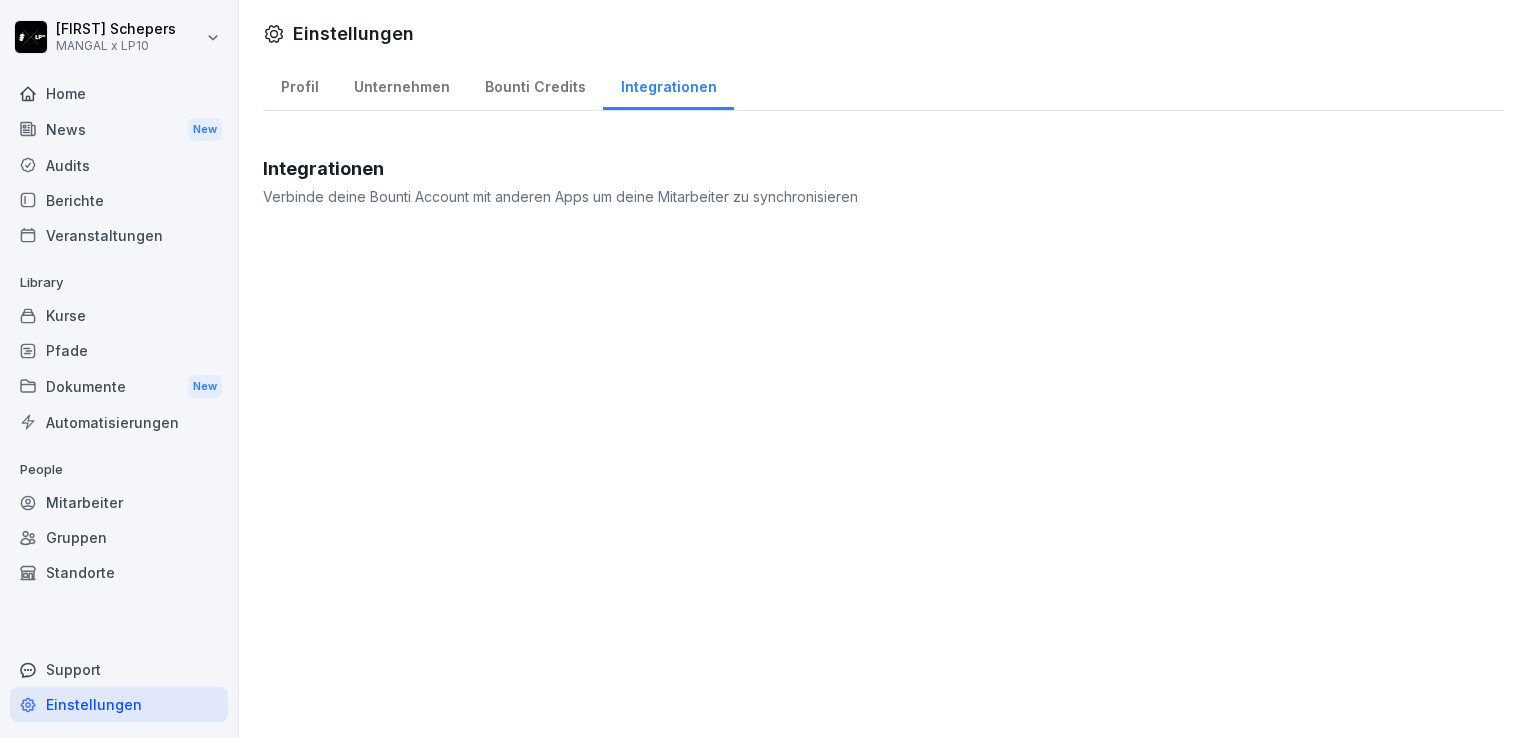 click on "Profil" at bounding box center (299, 84) 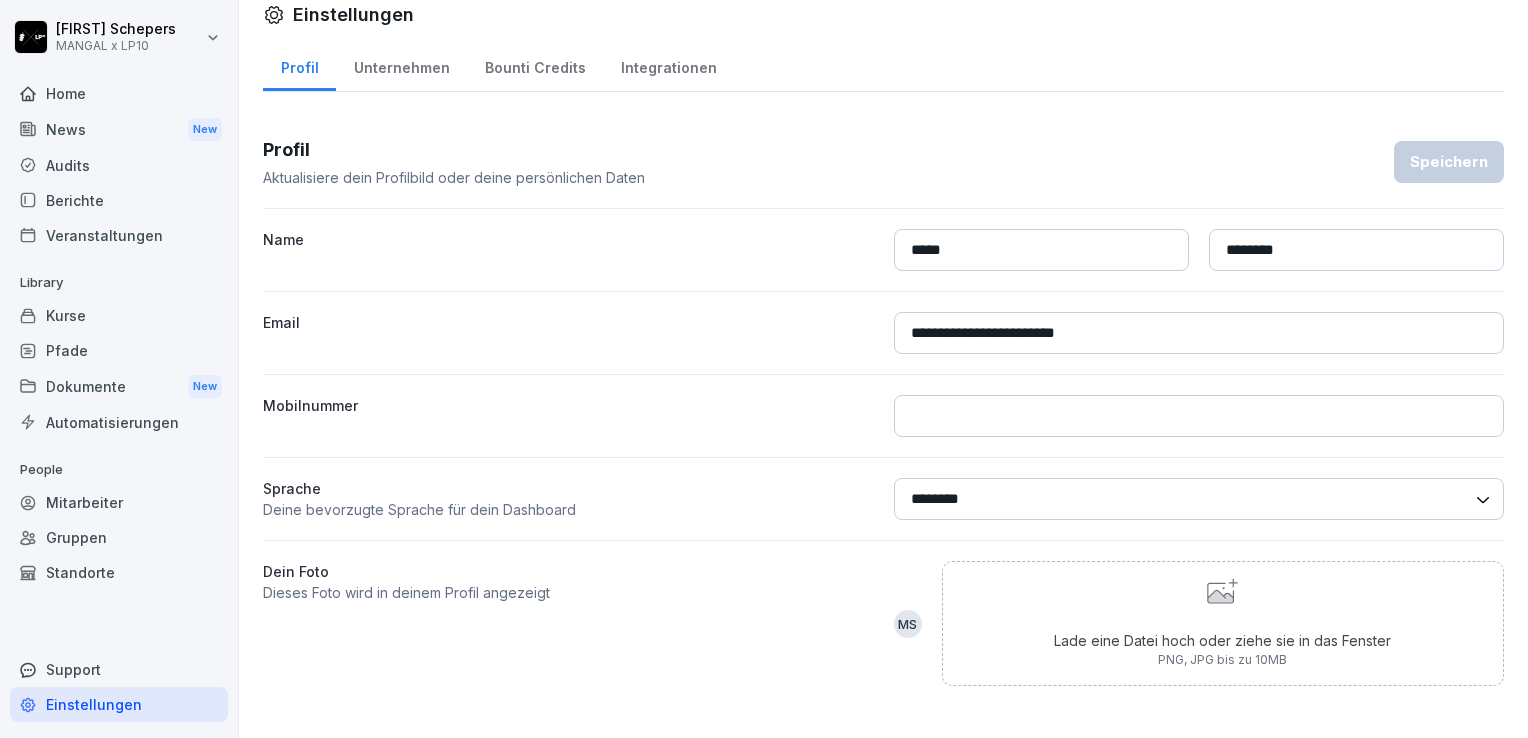 scroll, scrollTop: 30, scrollLeft: 0, axis: vertical 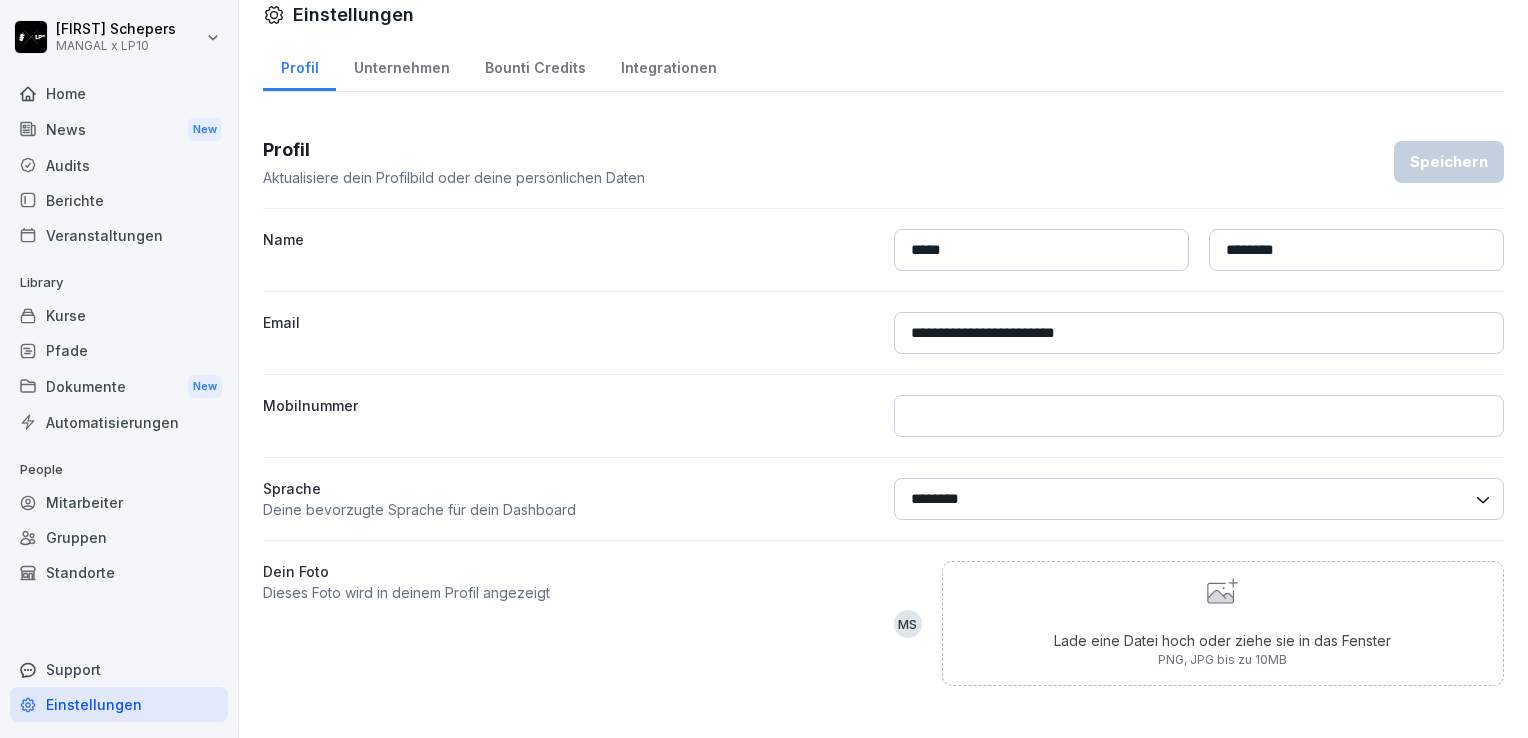 click on "Unternehmen" at bounding box center [401, 65] 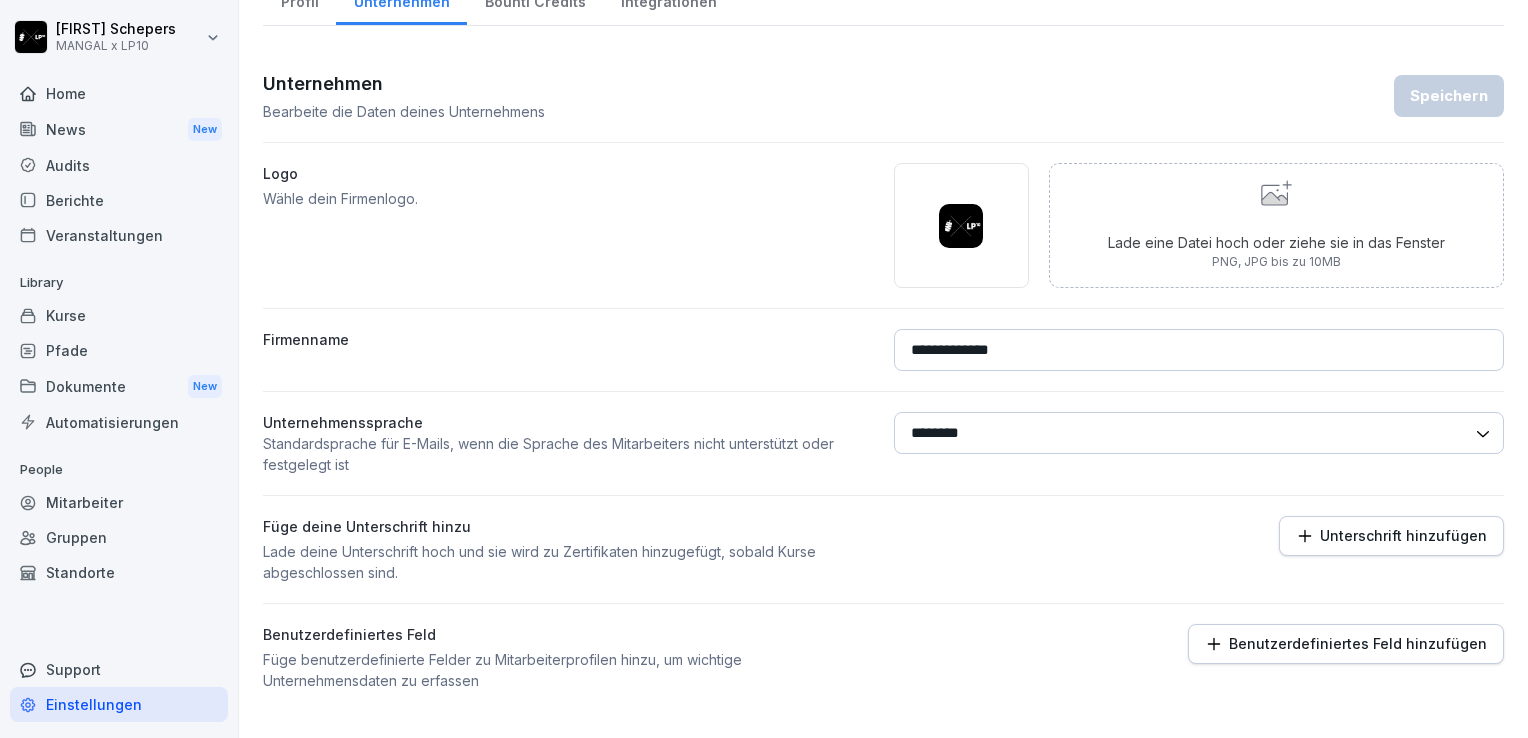 scroll, scrollTop: 136, scrollLeft: 0, axis: vertical 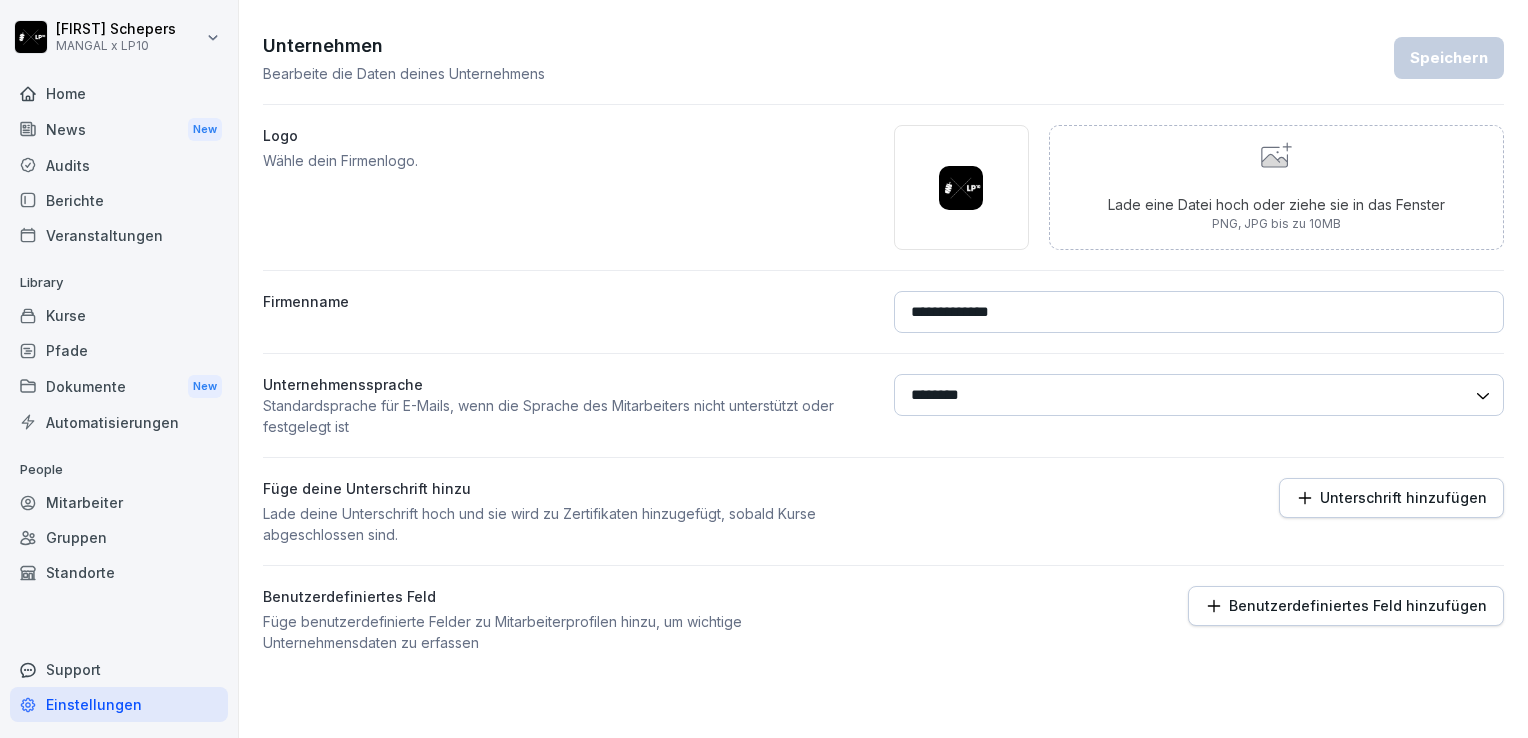 click on "Einstellungen" at bounding box center (119, 704) 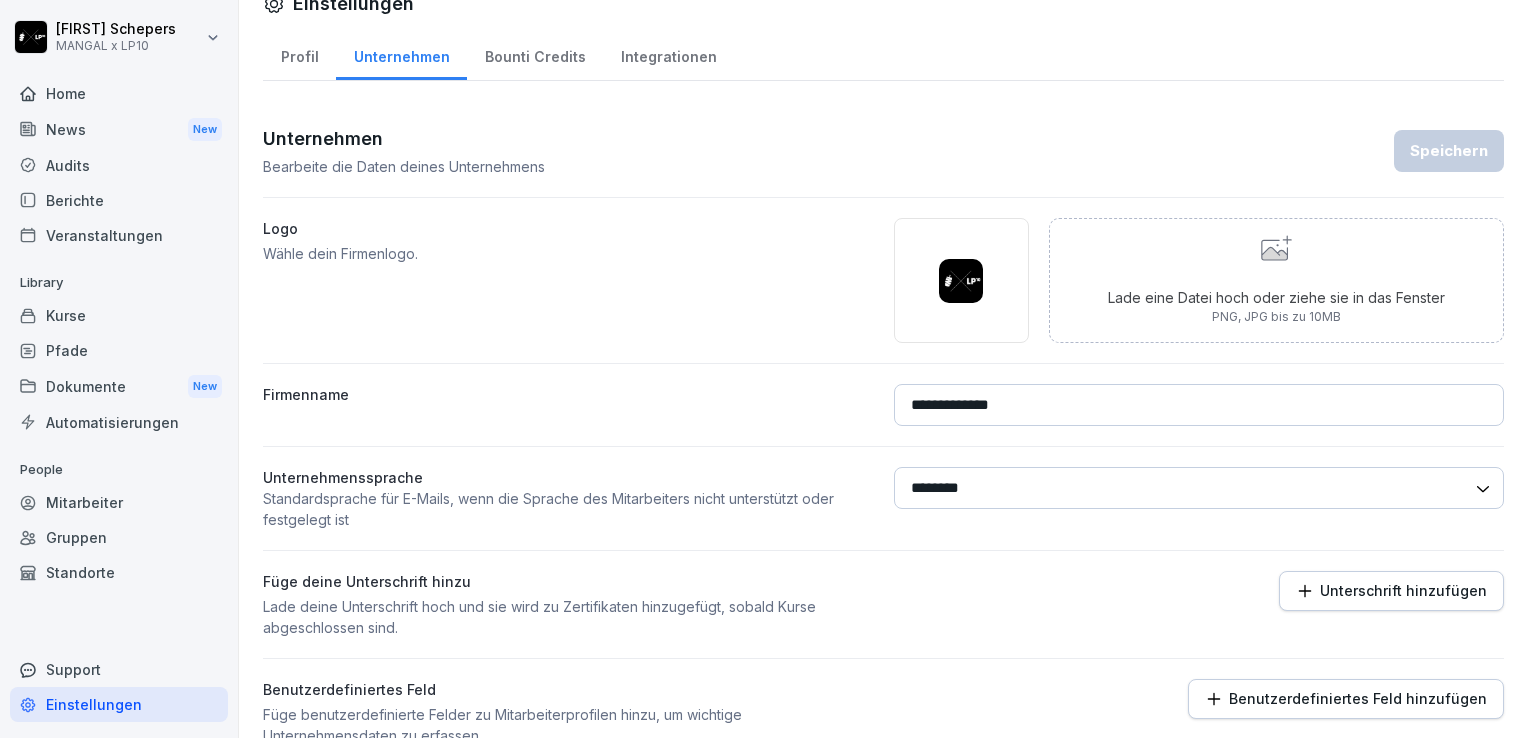 select on "**" 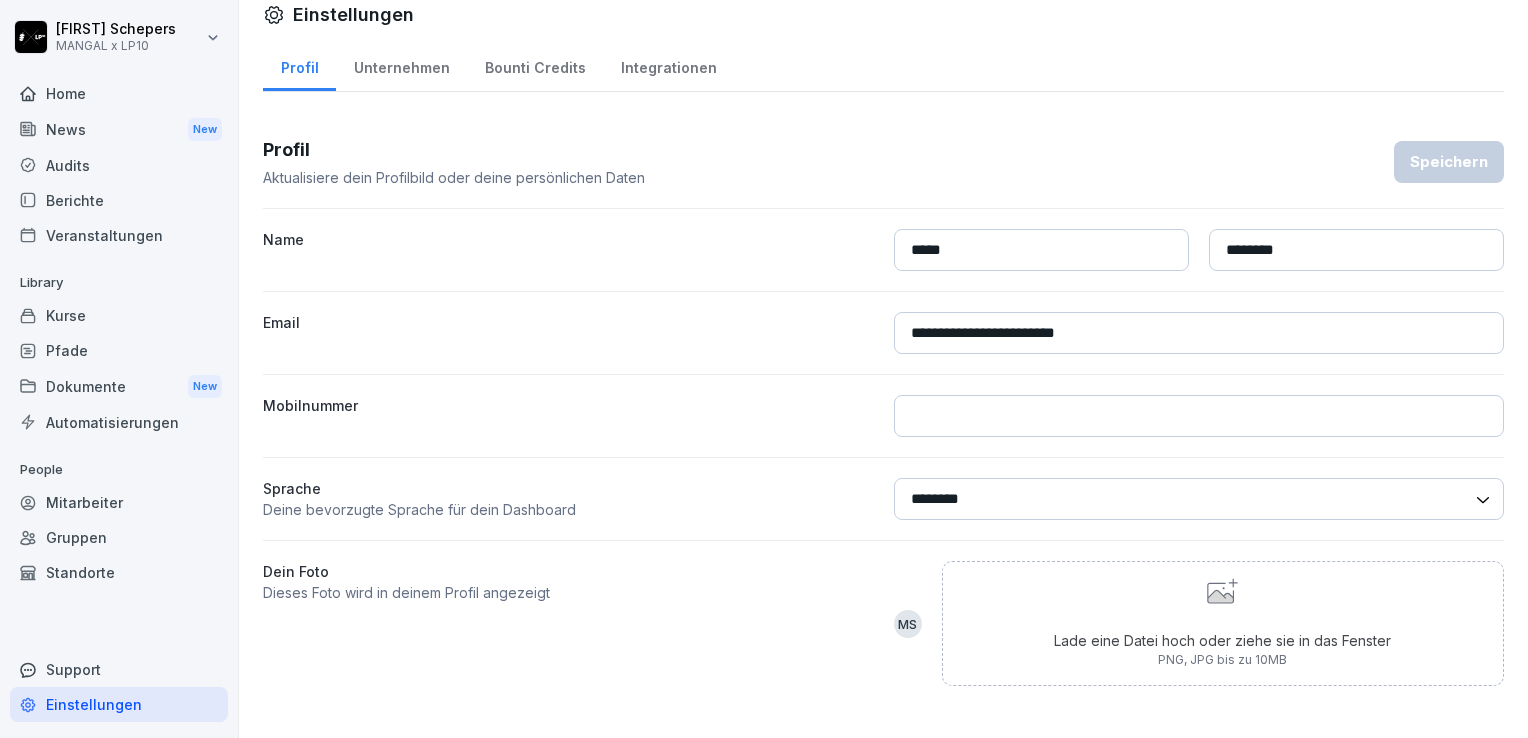 click on "Support" at bounding box center (119, 669) 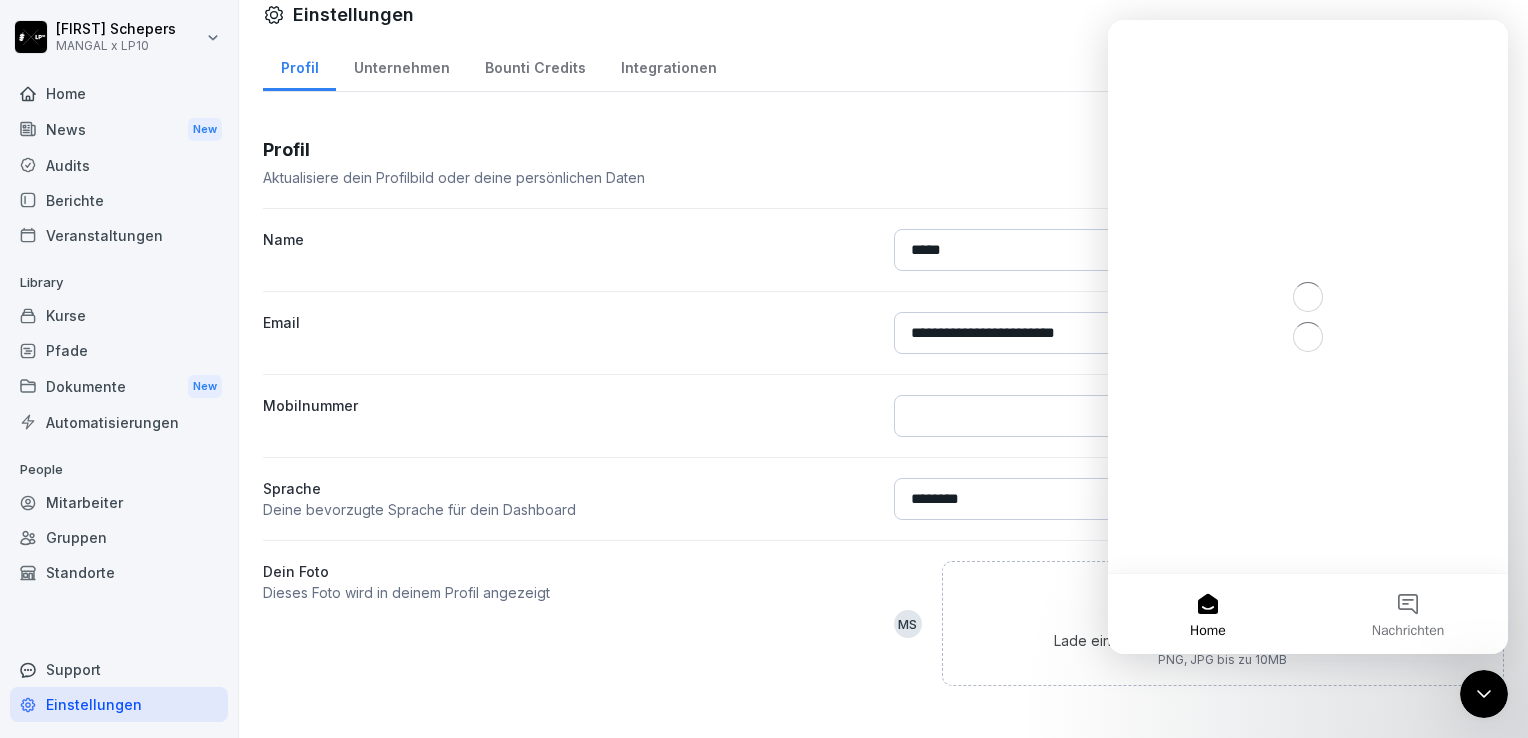 scroll, scrollTop: 0, scrollLeft: 0, axis: both 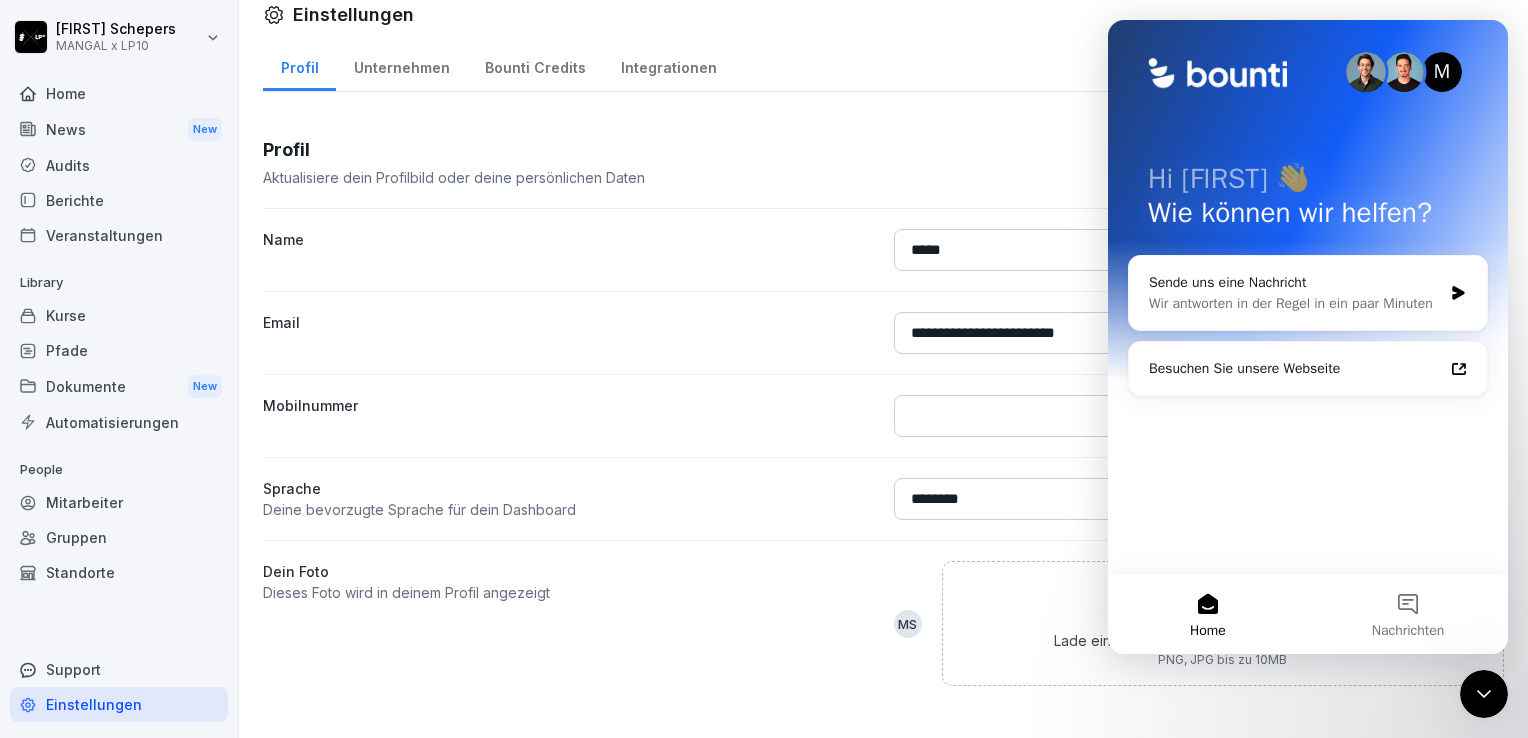 click 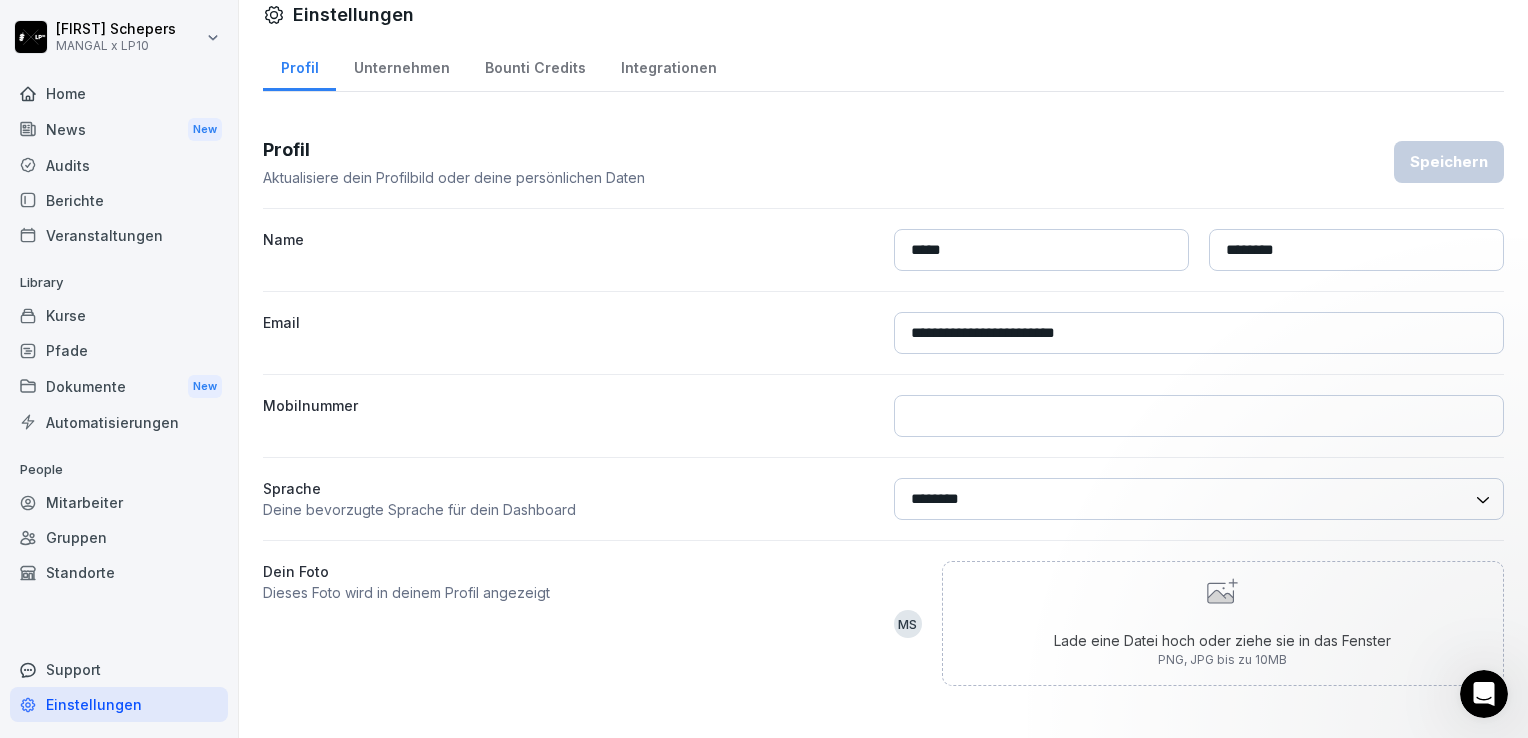 scroll, scrollTop: 0, scrollLeft: 0, axis: both 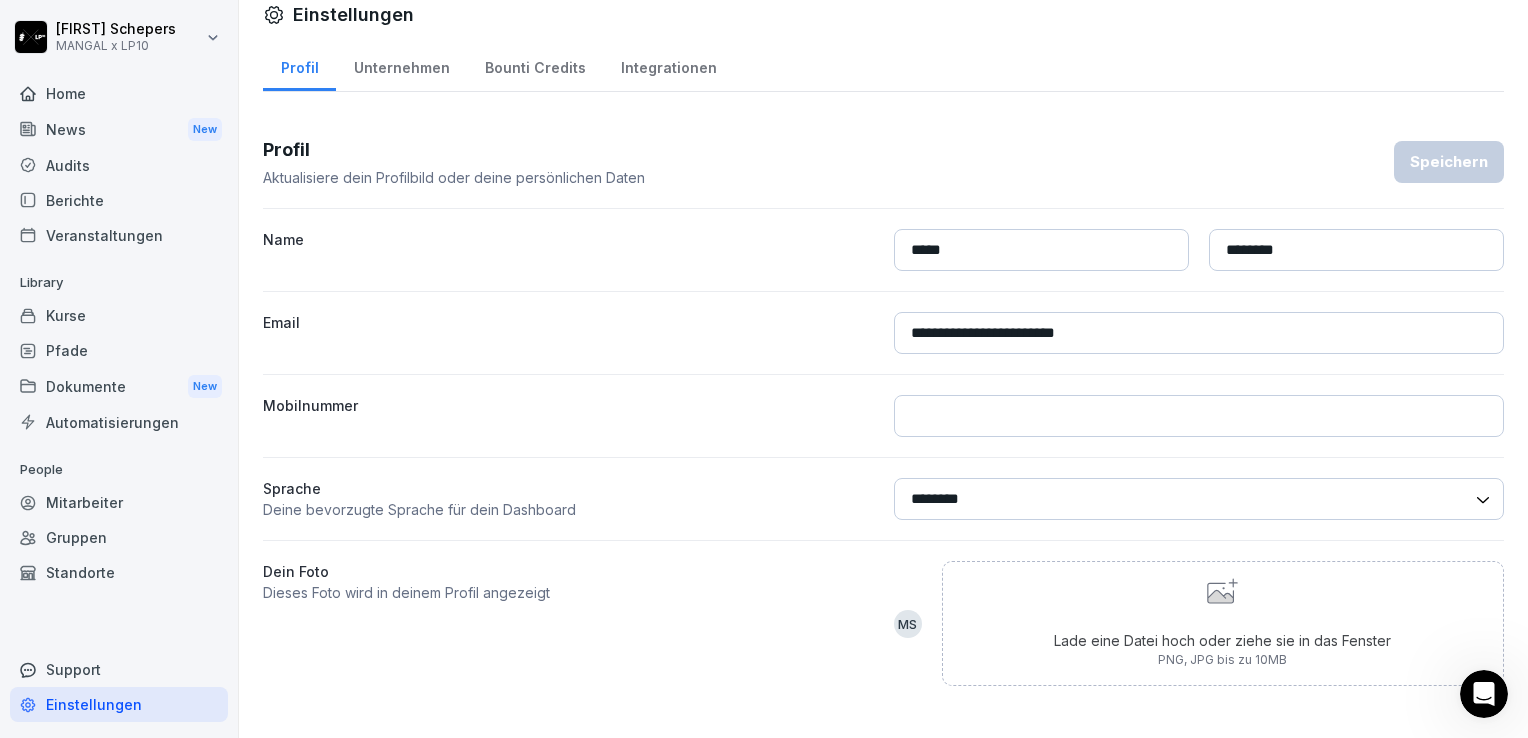 click on "Gruppen" at bounding box center [119, 537] 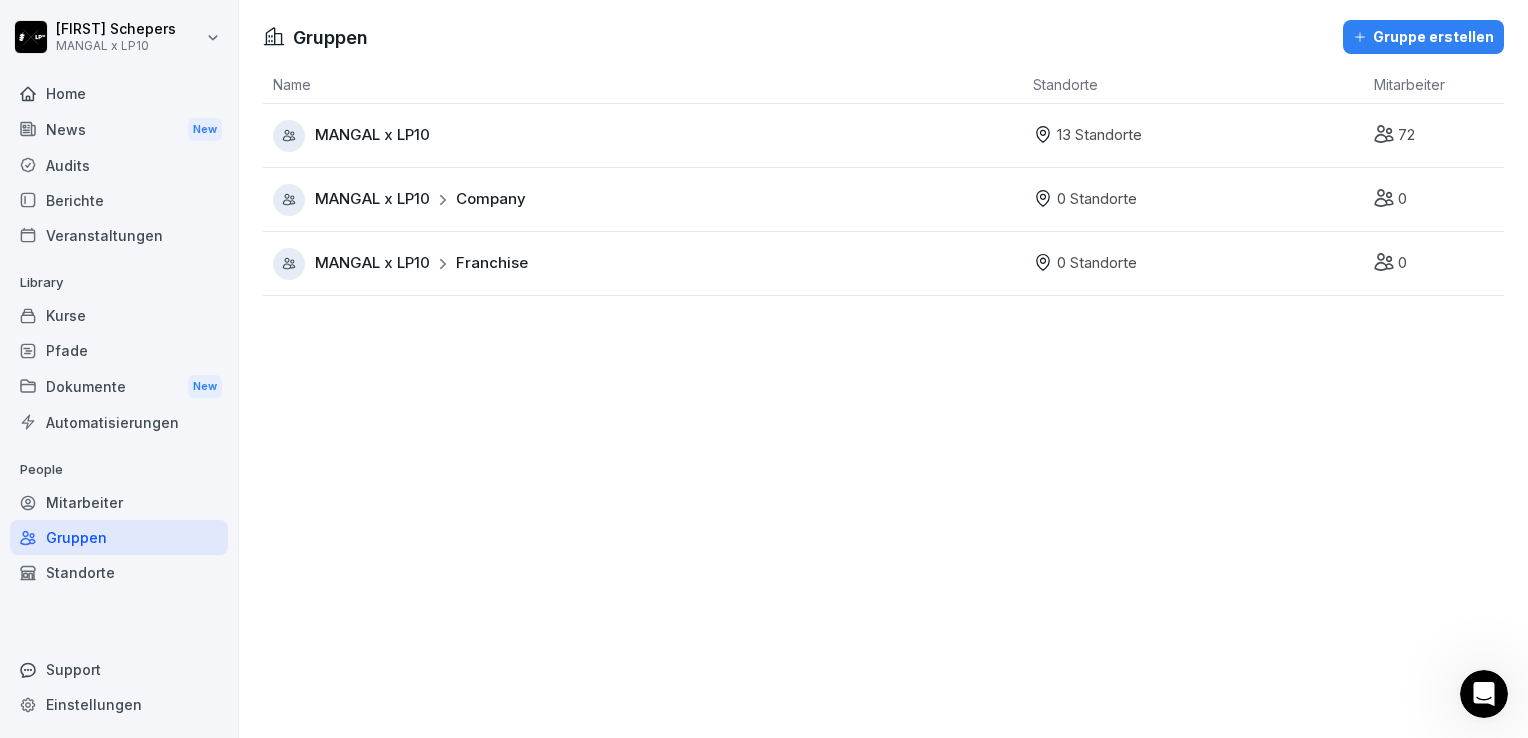 click on "Standorte" at bounding box center (119, 572) 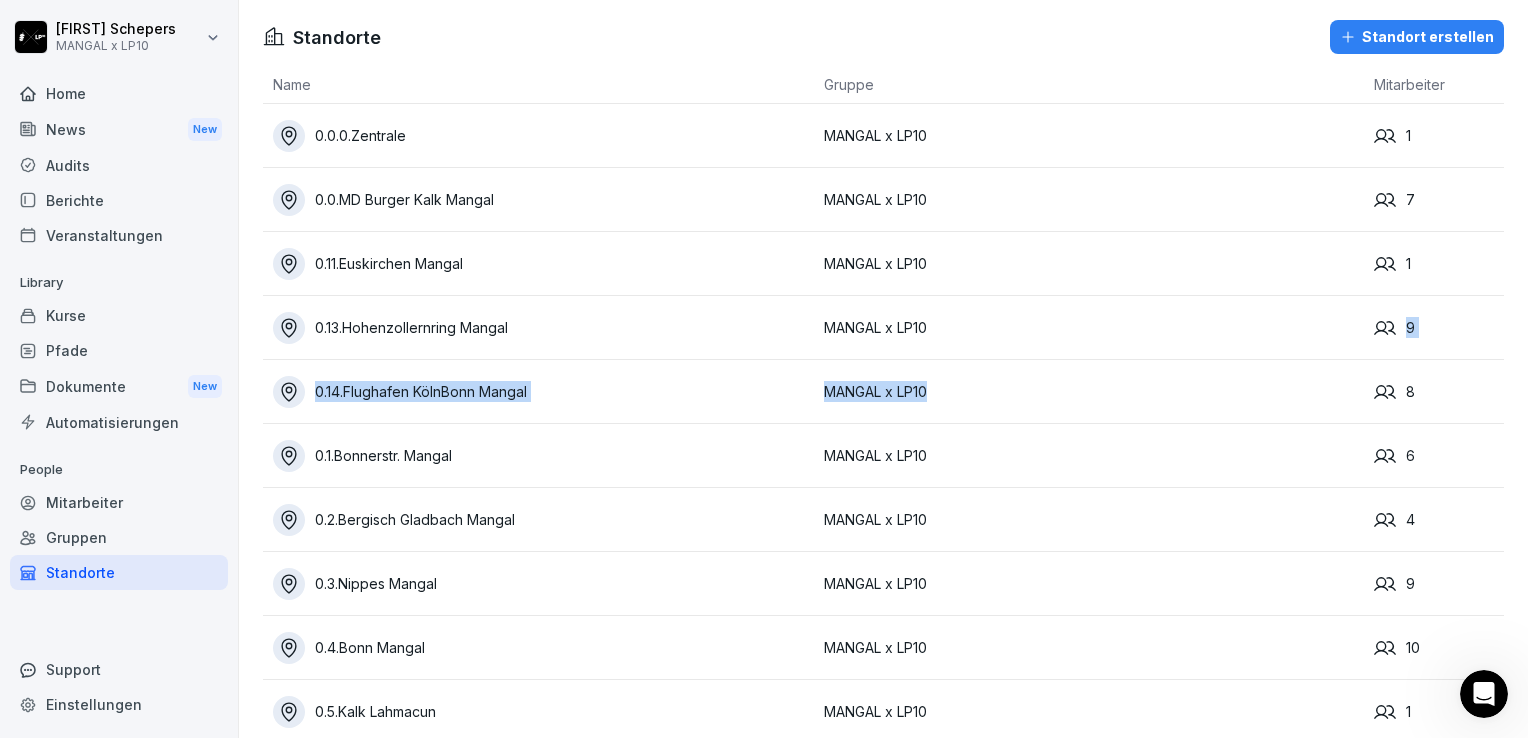 drag, startPoint x: 1510, startPoint y: 324, endPoint x: 1507, endPoint y: 365, distance: 41.109608 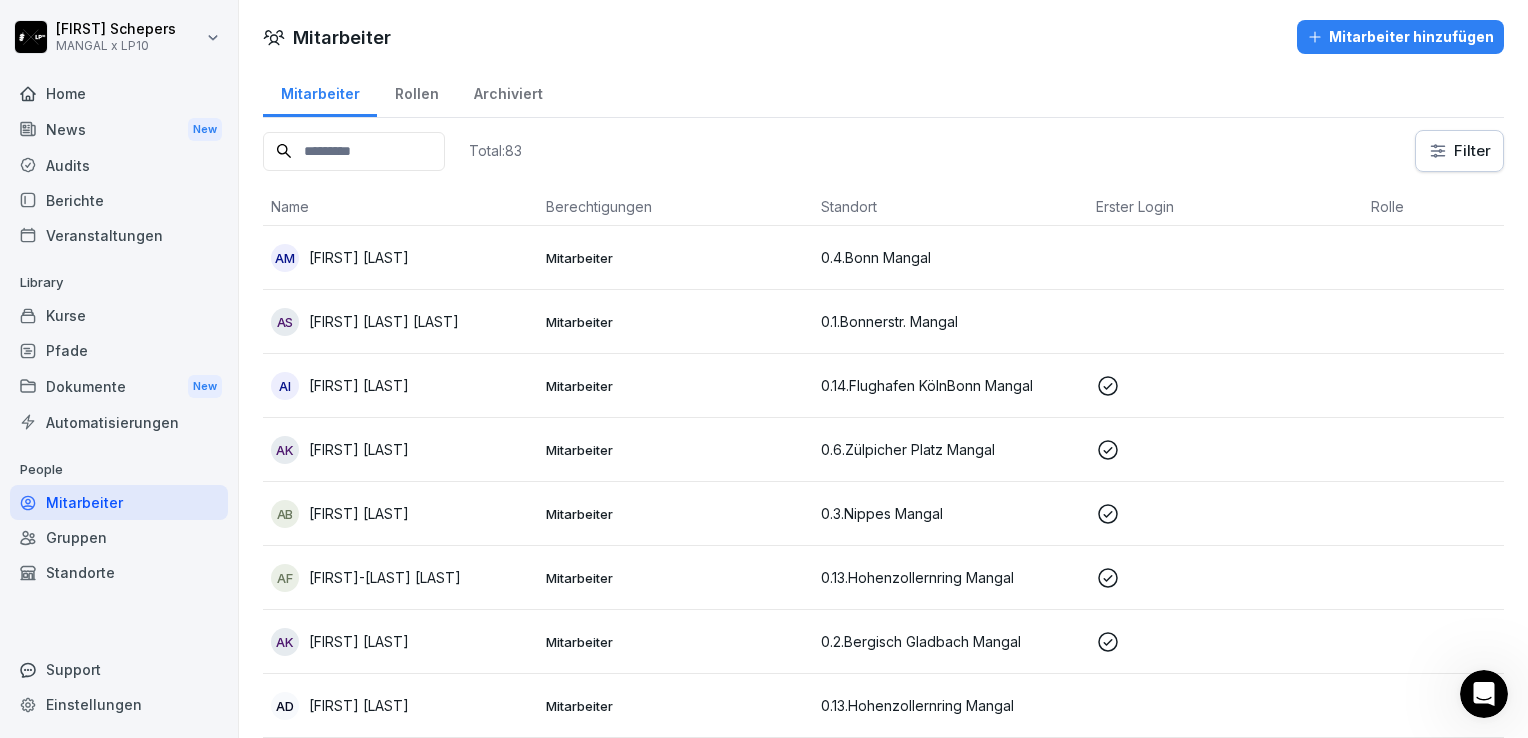click on "Kurse" at bounding box center [119, 315] 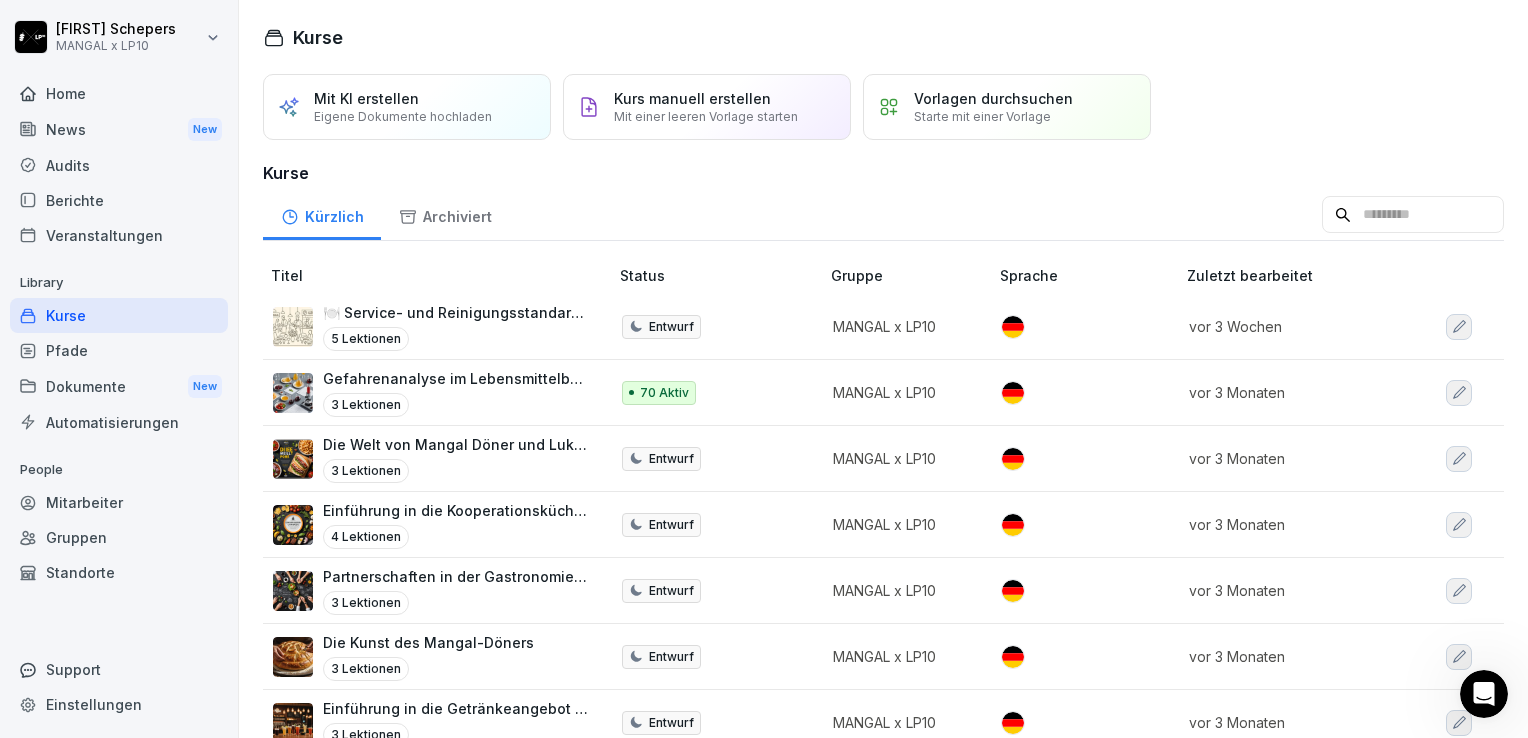 click on "Vorlagen durchsuchen Starte mit einer Vorlage" at bounding box center [1007, 107] 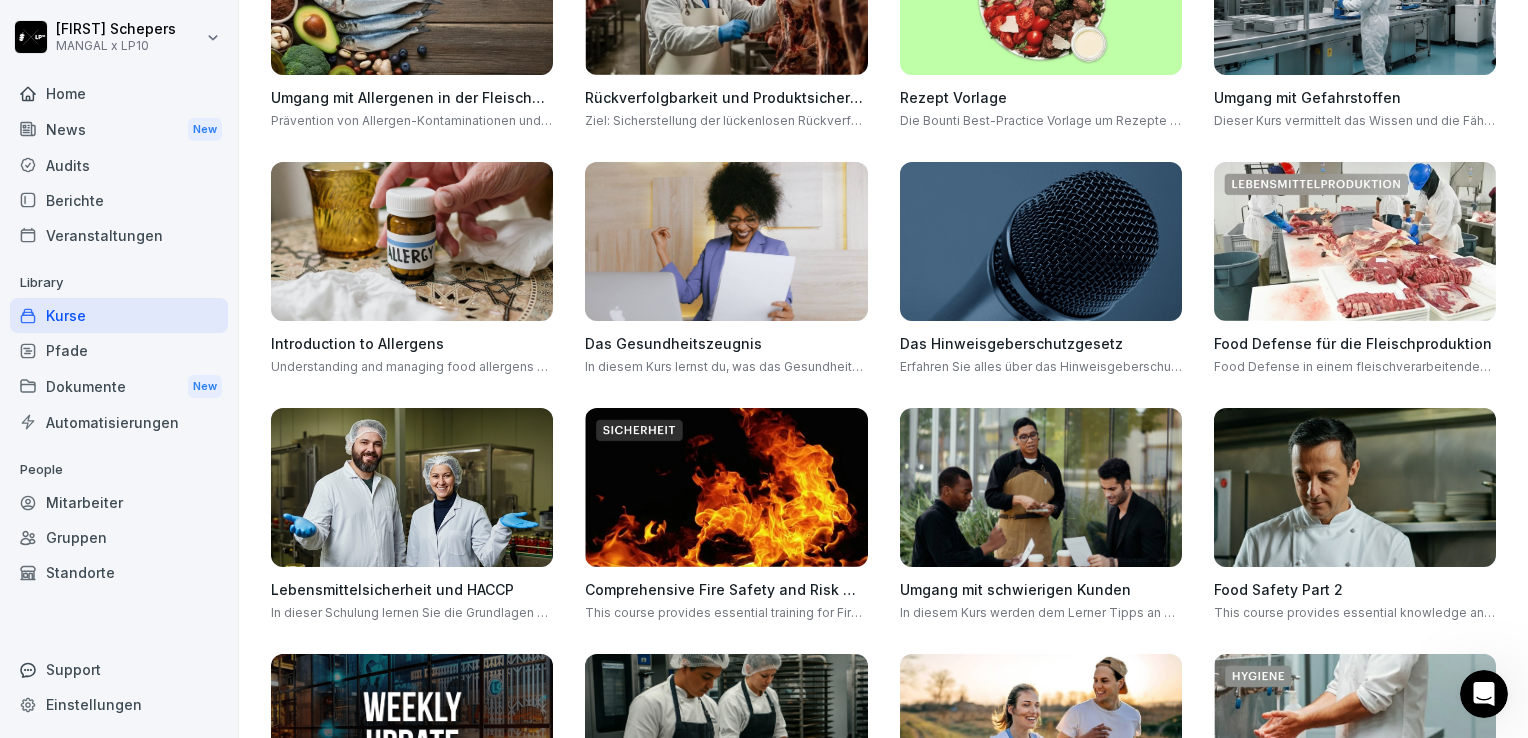 scroll, scrollTop: 728, scrollLeft: 0, axis: vertical 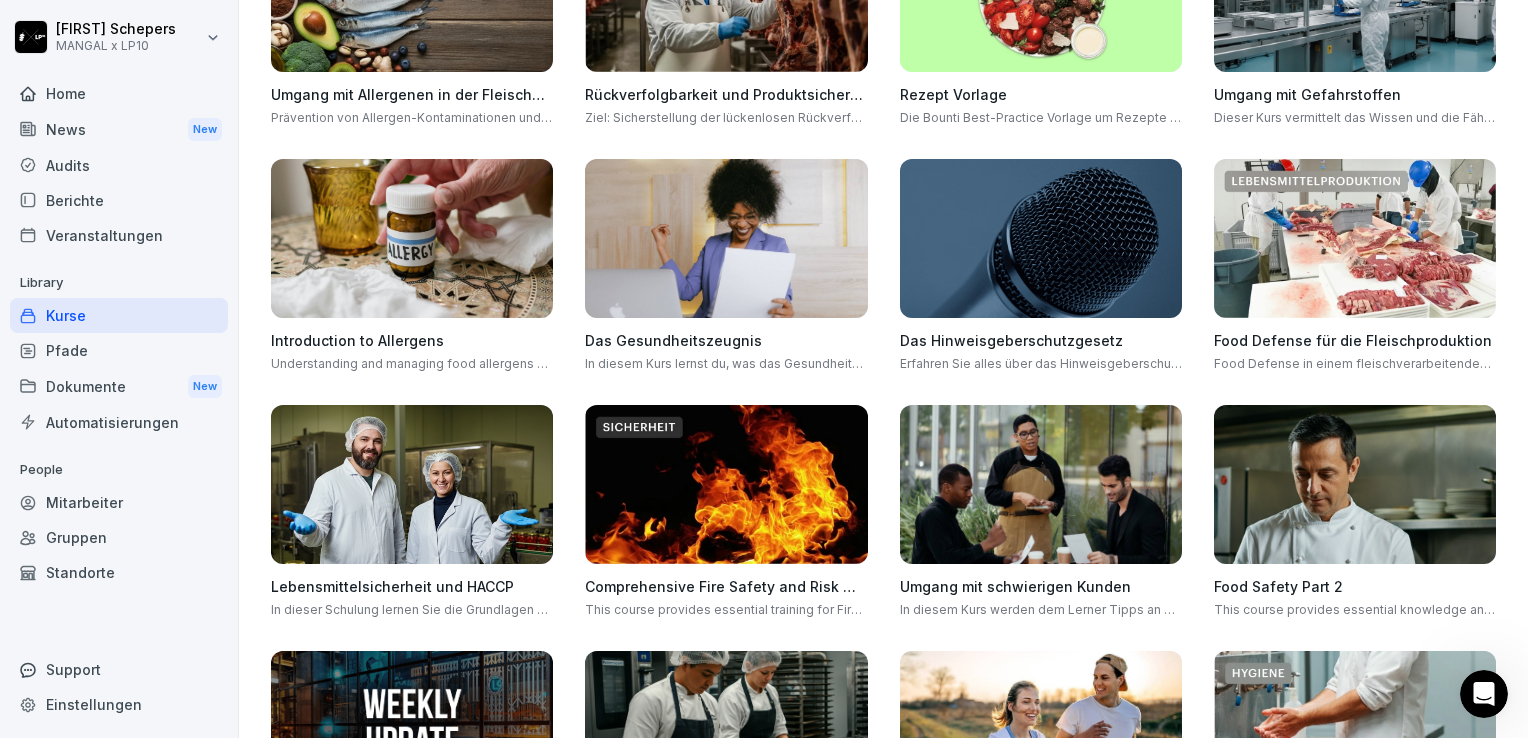 click on "Kurse" at bounding box center (119, 315) 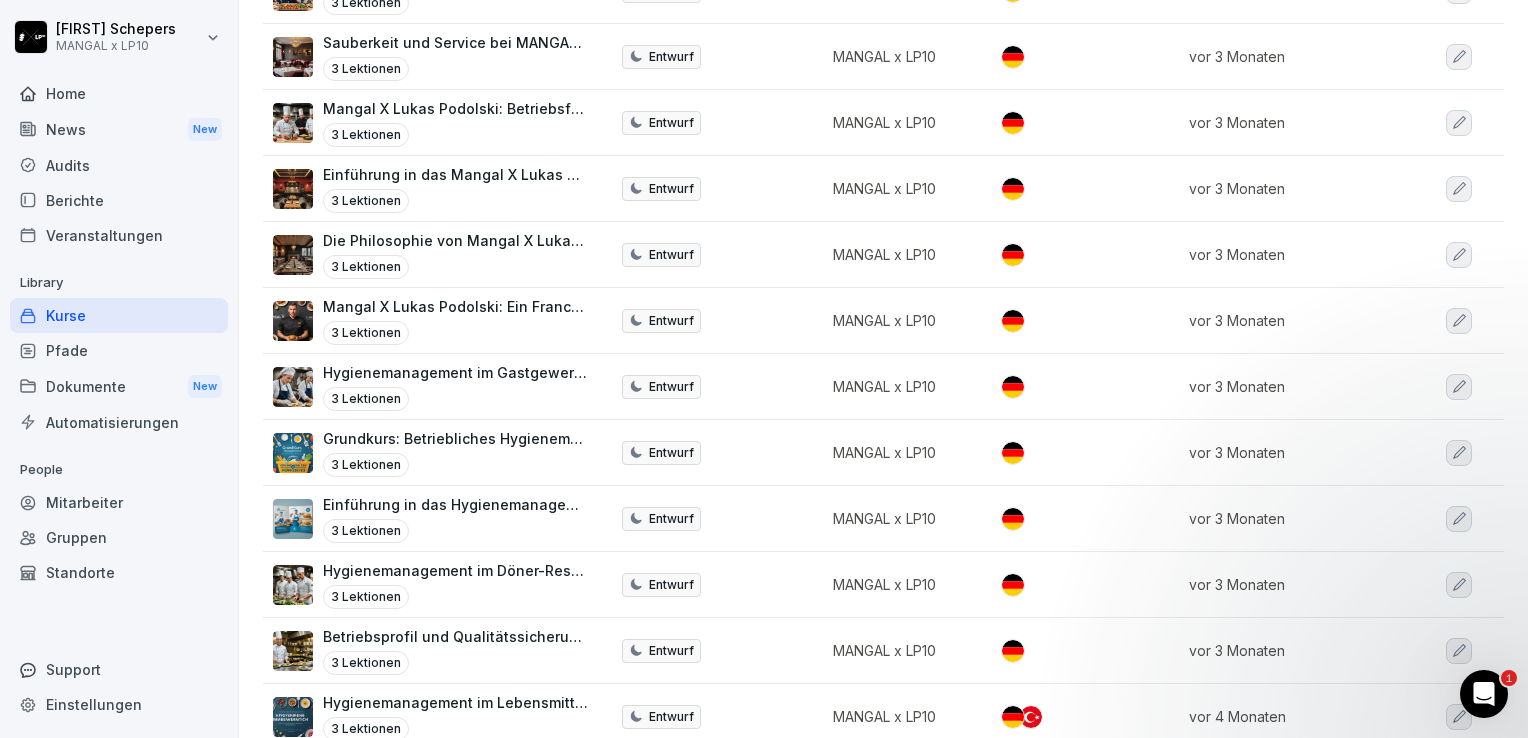 scroll, scrollTop: 1490, scrollLeft: 0, axis: vertical 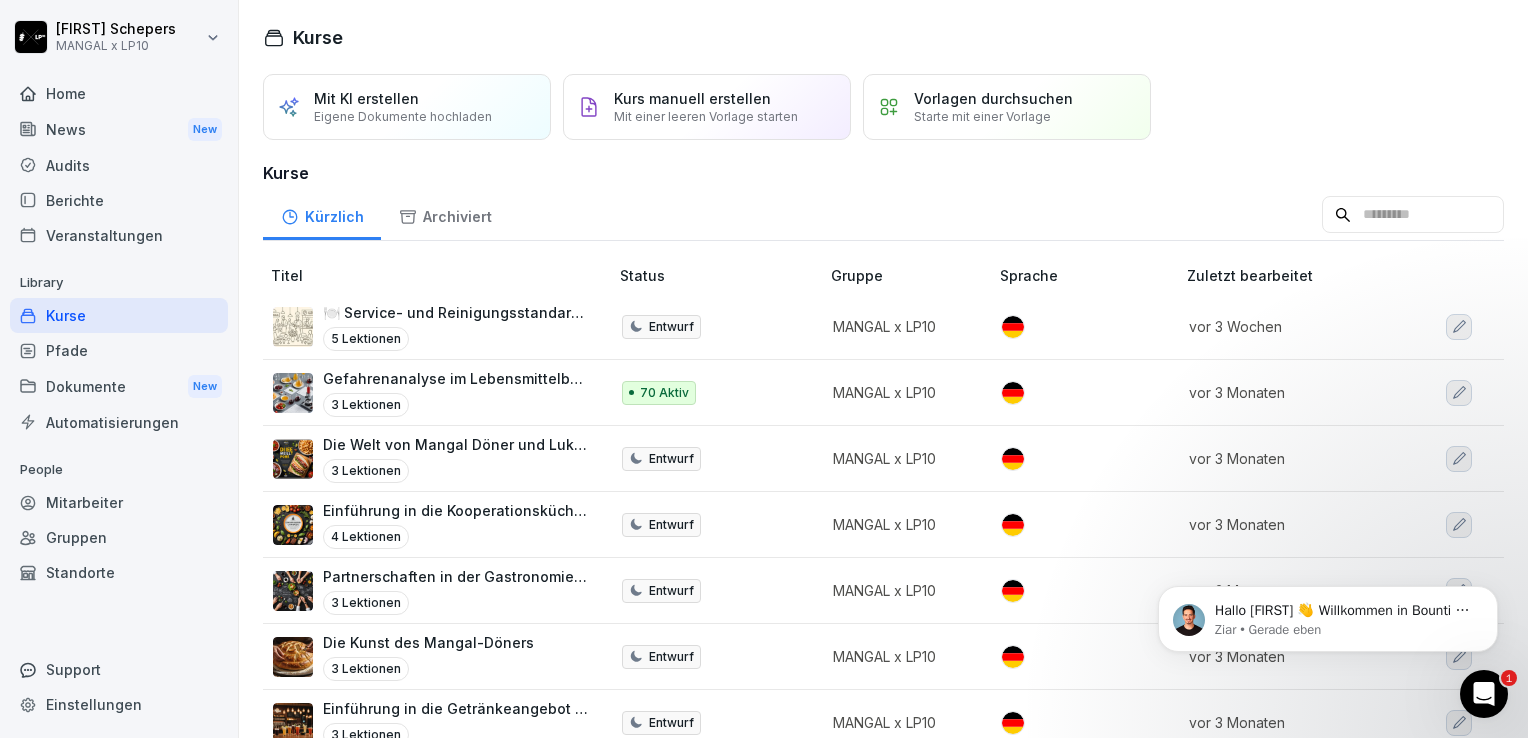 click on "Pfade" at bounding box center [119, 350] 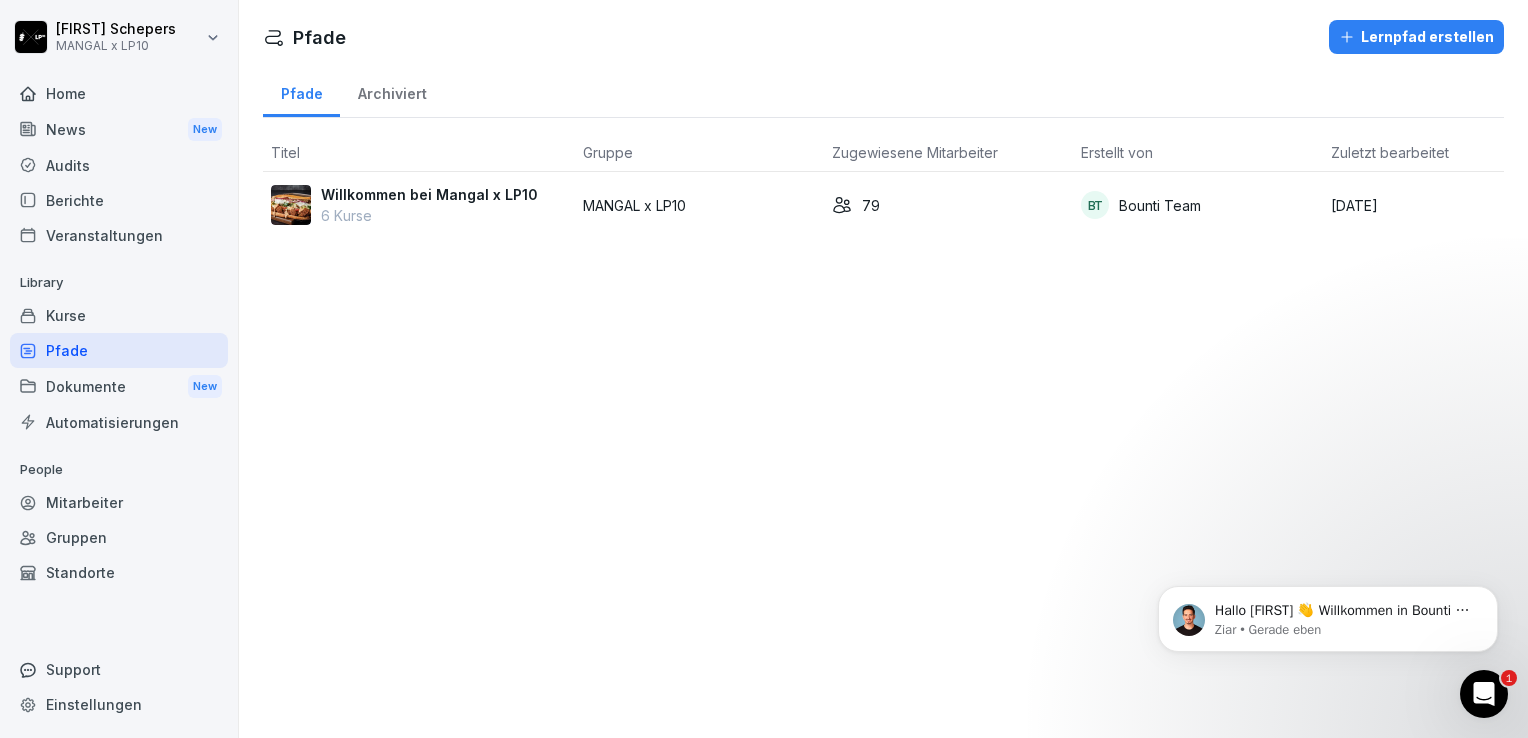 click on "Kurse" at bounding box center [119, 315] 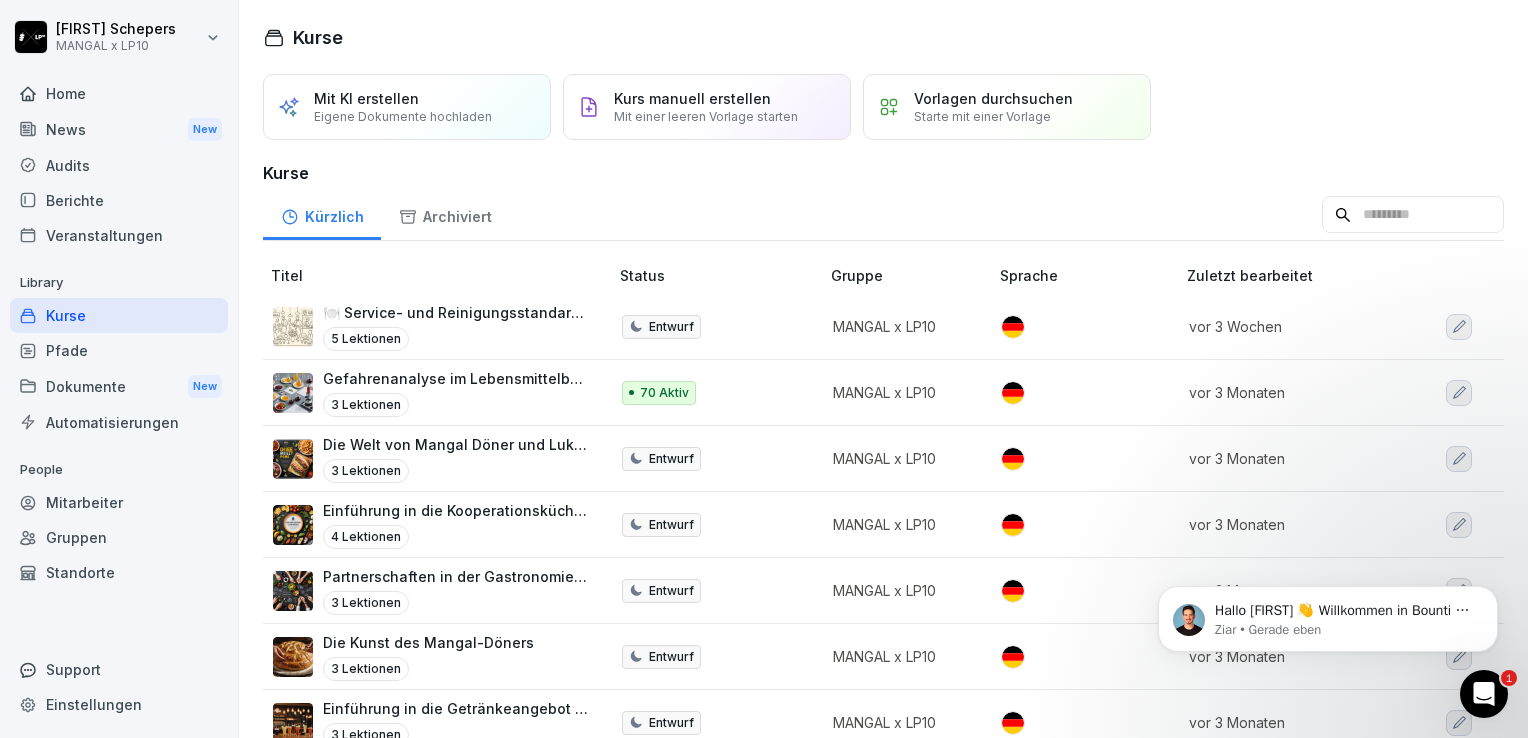 click on "Archiviert" at bounding box center (445, 214) 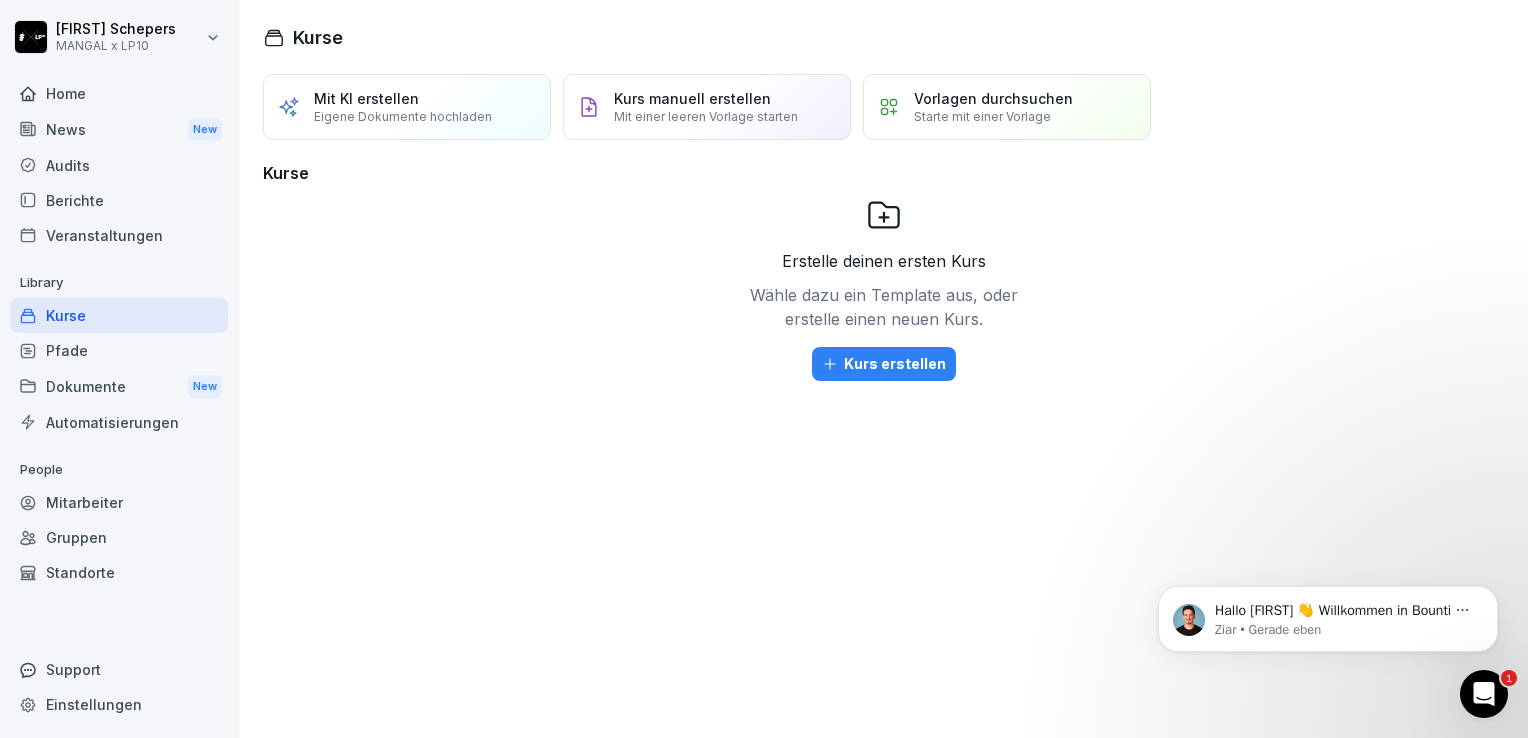 click on "Kurse" at bounding box center [119, 315] 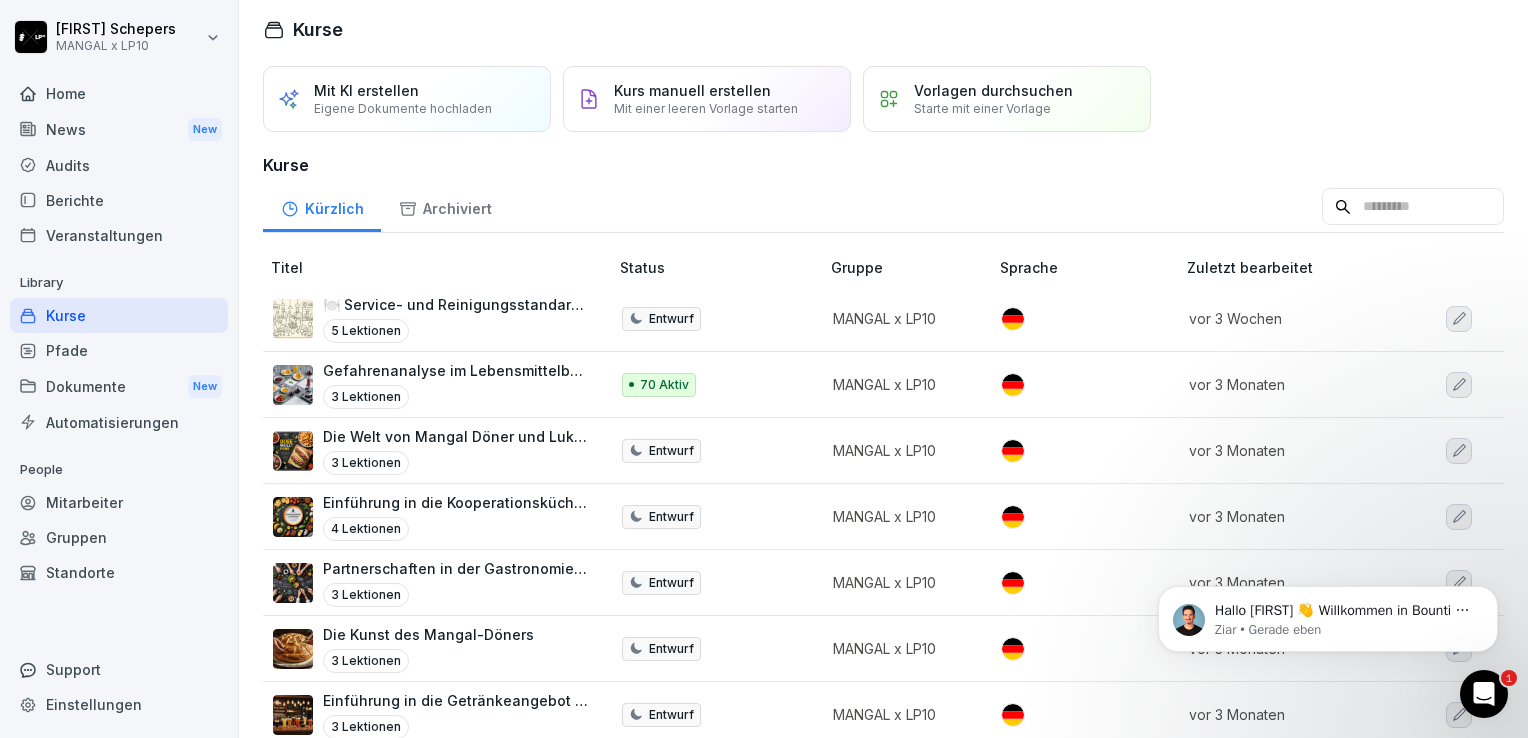 scroll, scrollTop: 0, scrollLeft: 0, axis: both 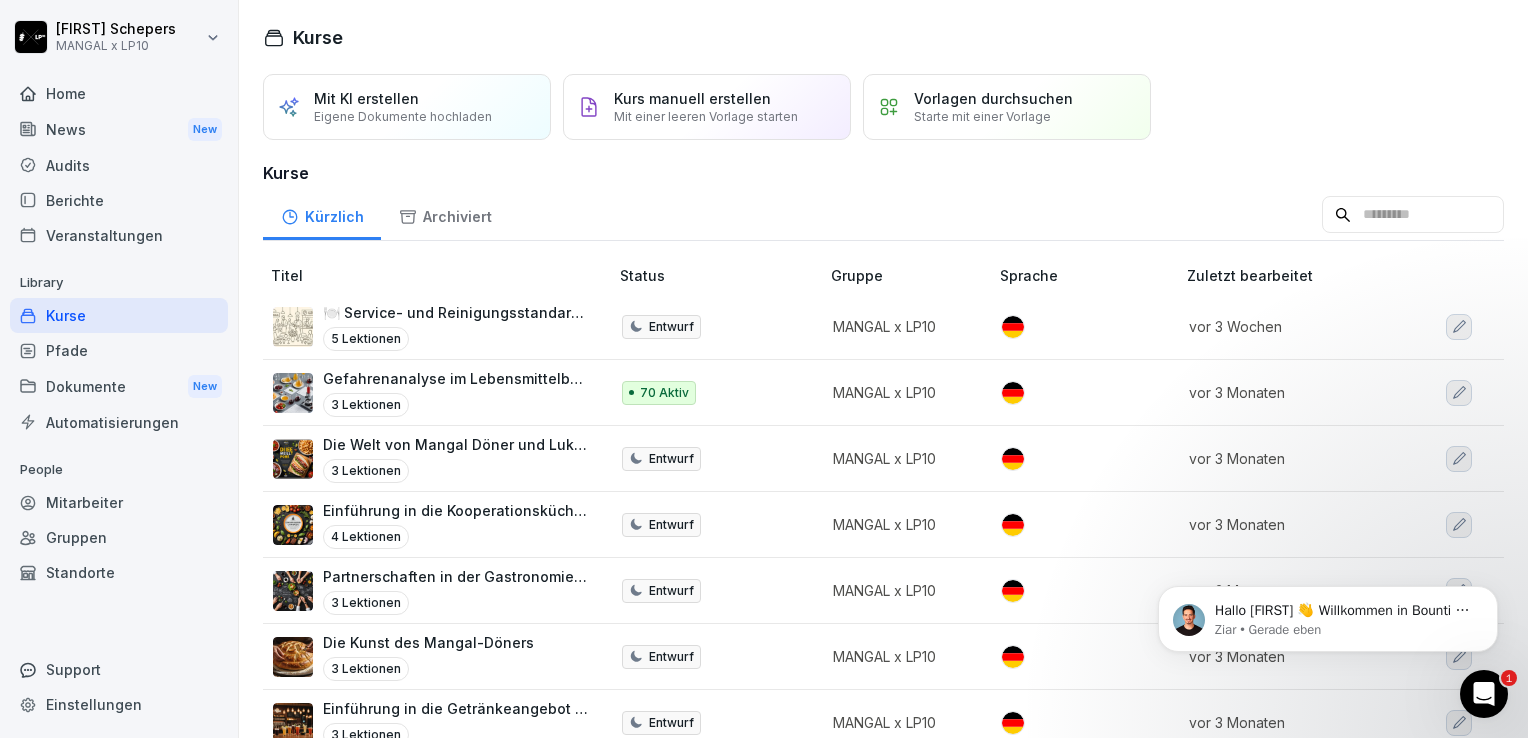 drag, startPoint x: 120, startPoint y: 346, endPoint x: 114, endPoint y: 355, distance: 10.816654 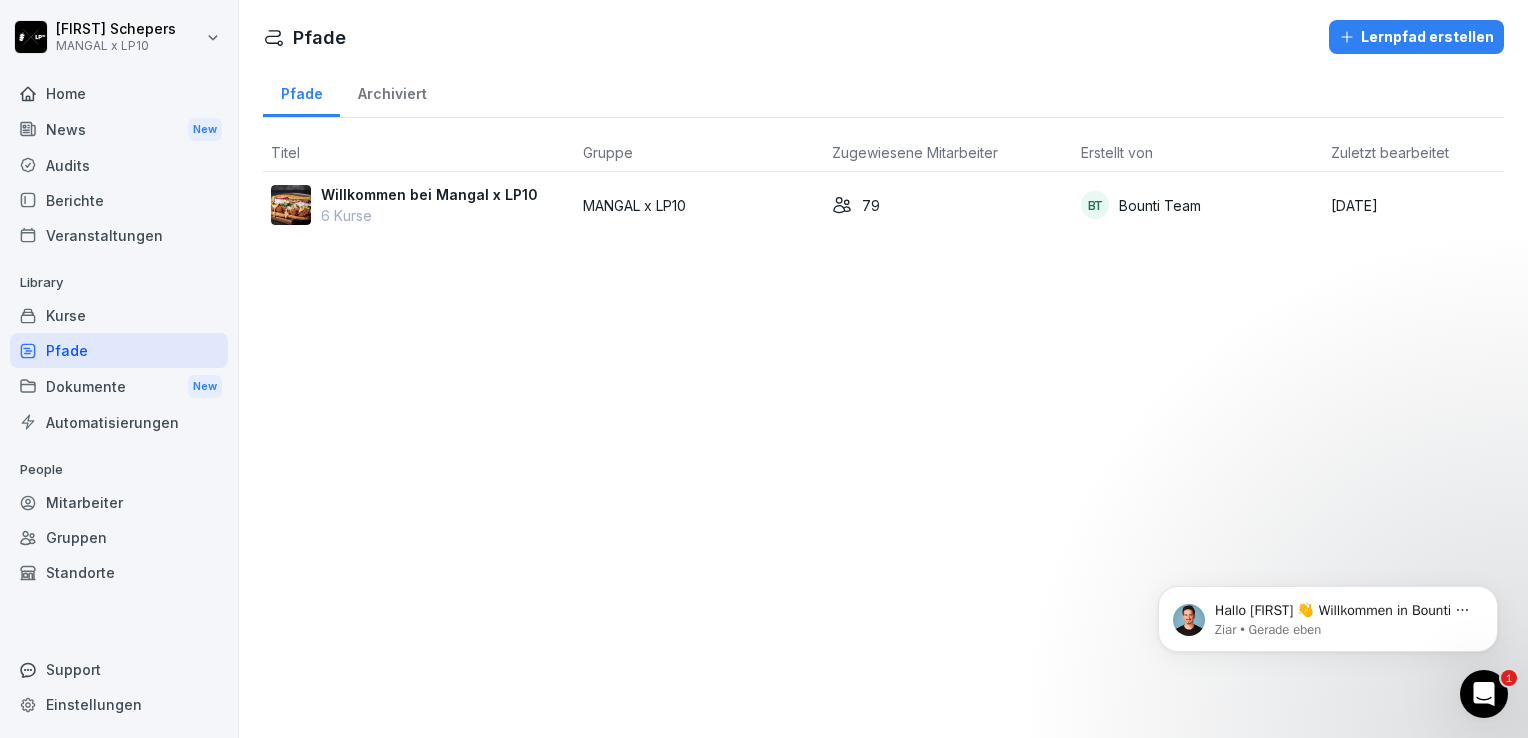 click on "Willkommen bei Mangal x LP10" at bounding box center (429, 194) 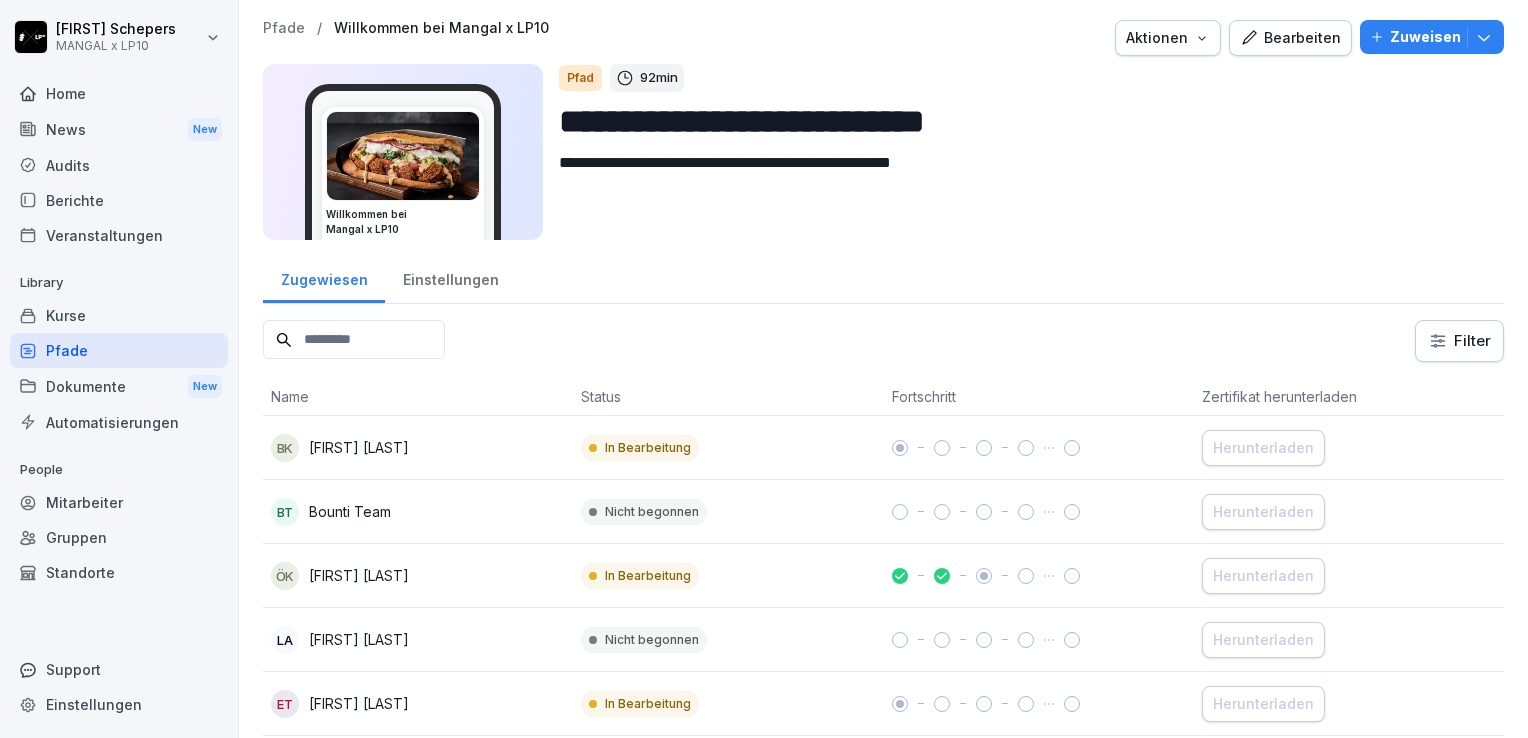 scroll, scrollTop: 0, scrollLeft: 0, axis: both 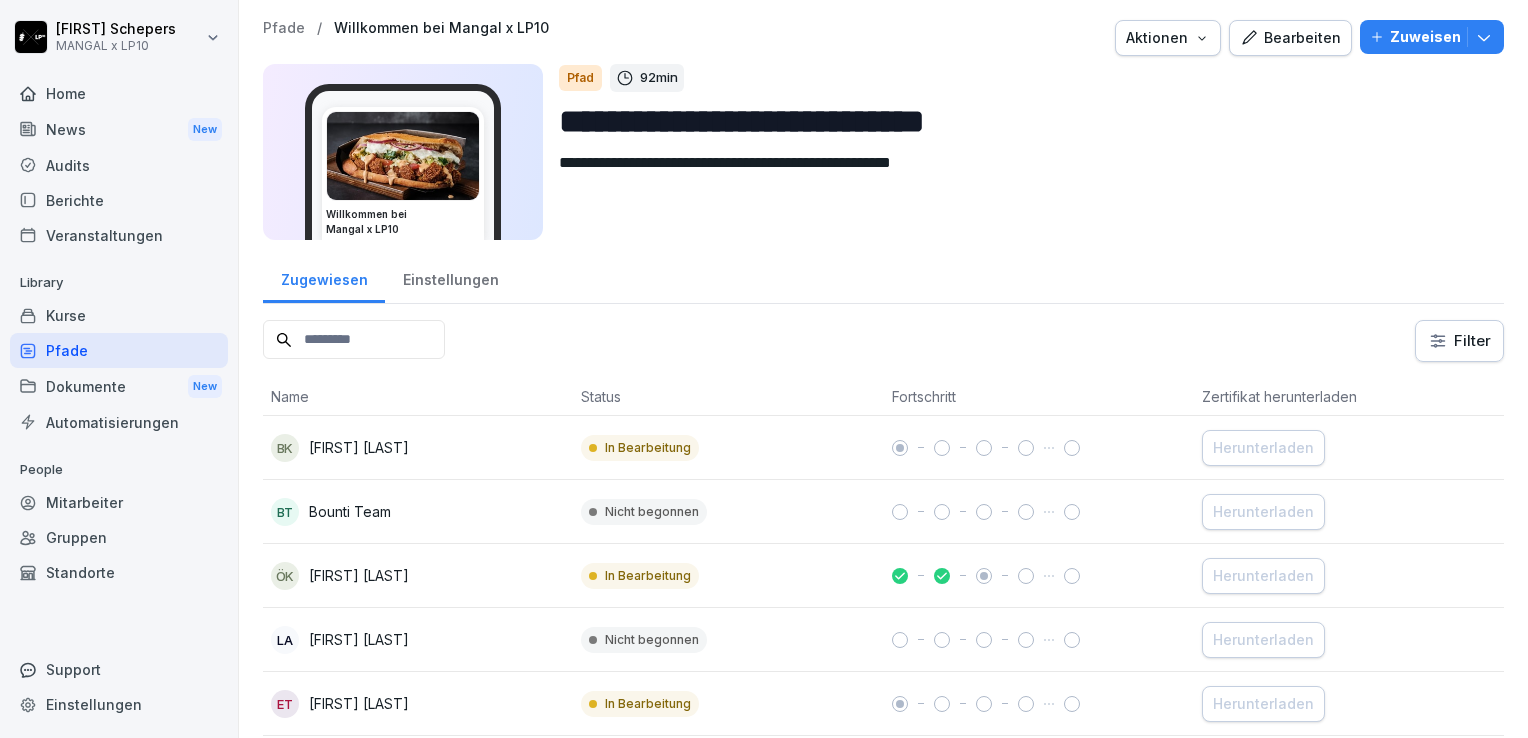 click on "Einstellungen" at bounding box center (450, 277) 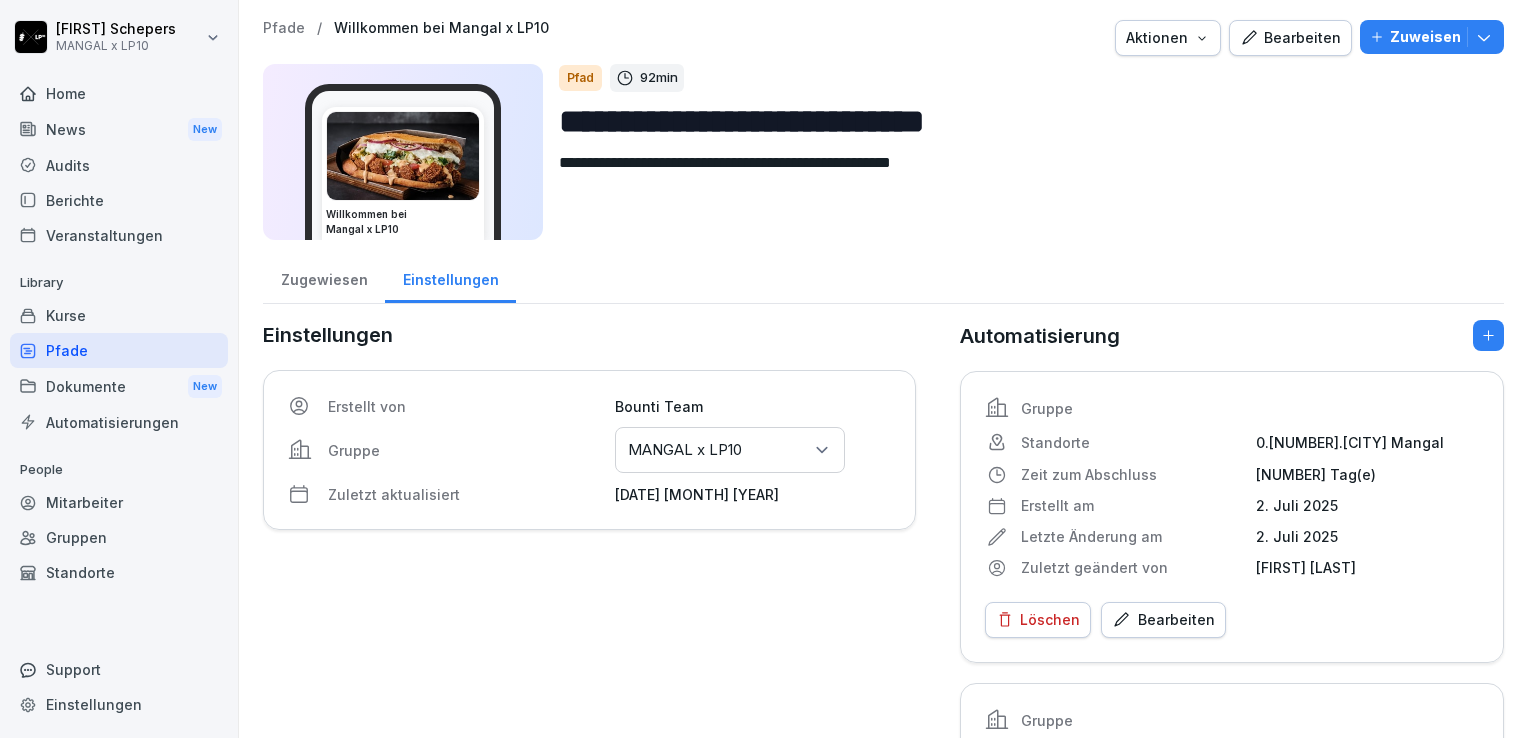 click on "Zugewiesen" at bounding box center (324, 277) 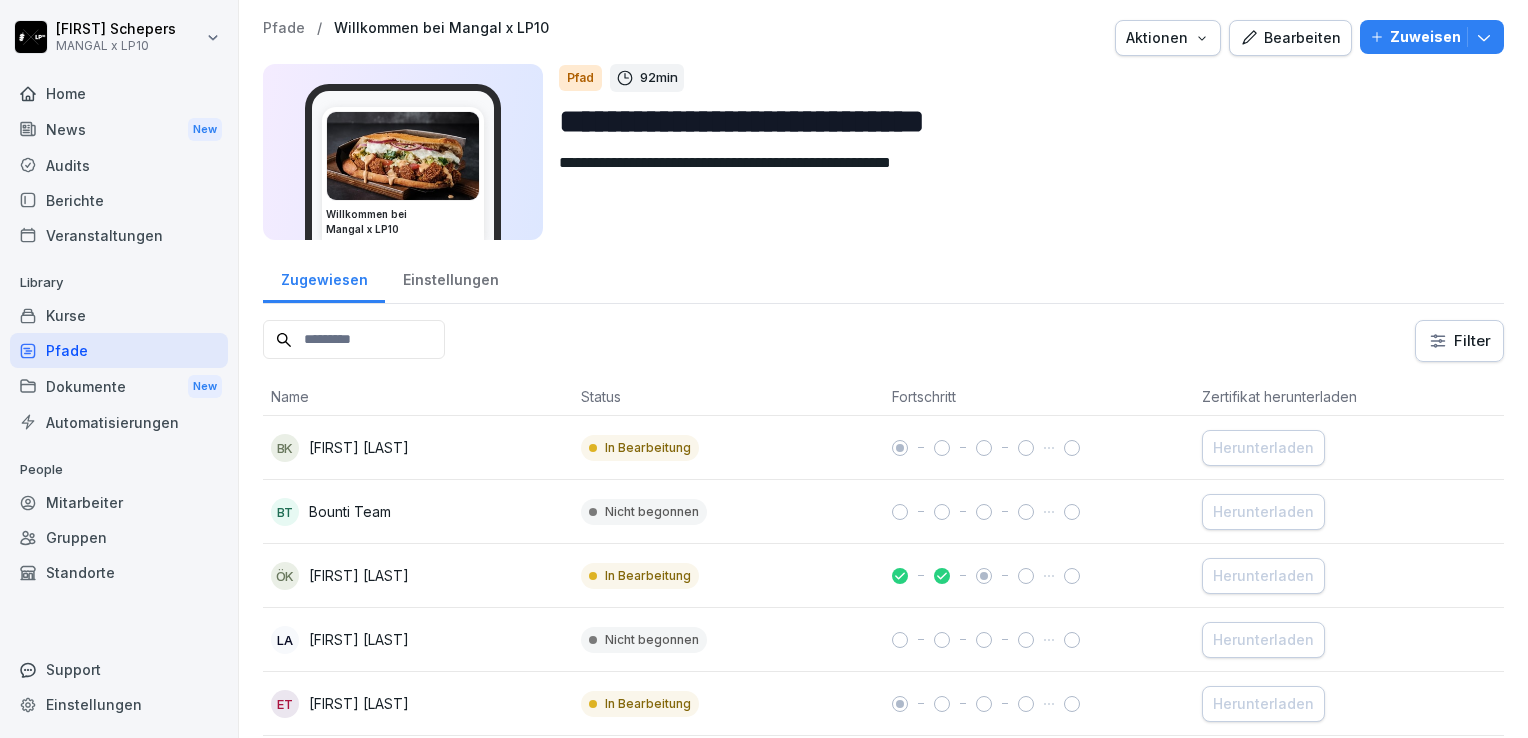click on "Kurse" at bounding box center (119, 315) 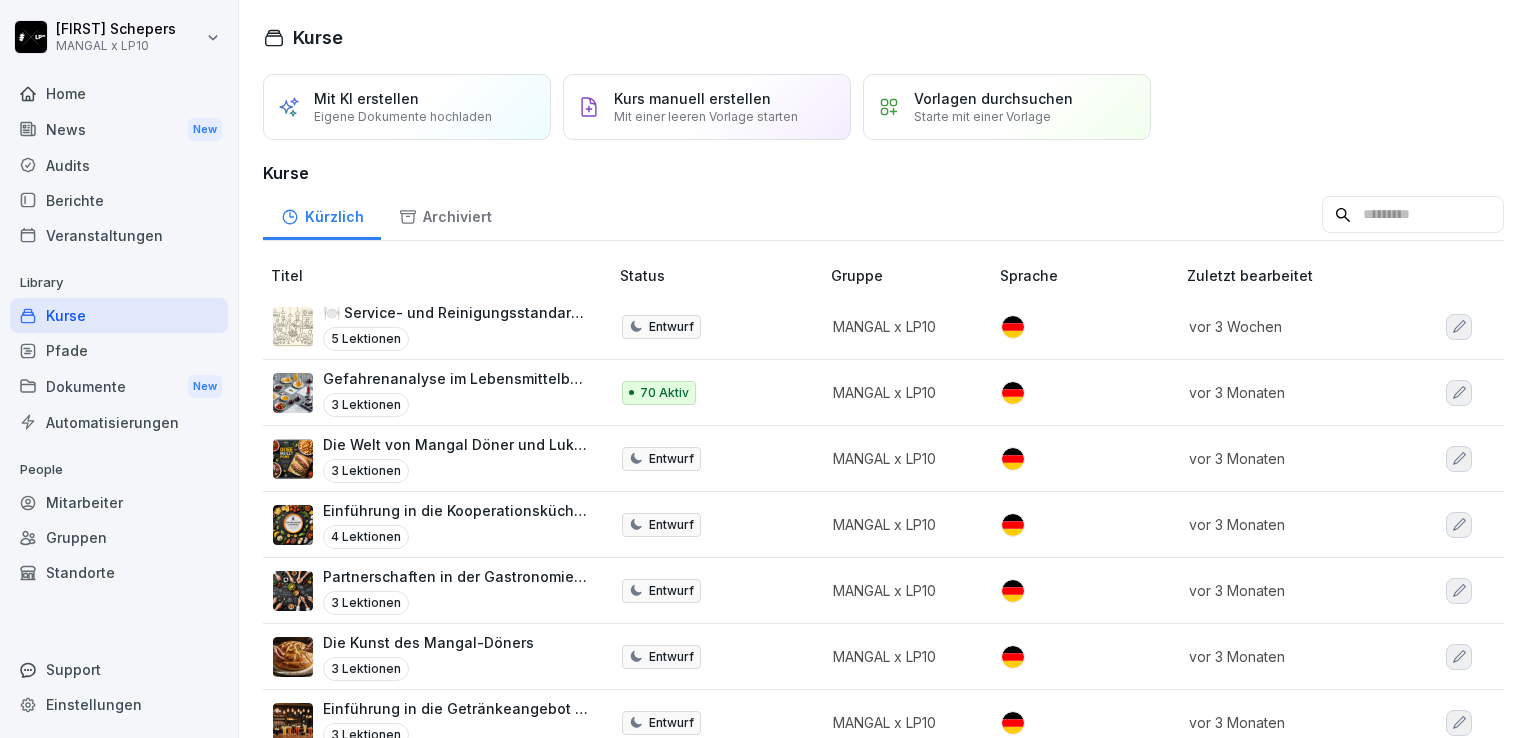click on "Dokumente New" at bounding box center (119, 386) 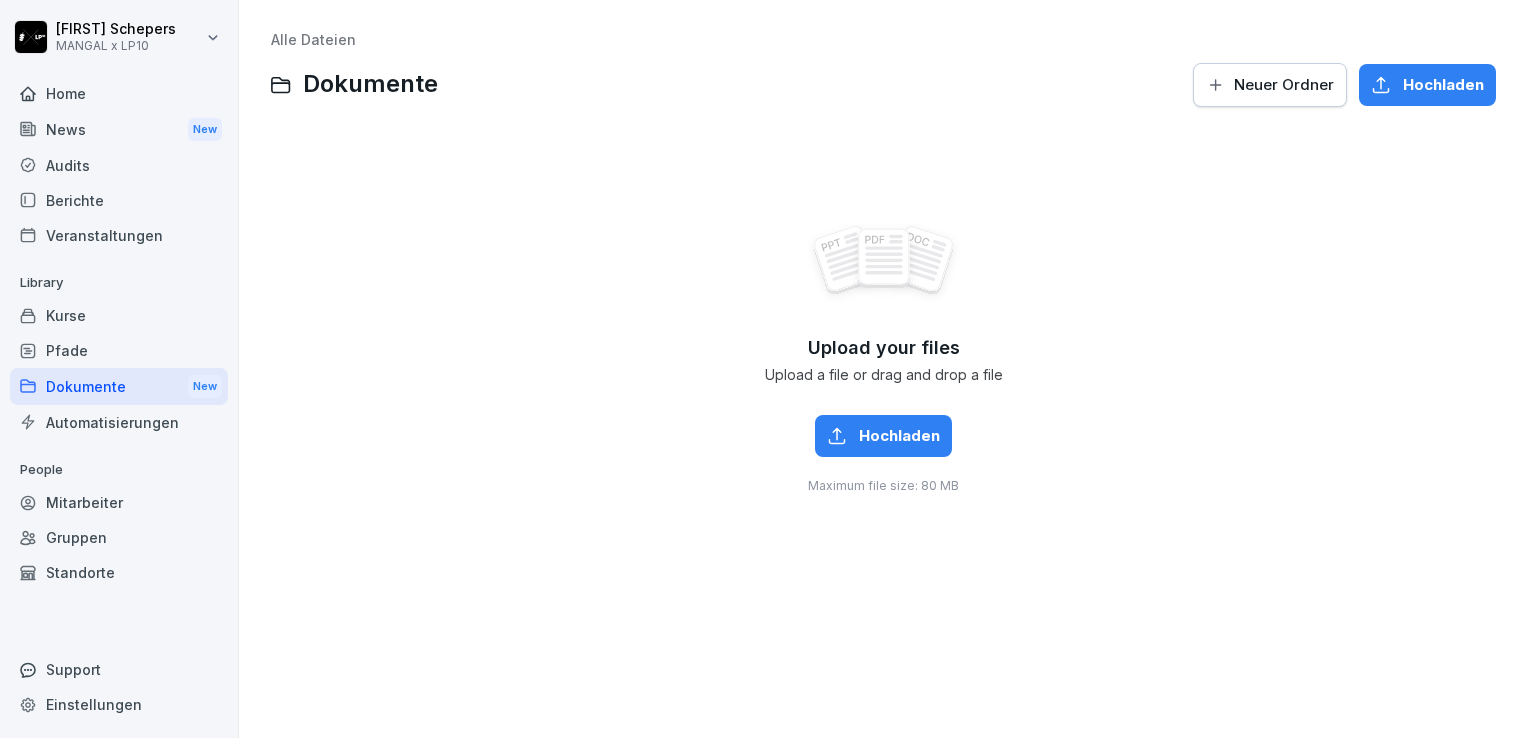 click on "Berichte" at bounding box center (119, 200) 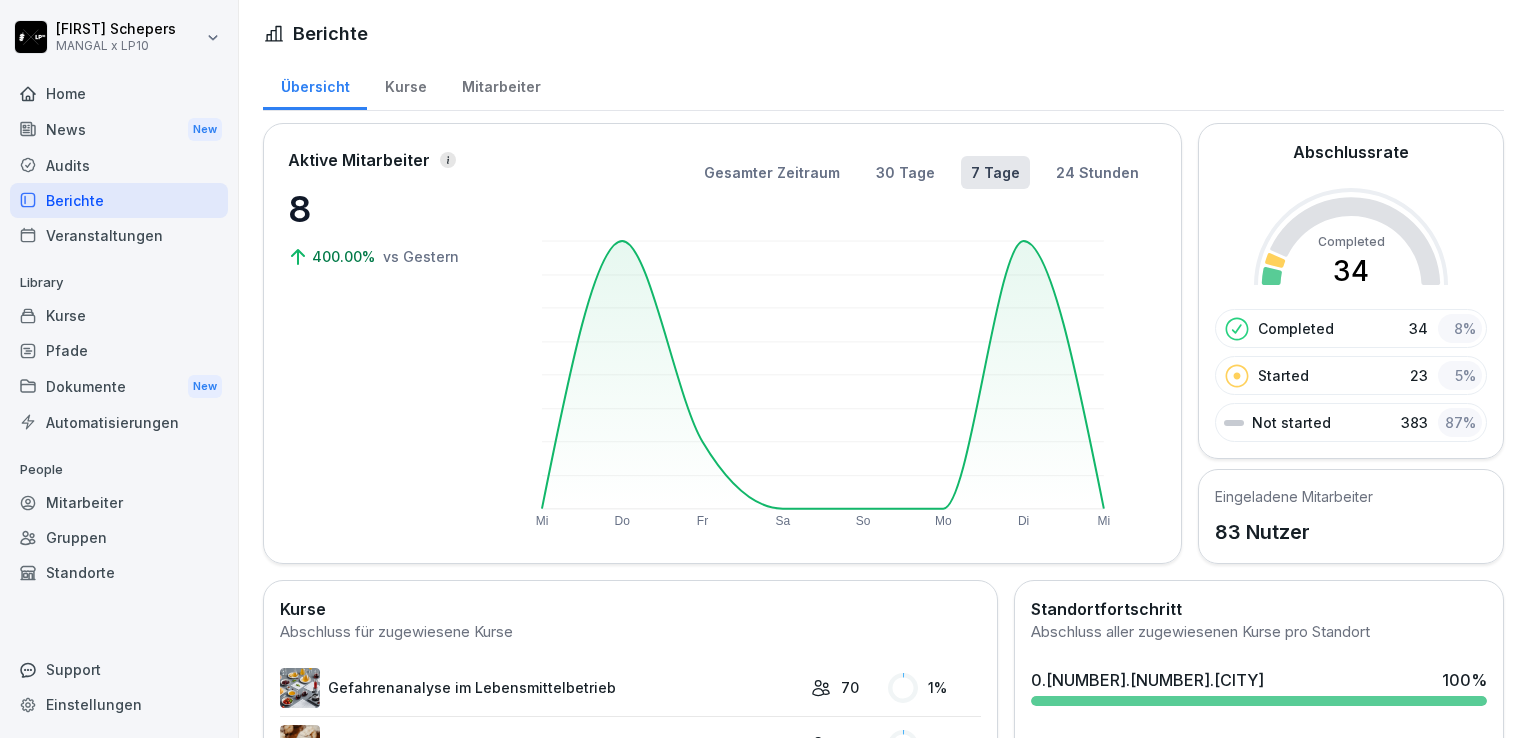 click on "Audits" at bounding box center (119, 165) 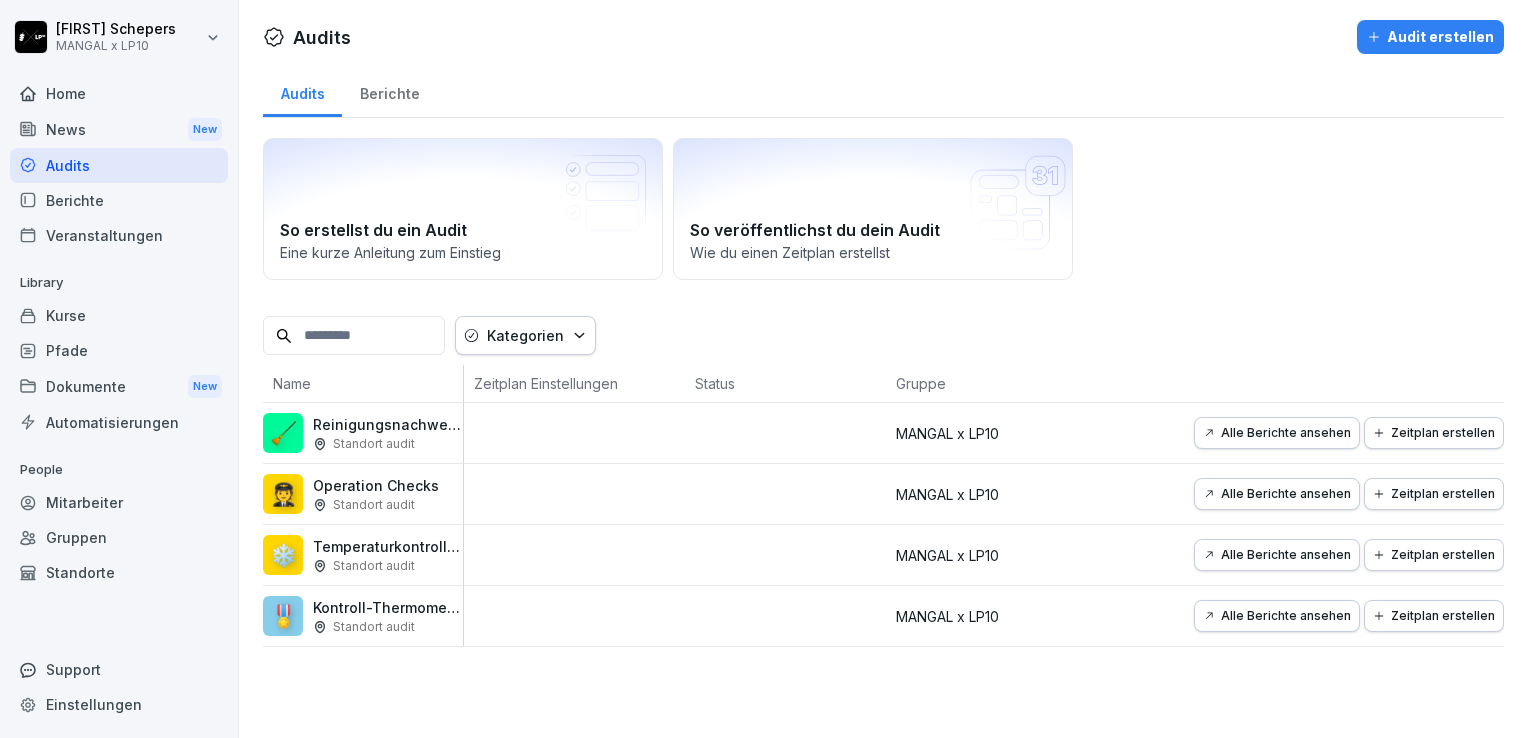 click on "Home" at bounding box center [119, 93] 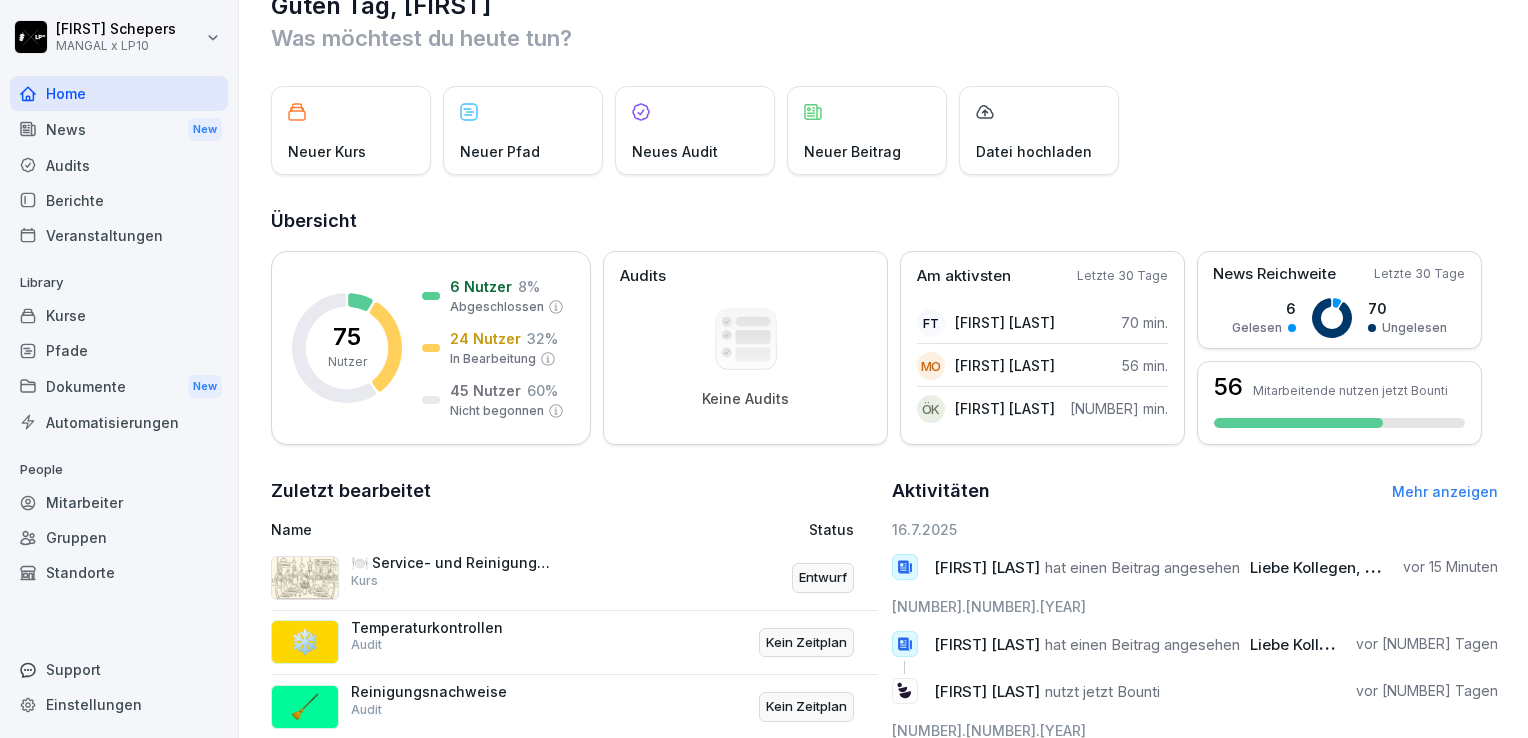 scroll, scrollTop: 0, scrollLeft: 0, axis: both 